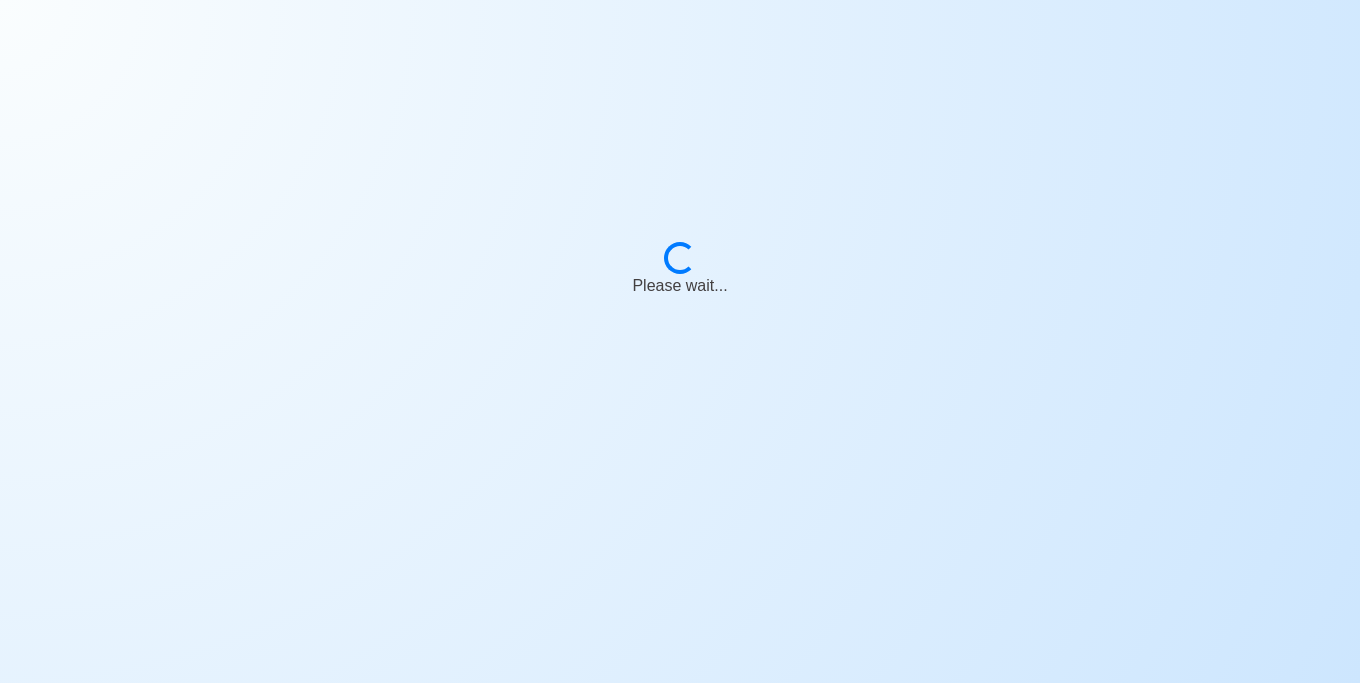 scroll, scrollTop: 0, scrollLeft: 0, axis: both 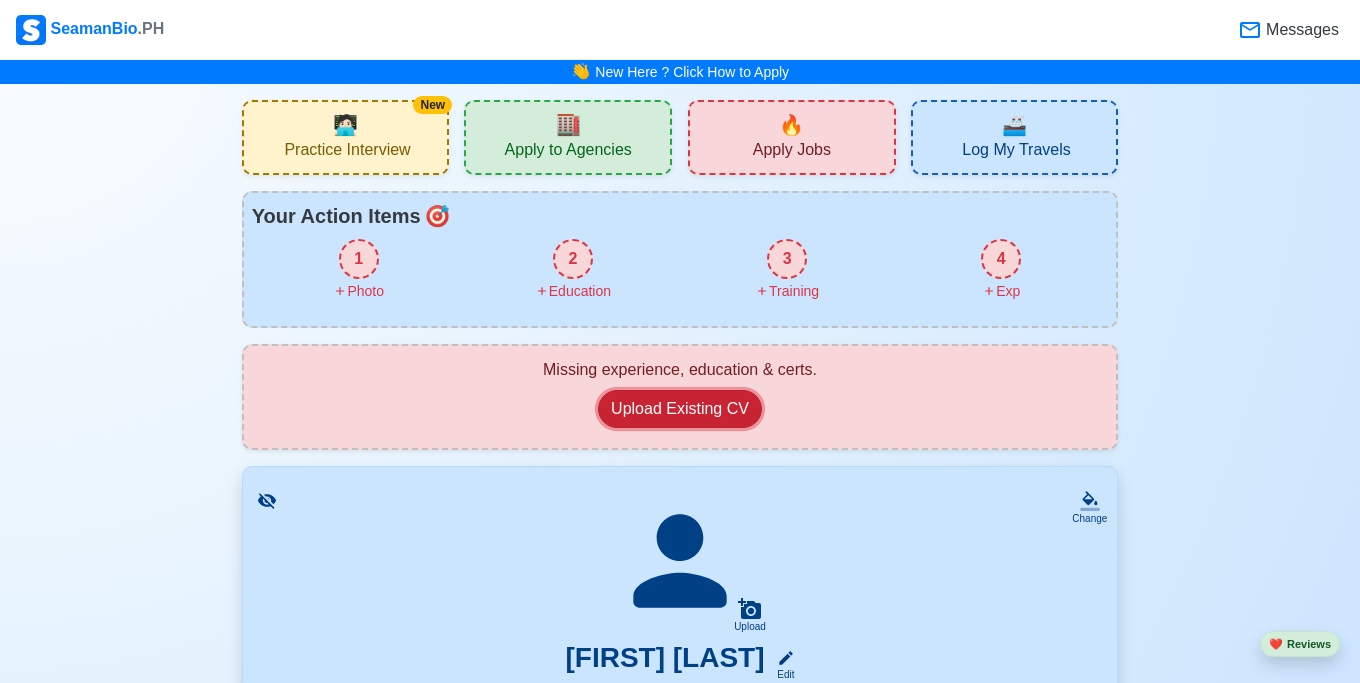 click on "Upload Existing CV" at bounding box center (680, 409) 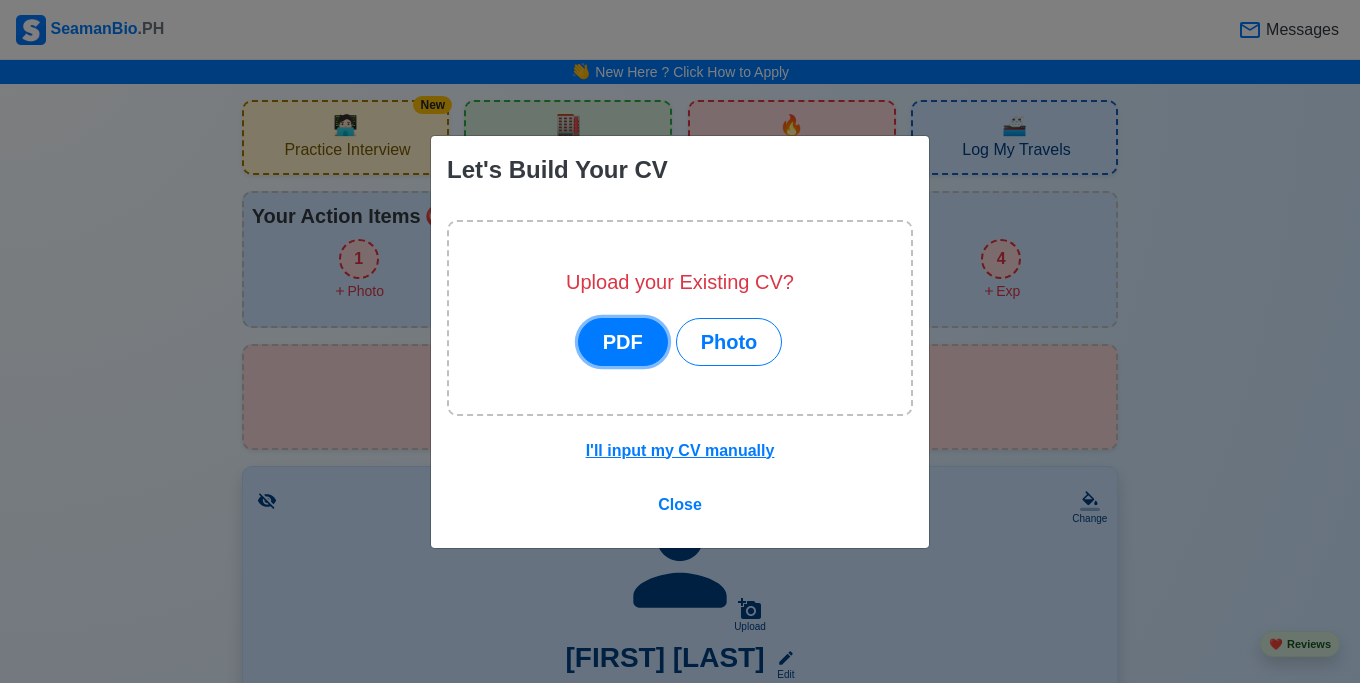 click on "PDF" at bounding box center (623, 342) 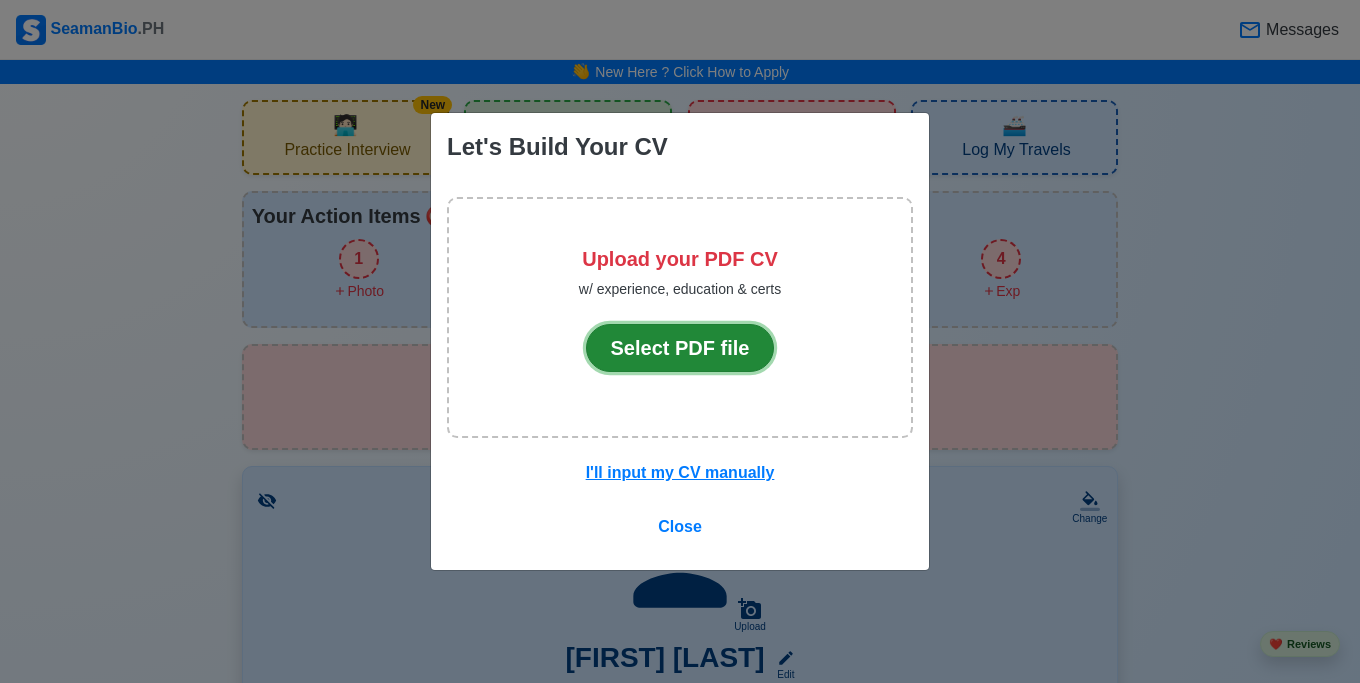 click on "Select PDF file" at bounding box center [680, 348] 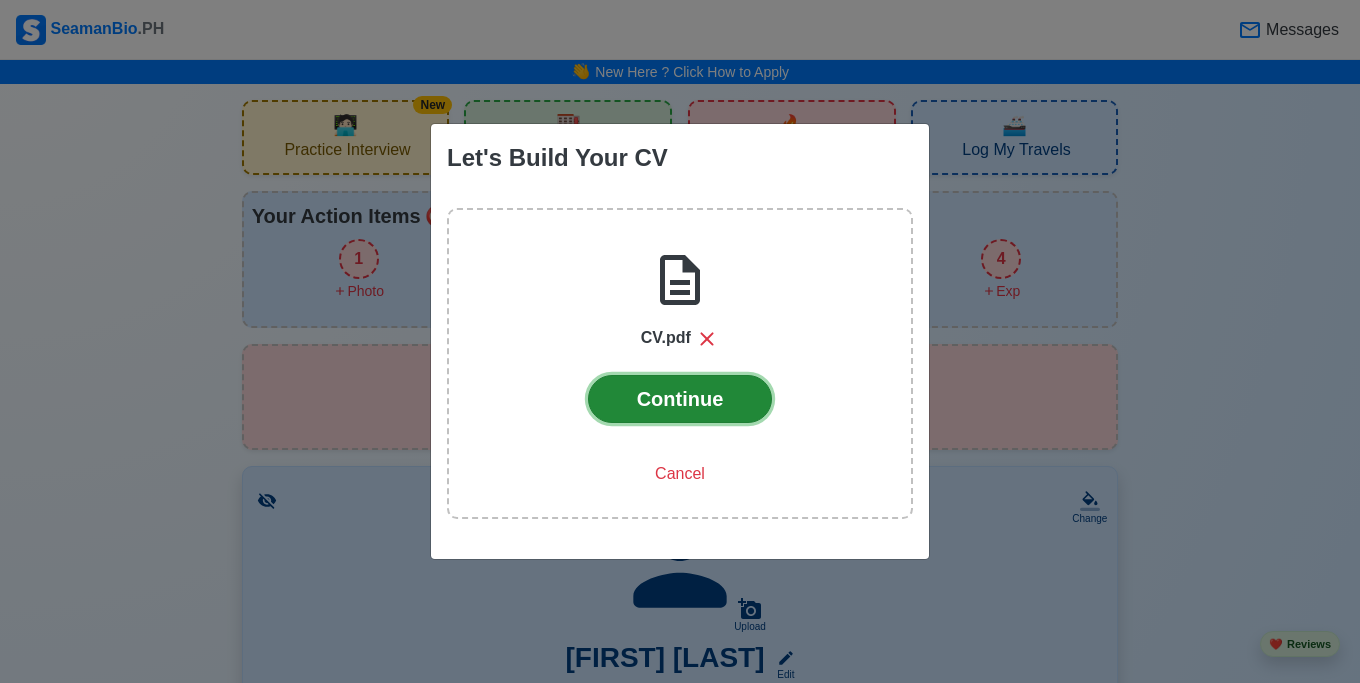 click on "Continue" at bounding box center [680, 399] 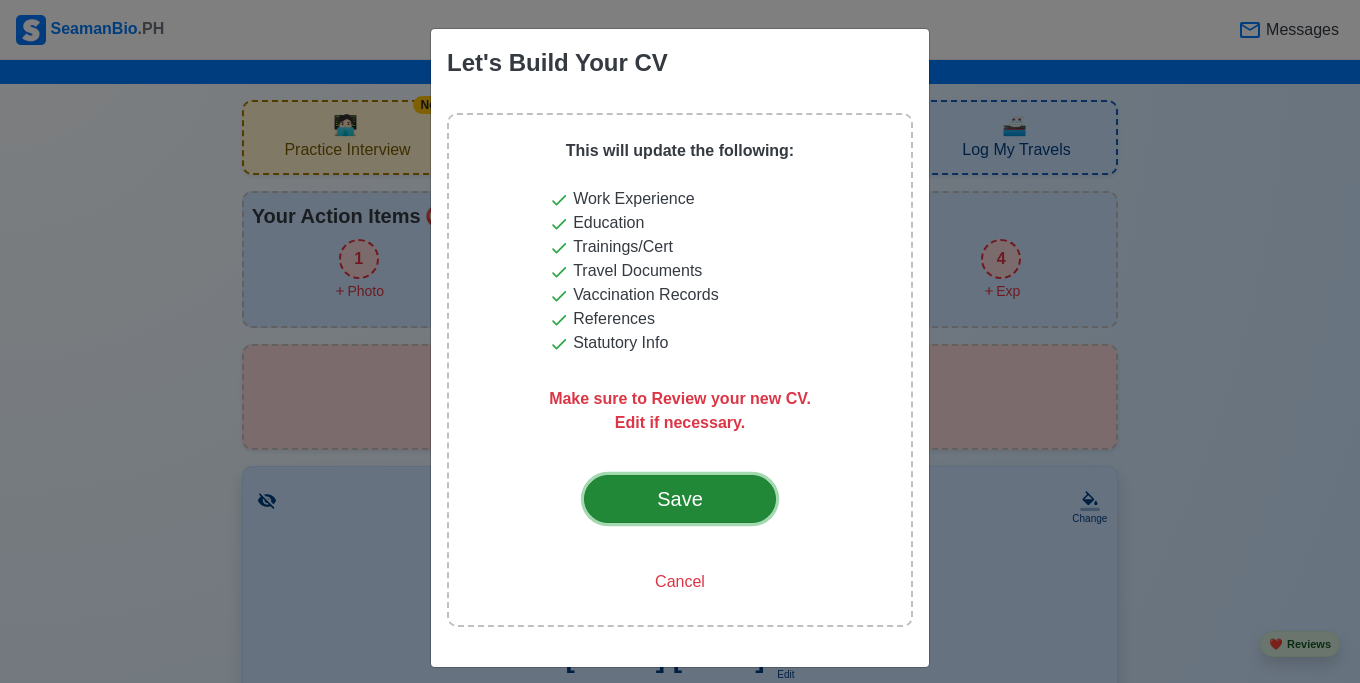 click on "Save" at bounding box center (680, 499) 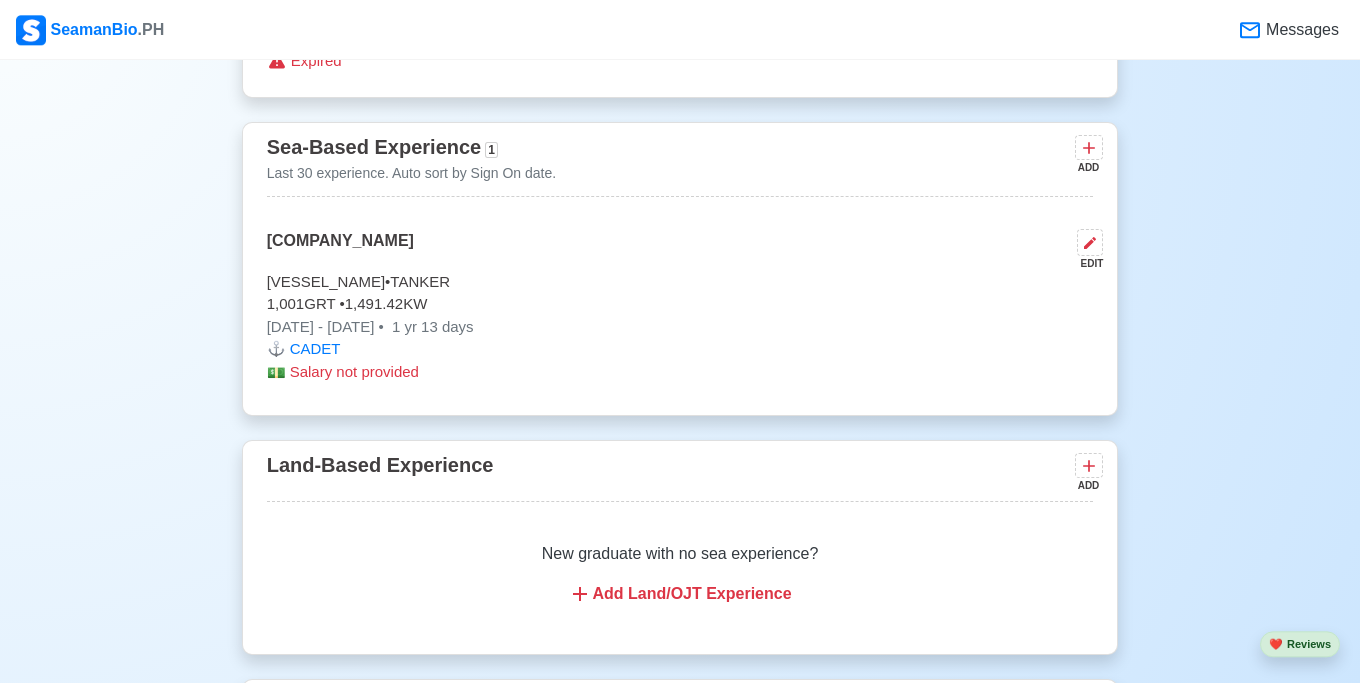 scroll, scrollTop: 3886, scrollLeft: 0, axis: vertical 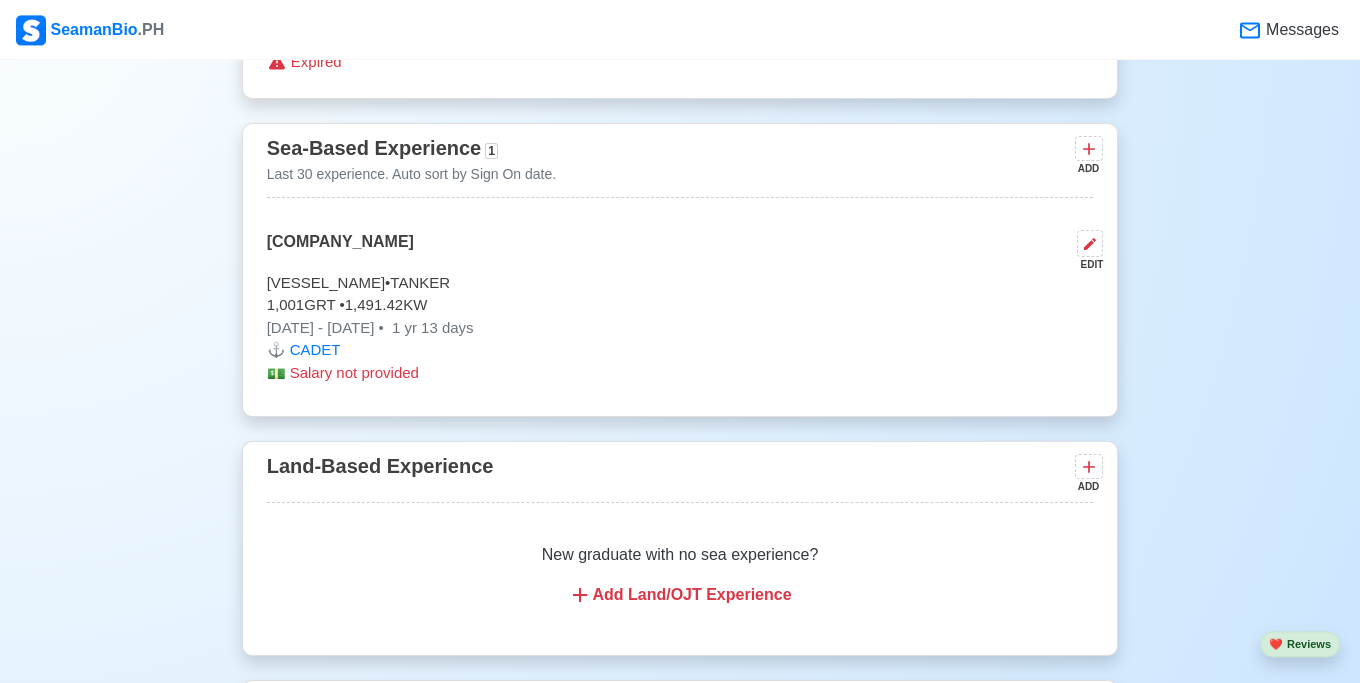click on "Sea-Based Experience 1 Last 30 experience. Auto sort by Sign On date. ADD OSM EDIT M/T ARARIEL FAYE  •  TANKER 1,001  GRT •  1,491.42  KW [DATE] - [DATE] •   1 yr 13 days ⚓️ CADET 💵️ Salary not provided" at bounding box center [680, 270] 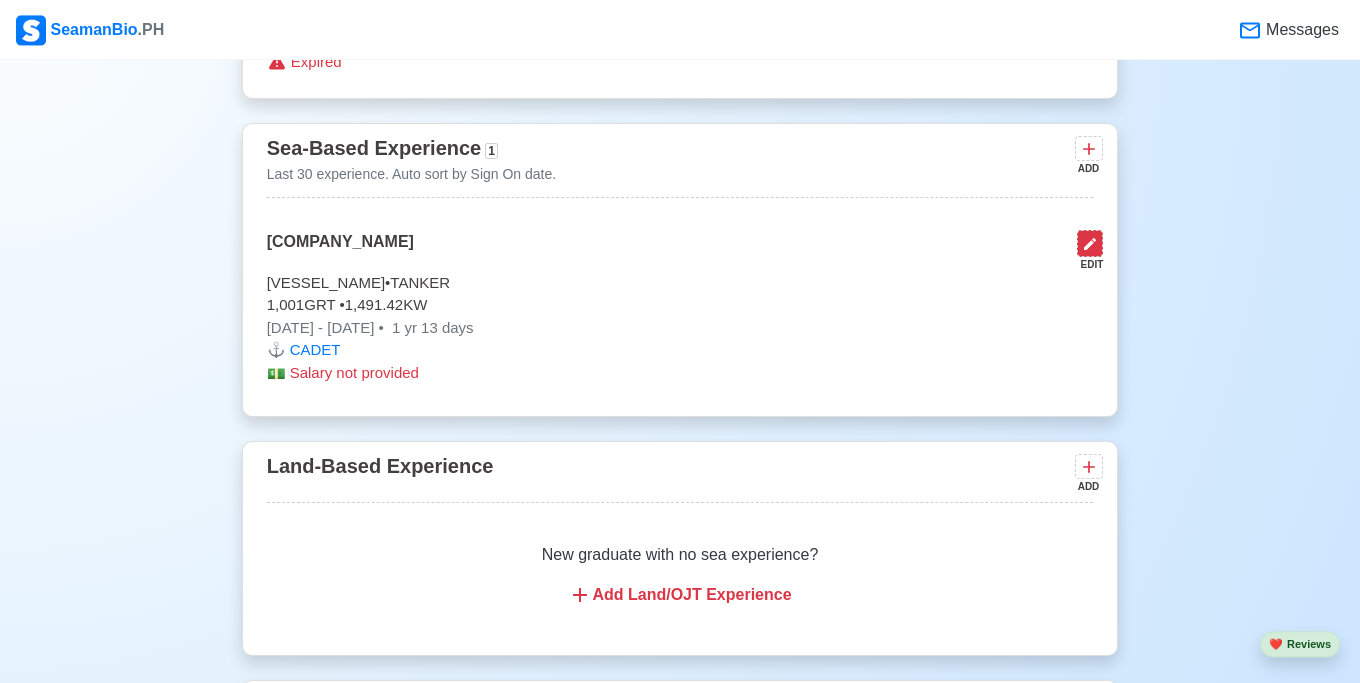 click 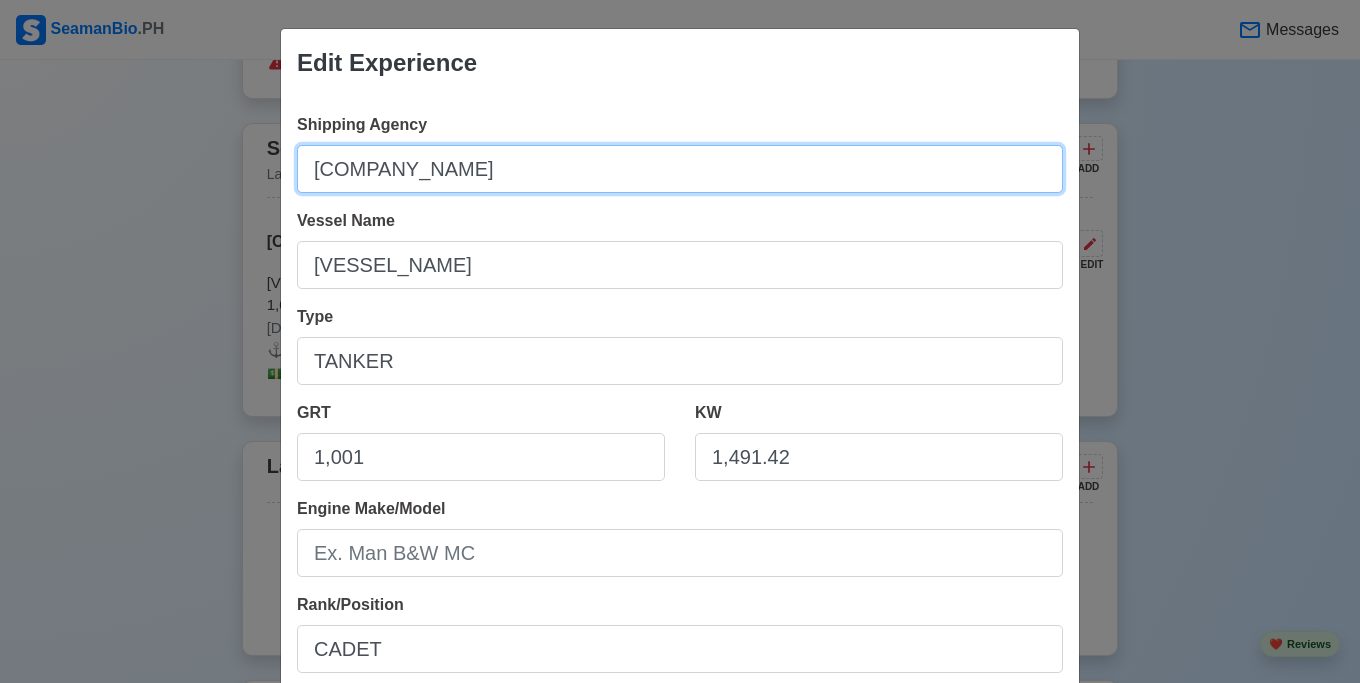 click on "[COMPANY_NAME]" at bounding box center [680, 169] 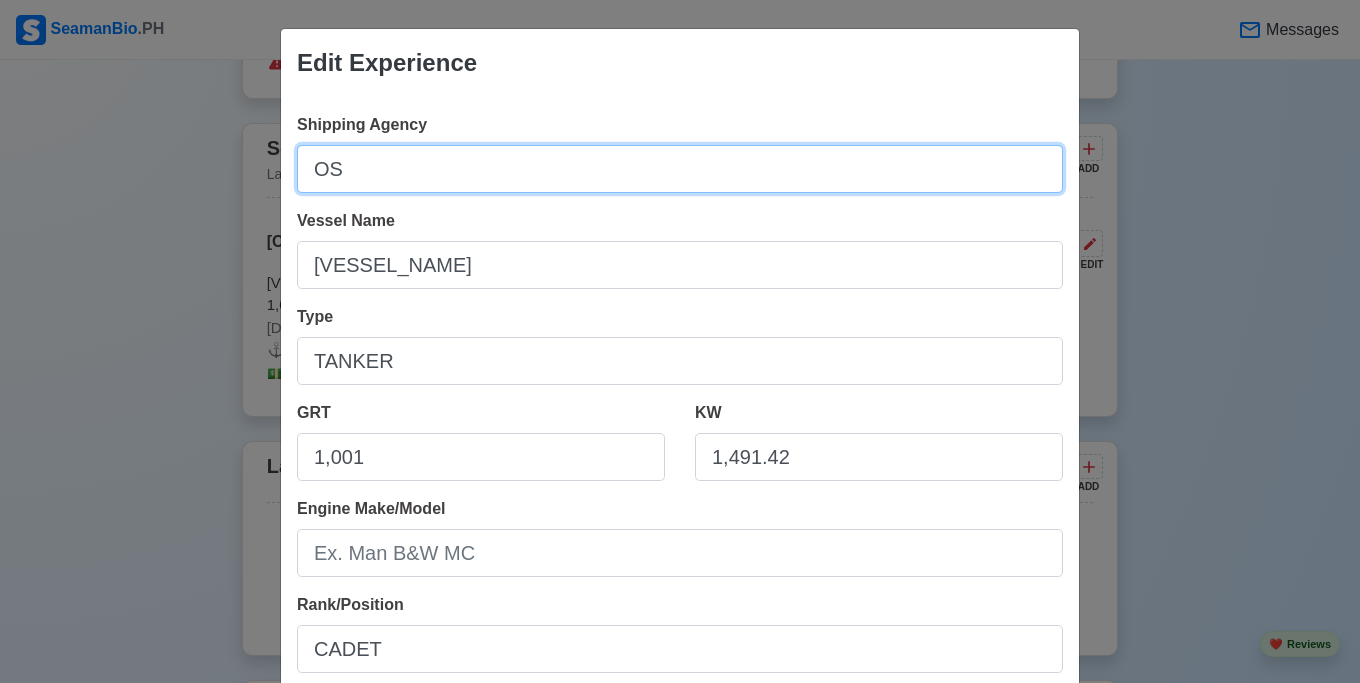 type on "O" 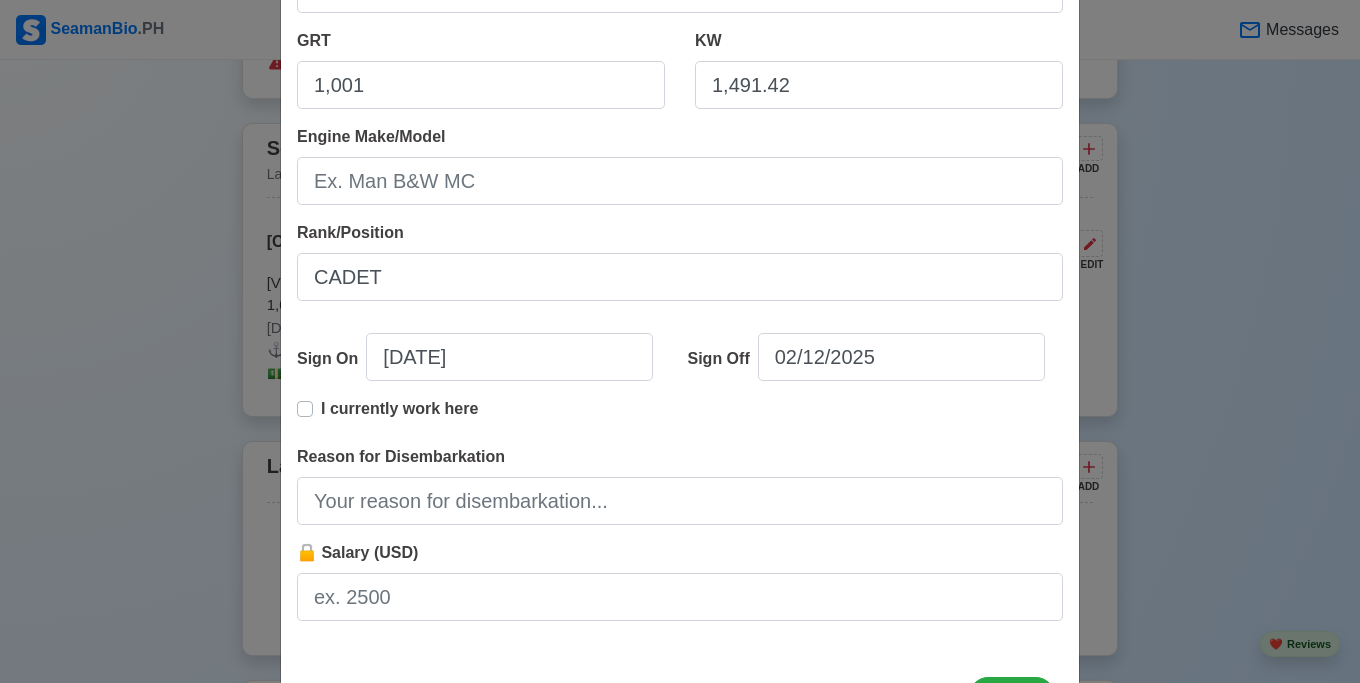 scroll, scrollTop: 457, scrollLeft: 0, axis: vertical 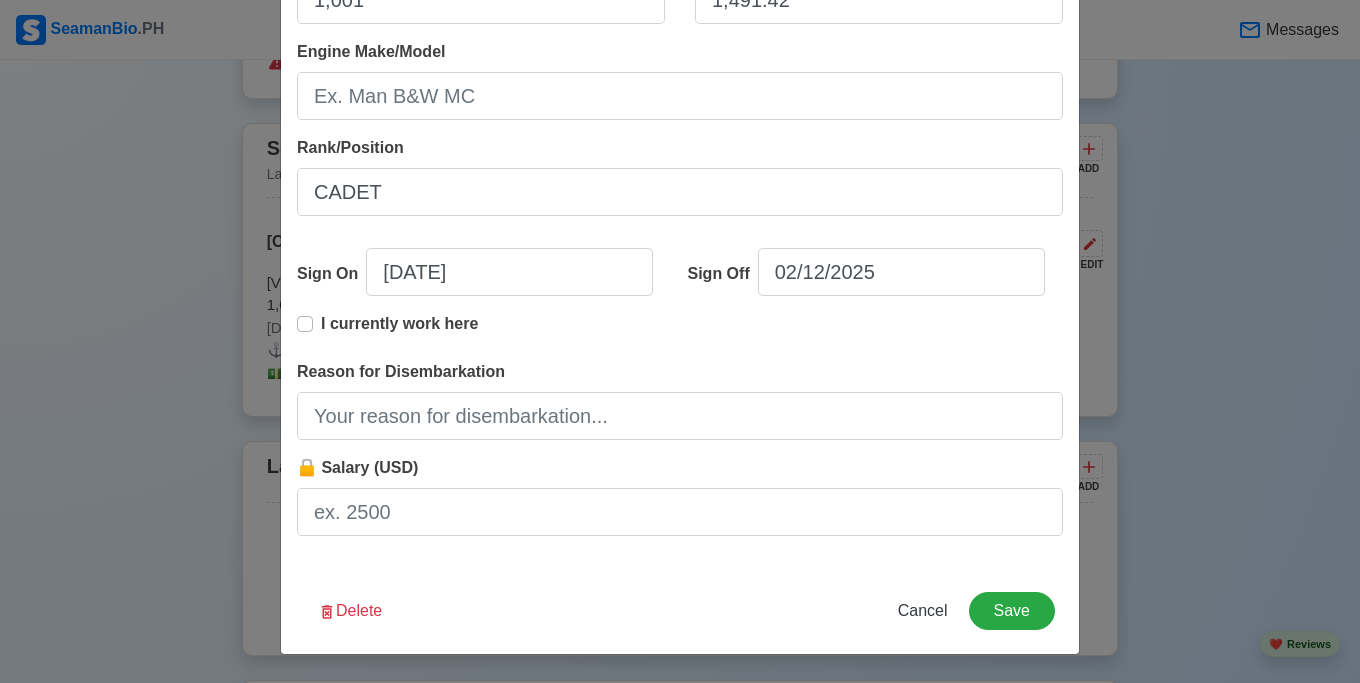 type on "CLC QEA Maritime Services Inc." 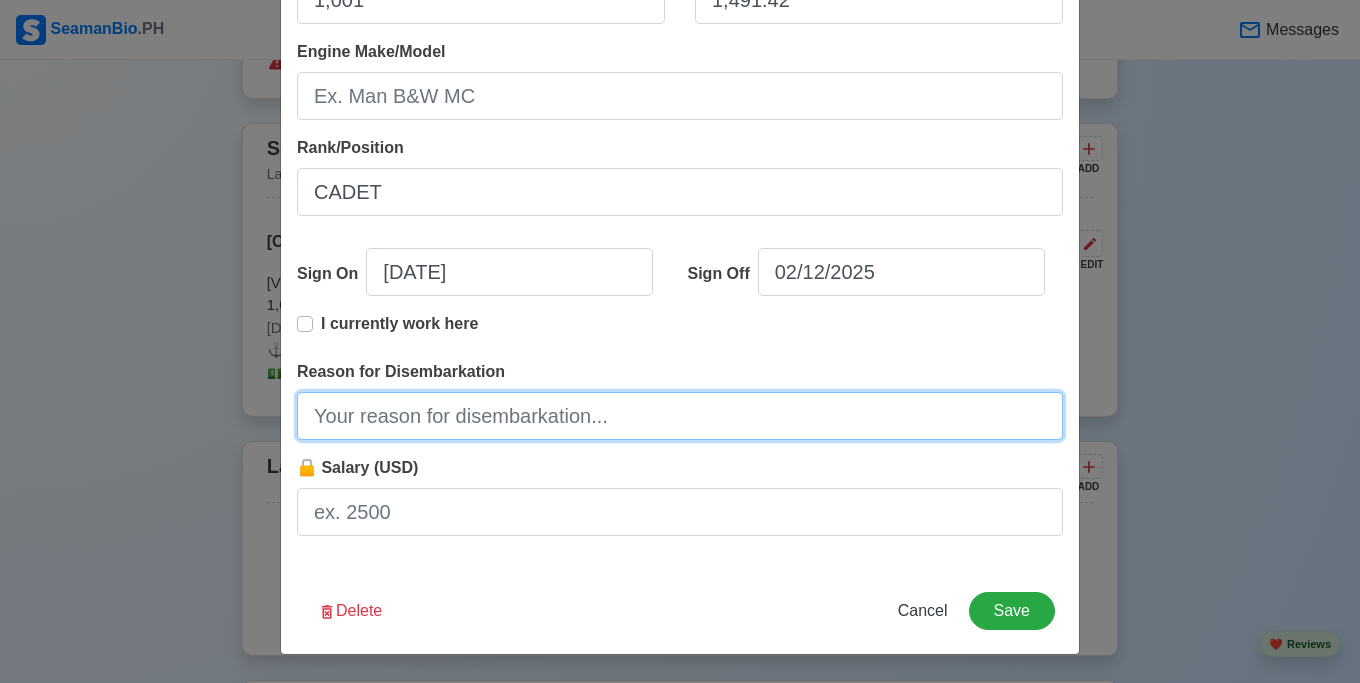 click on "Reason for Disembarkation" at bounding box center [680, 416] 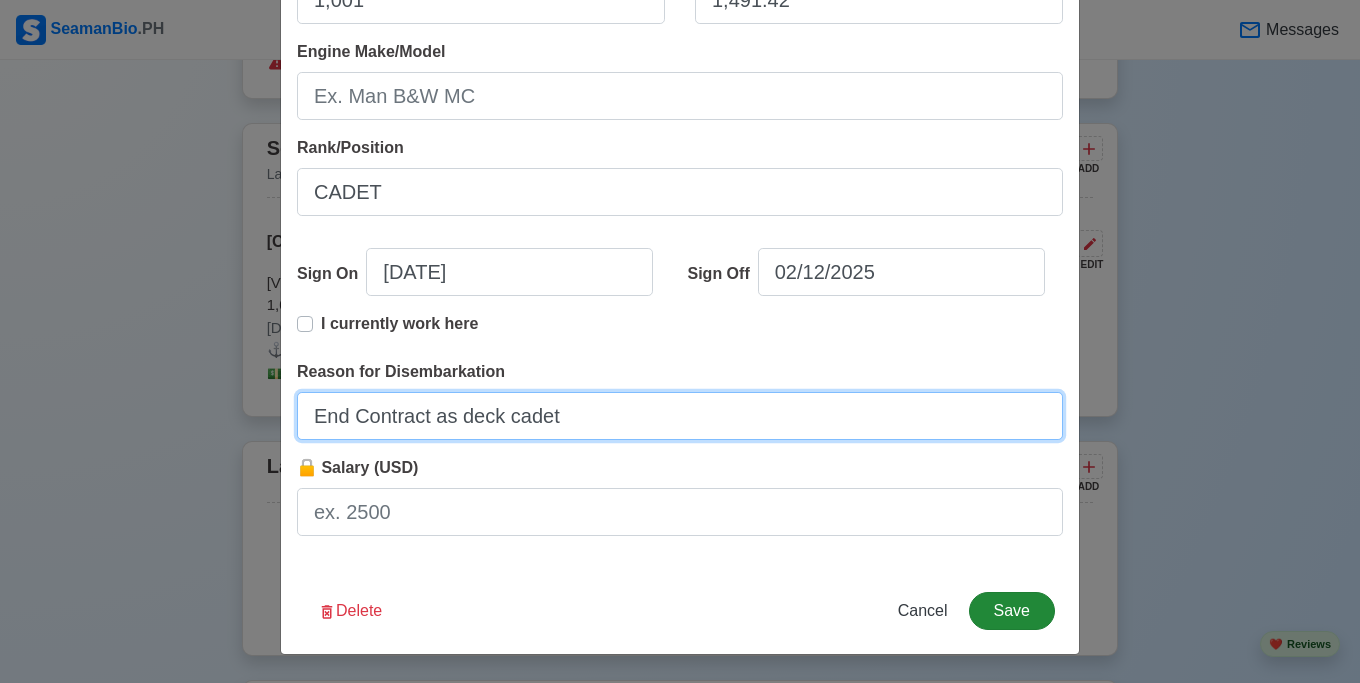 type on "End Contract as deck cadet" 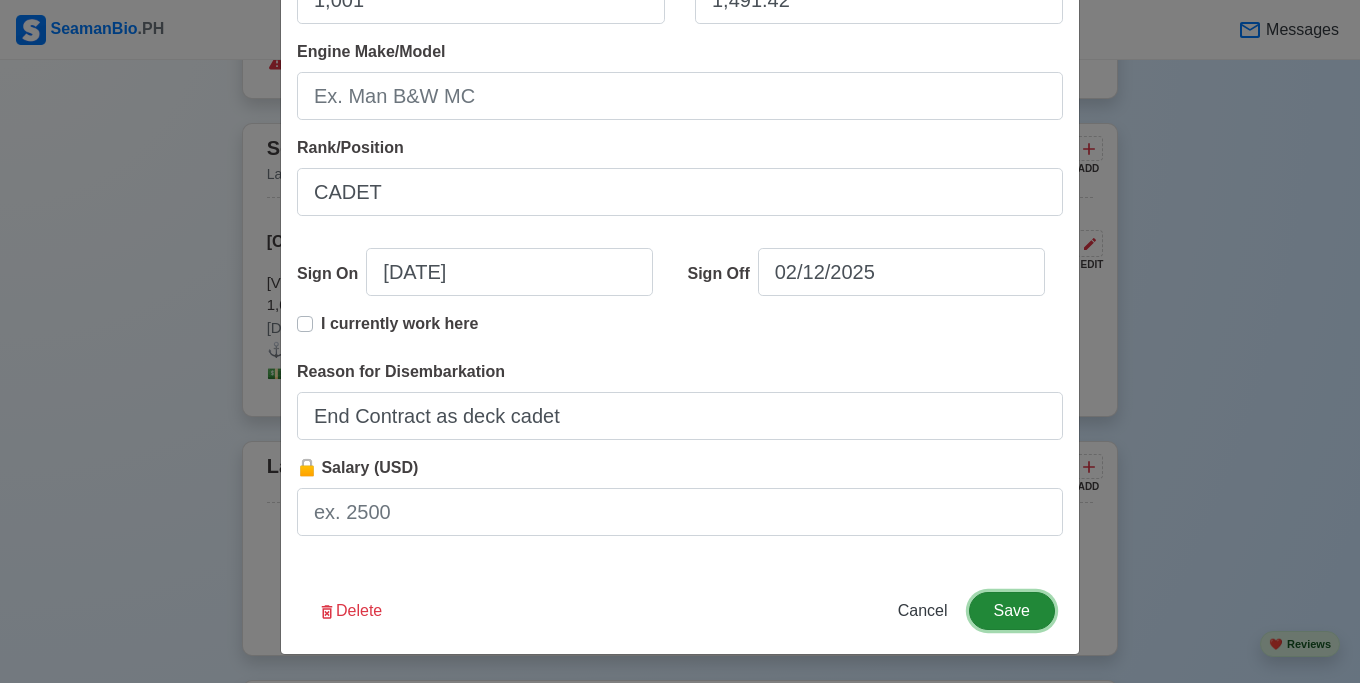click on "Save" at bounding box center (1012, 611) 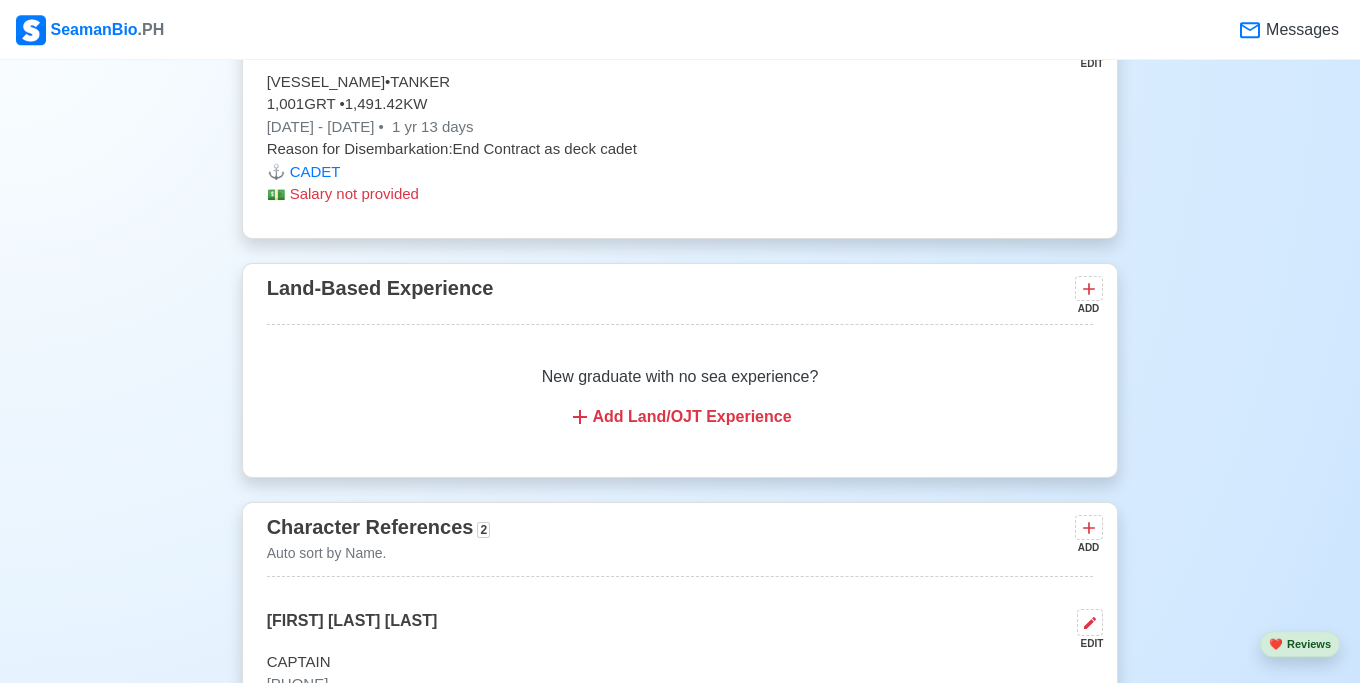scroll, scrollTop: 4089, scrollLeft: 0, axis: vertical 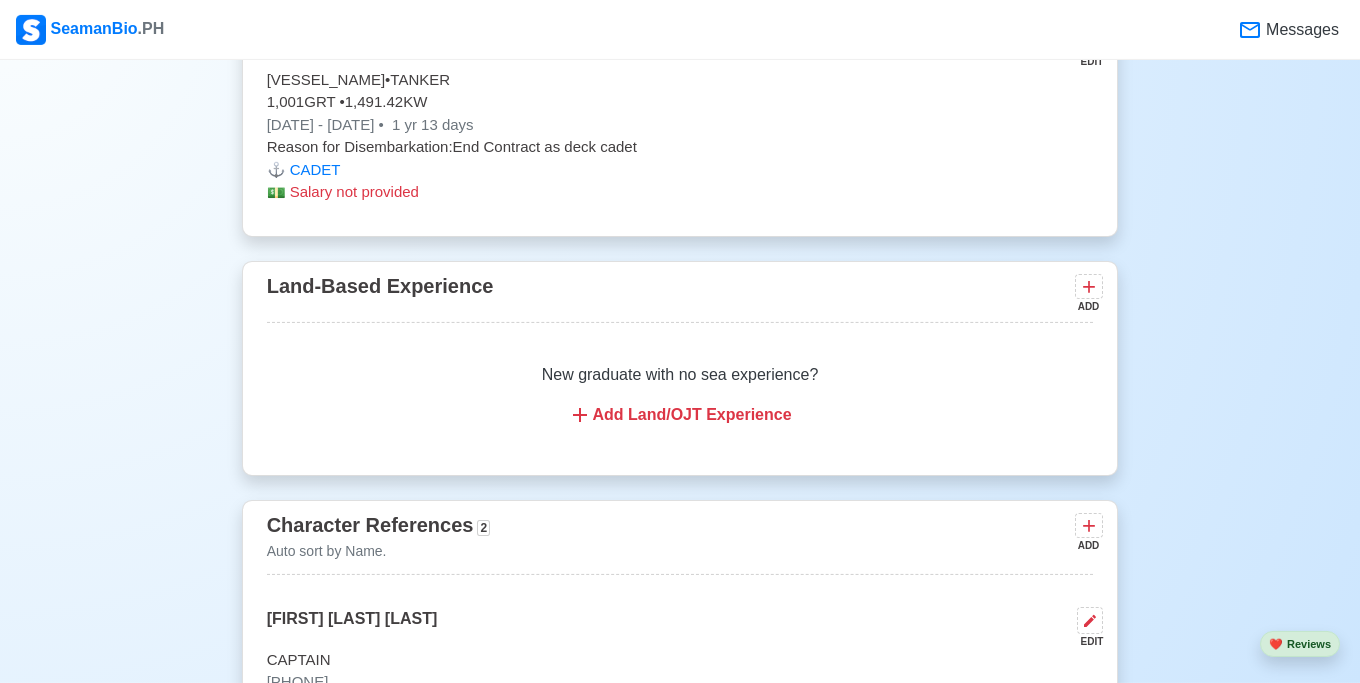 click on "Add Land/OJT Experience" at bounding box center (680, 415) 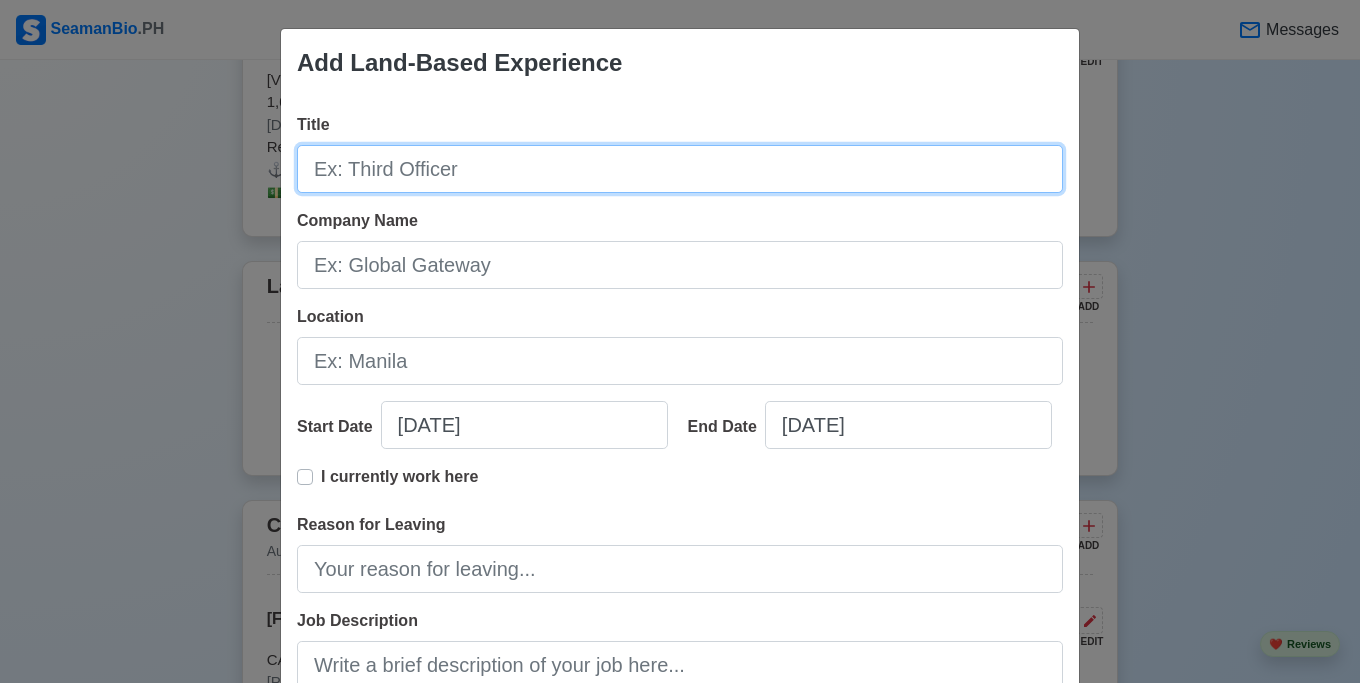 click on "Title" at bounding box center (680, 169) 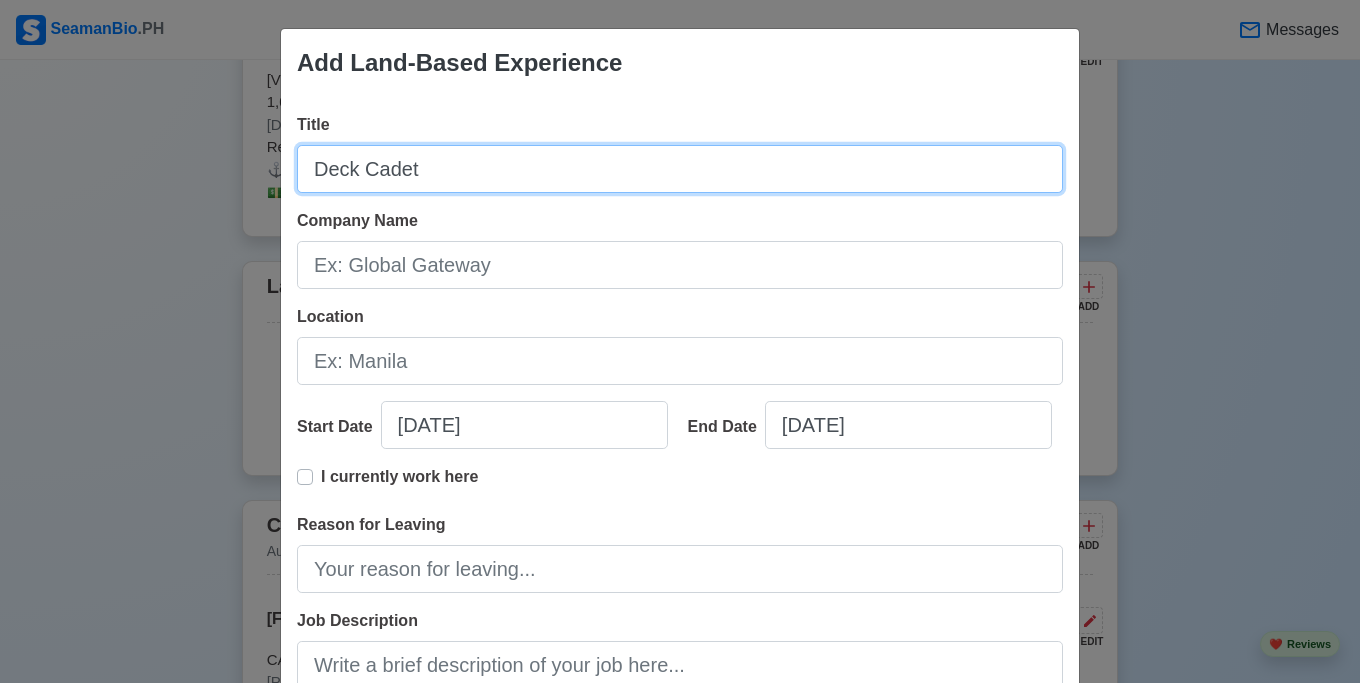 type on "Deck Cadet" 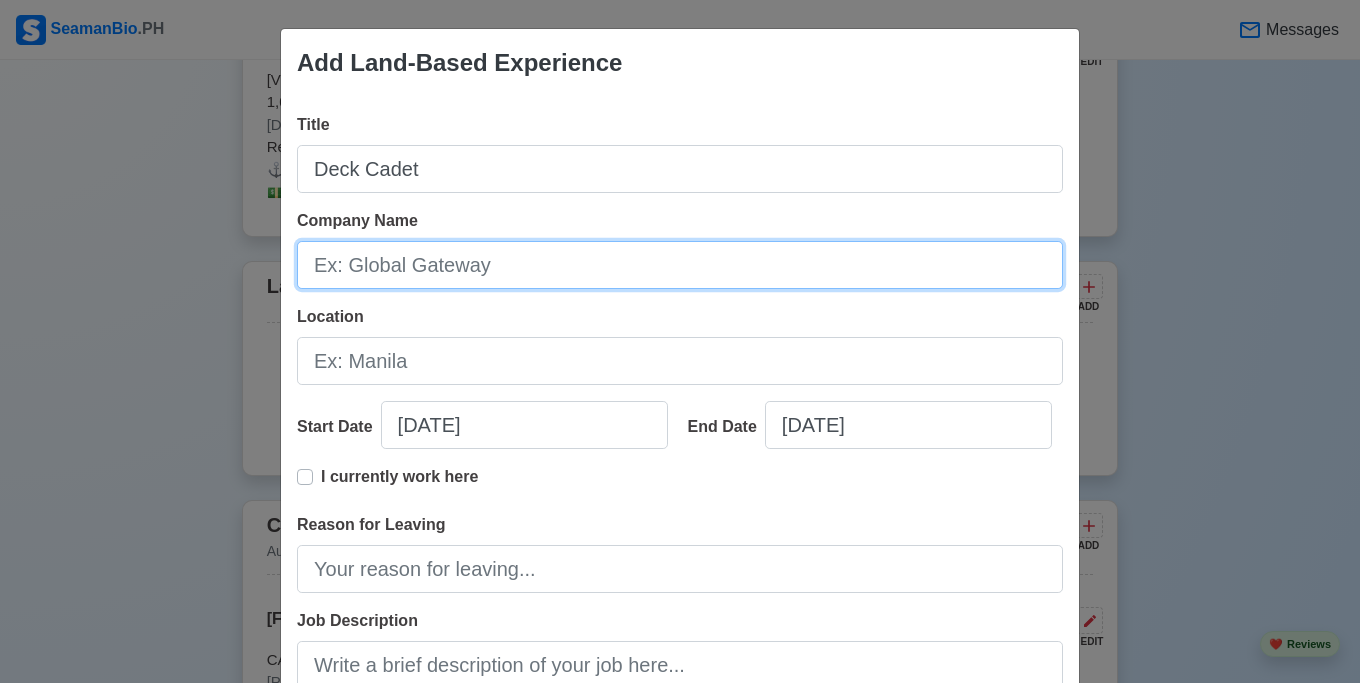 click on "Company Name" at bounding box center [680, 265] 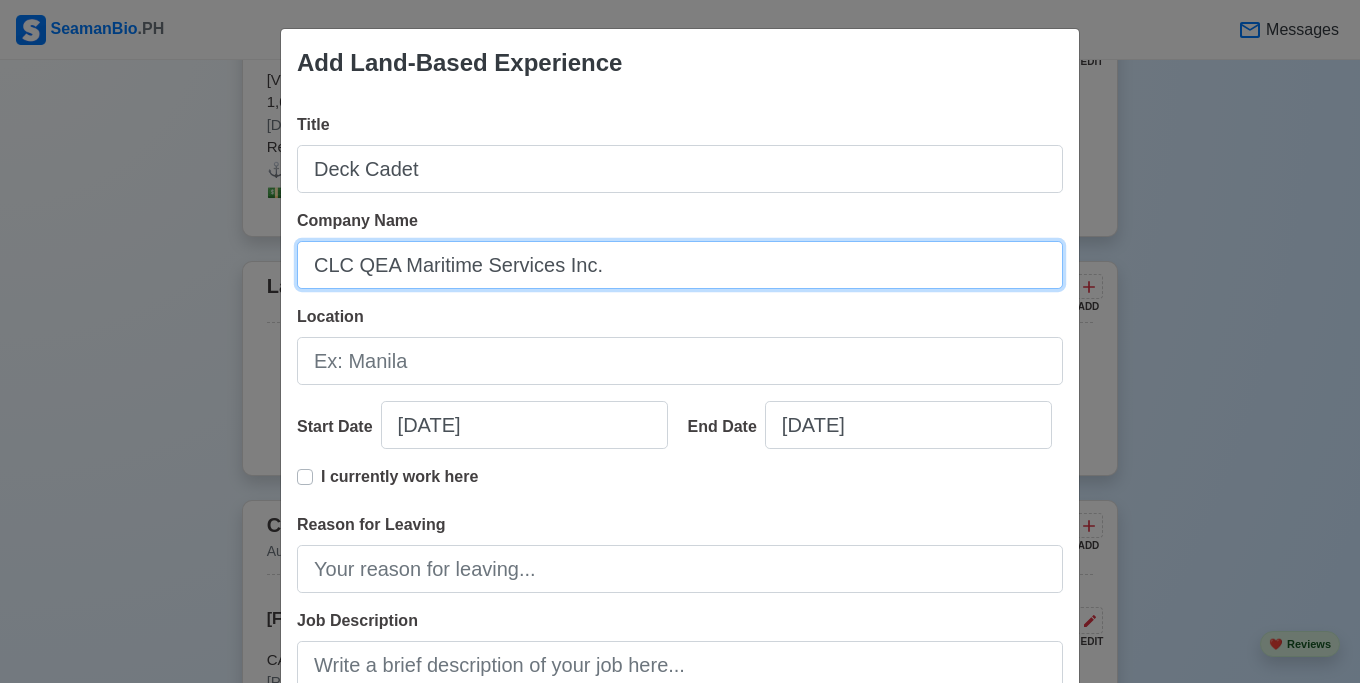 type on "CLC QEA Maritime Services Inc." 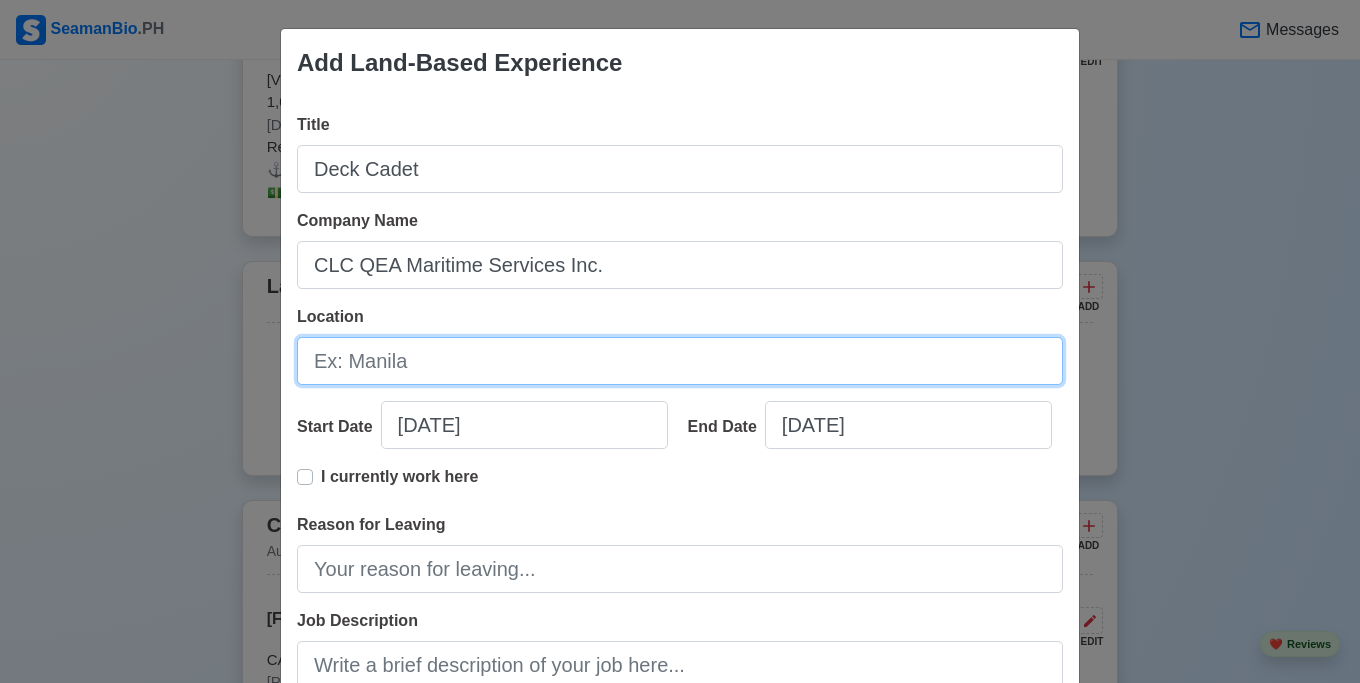 click on "Location" at bounding box center [680, 361] 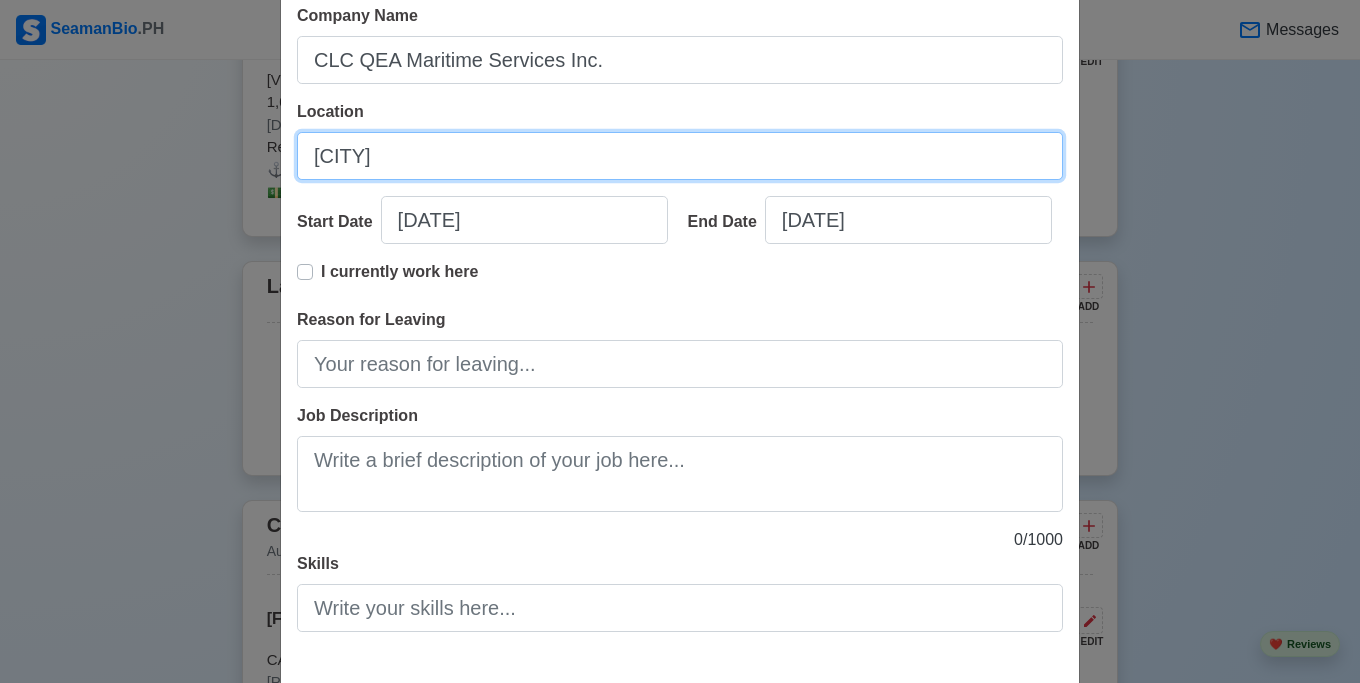 scroll, scrollTop: 225, scrollLeft: 0, axis: vertical 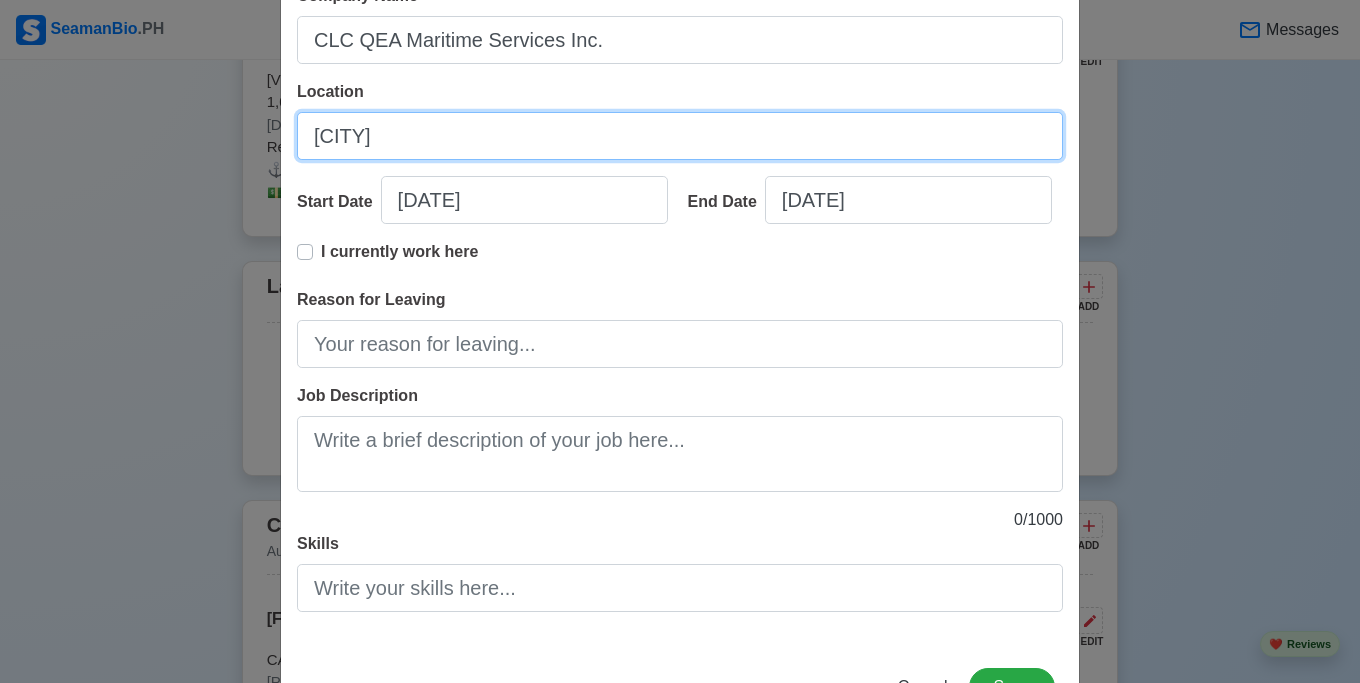 type on "[CITY]" 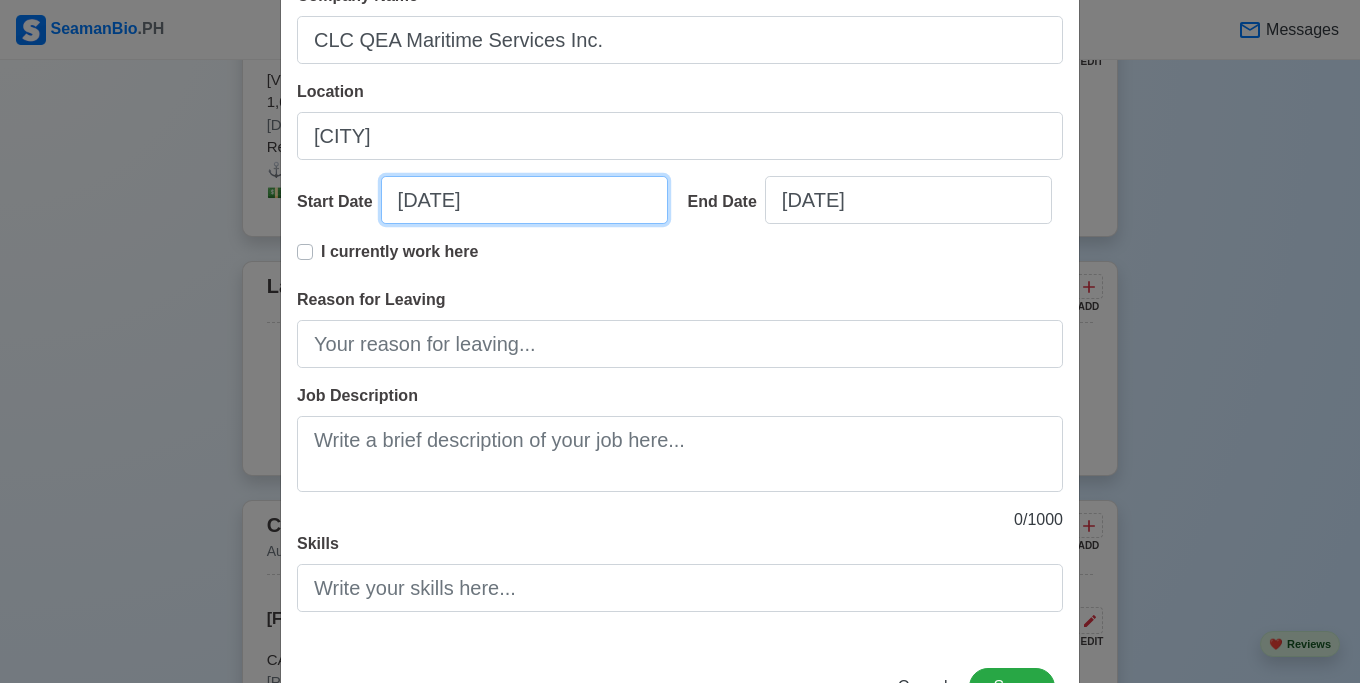 select on "****" 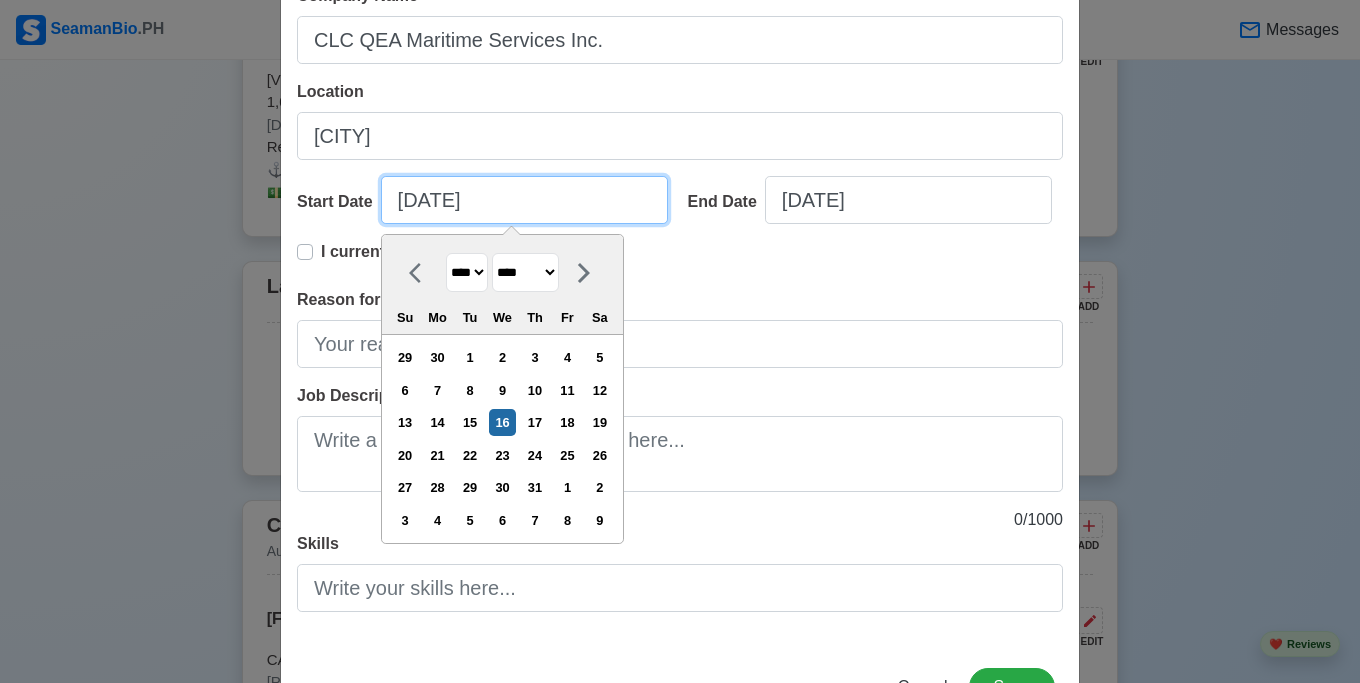 click on "[DATE]" at bounding box center [524, 200] 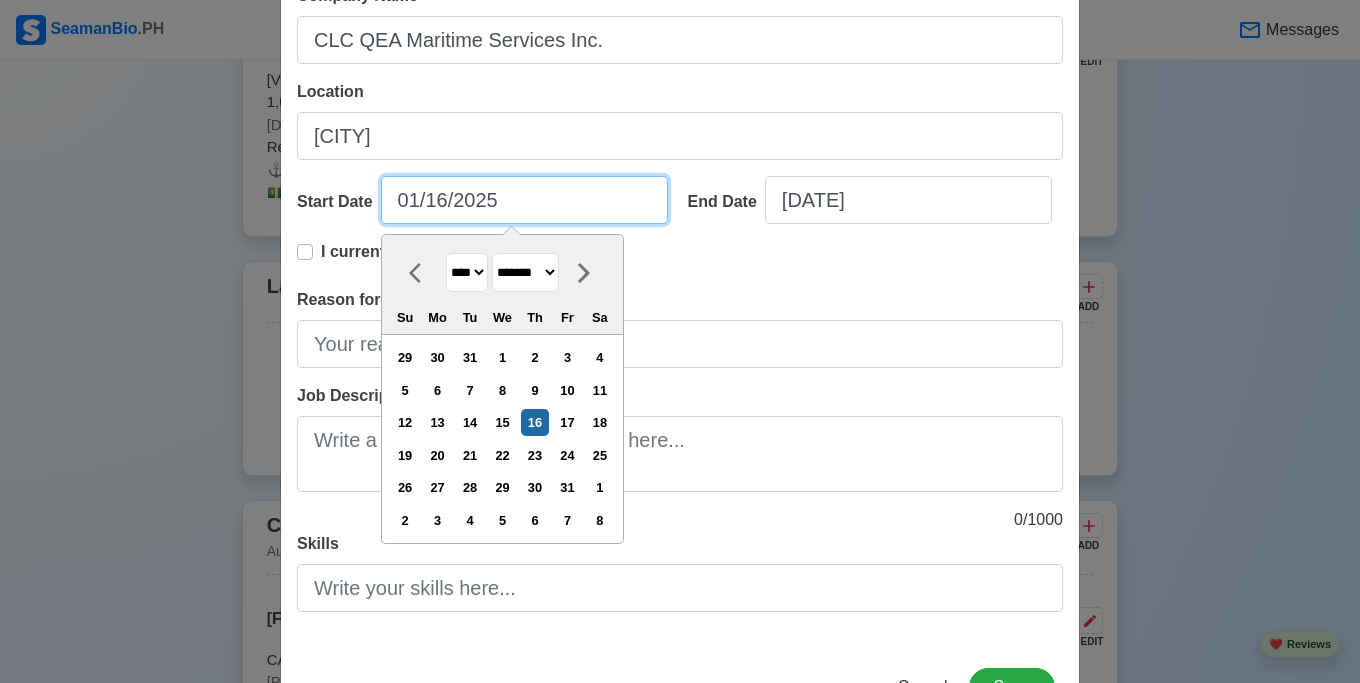 click on "01/16/2025" at bounding box center [524, 200] 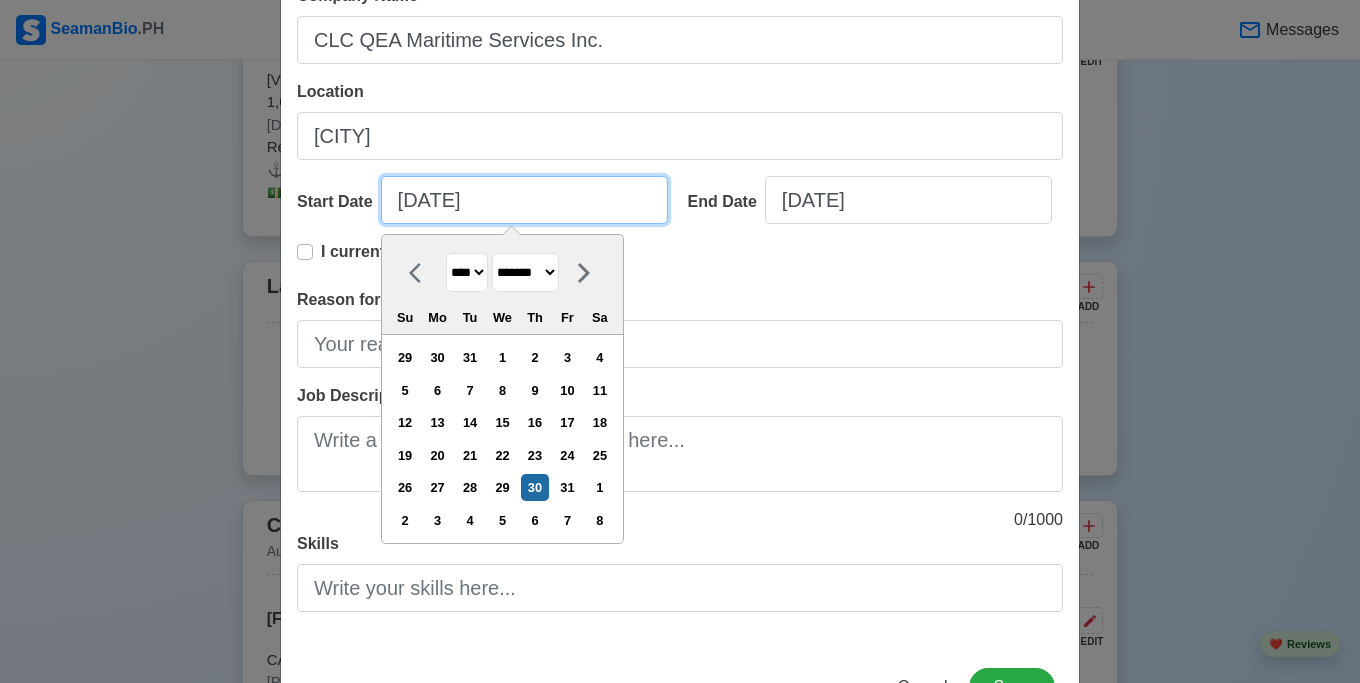 click on "[DATE]" at bounding box center (524, 200) 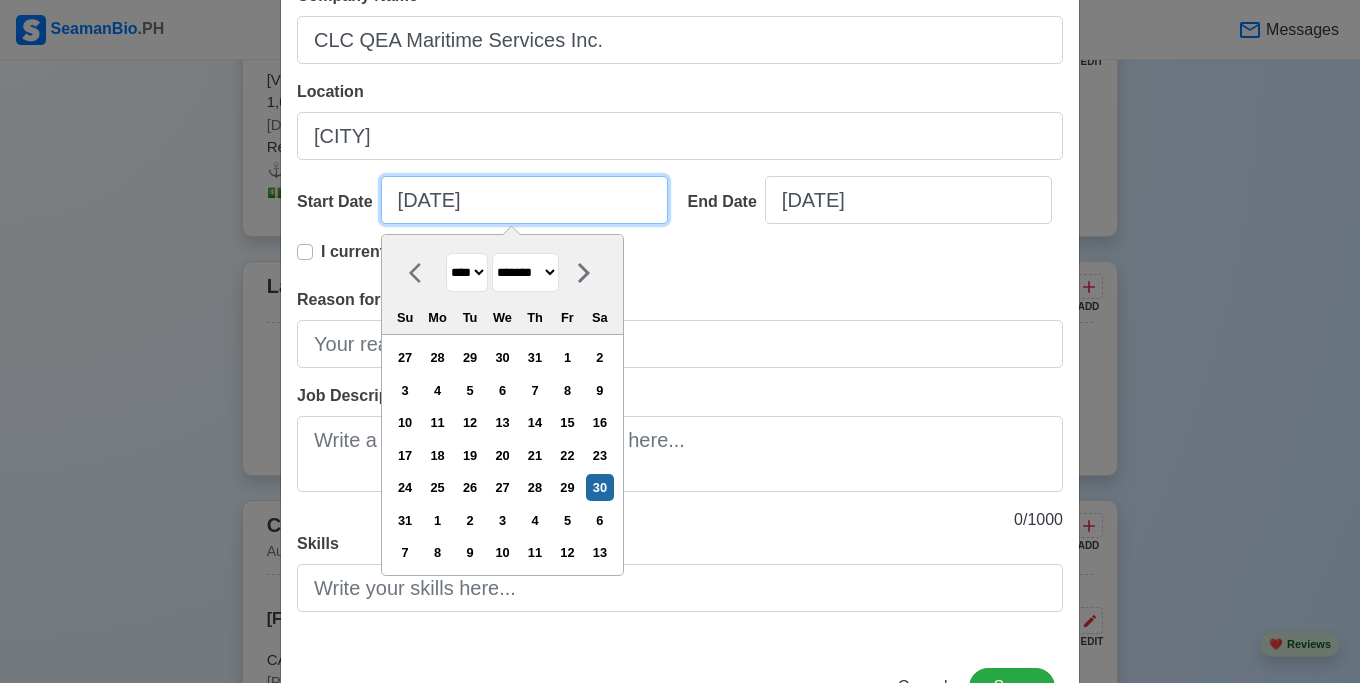 type on "[DATE]" 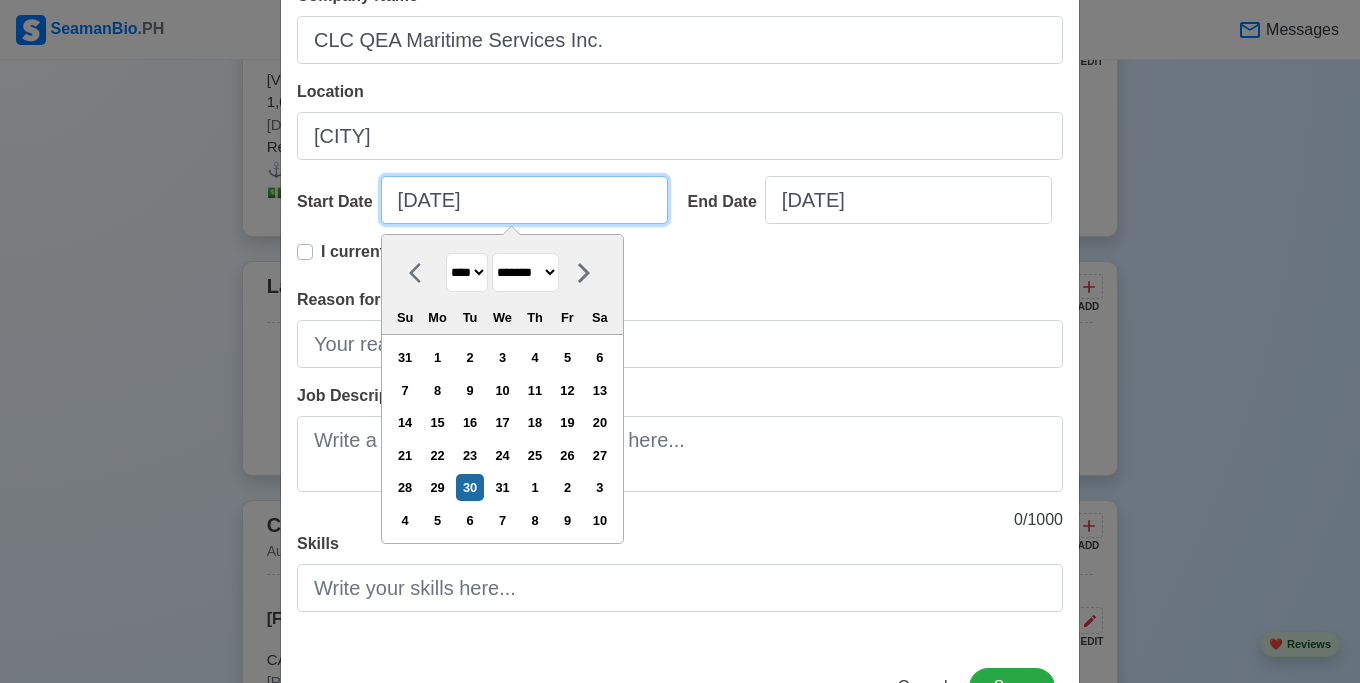 type on "[DATE]" 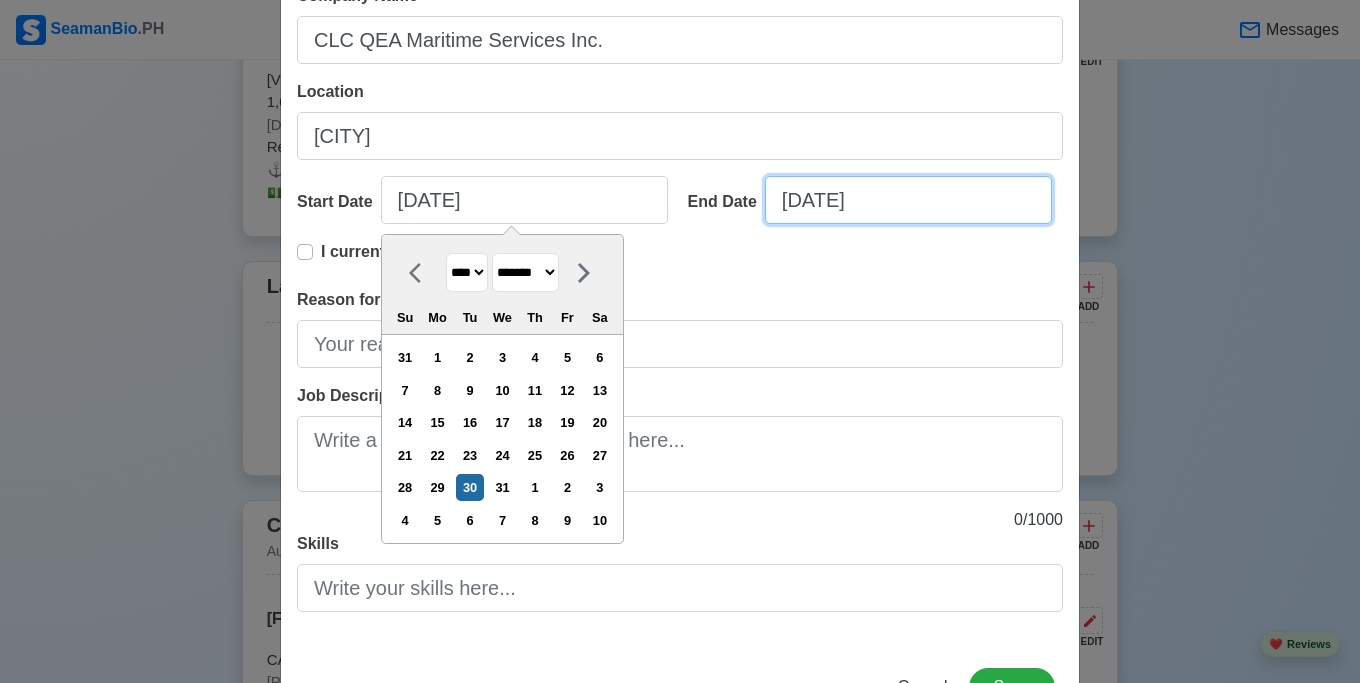 select on "****" 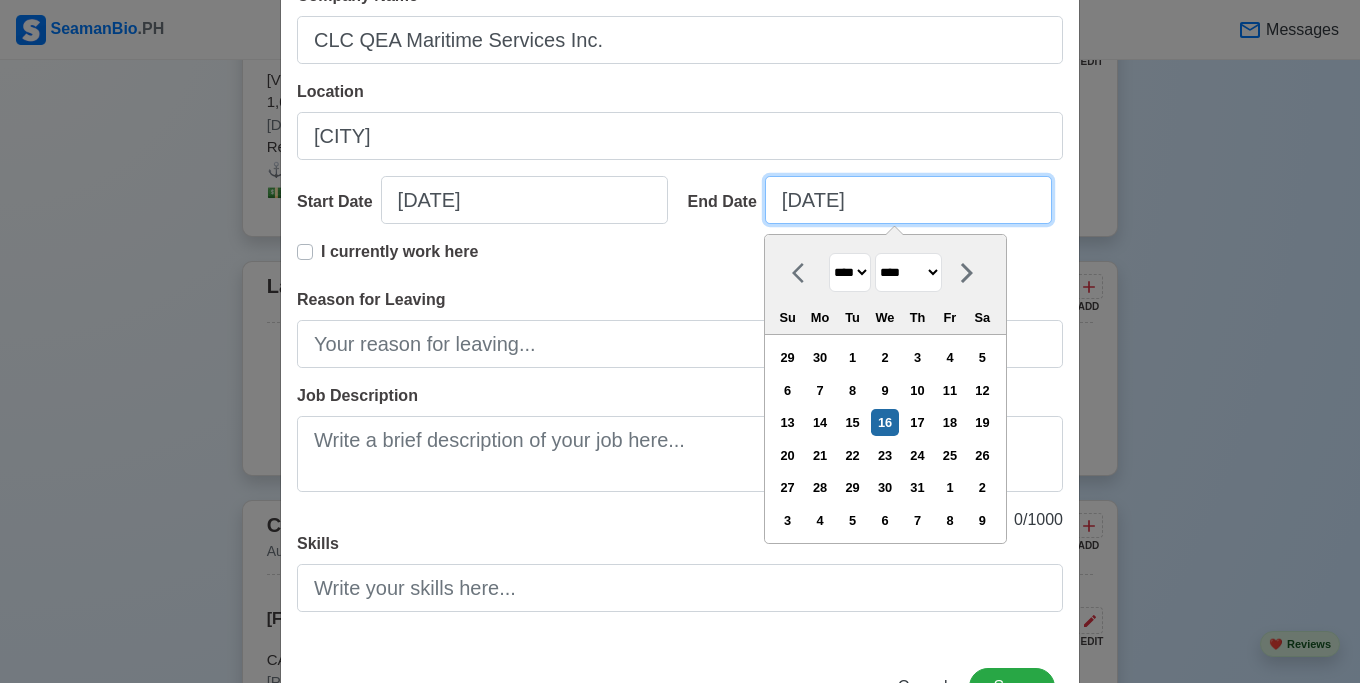 click on "[DATE]" at bounding box center [908, 200] 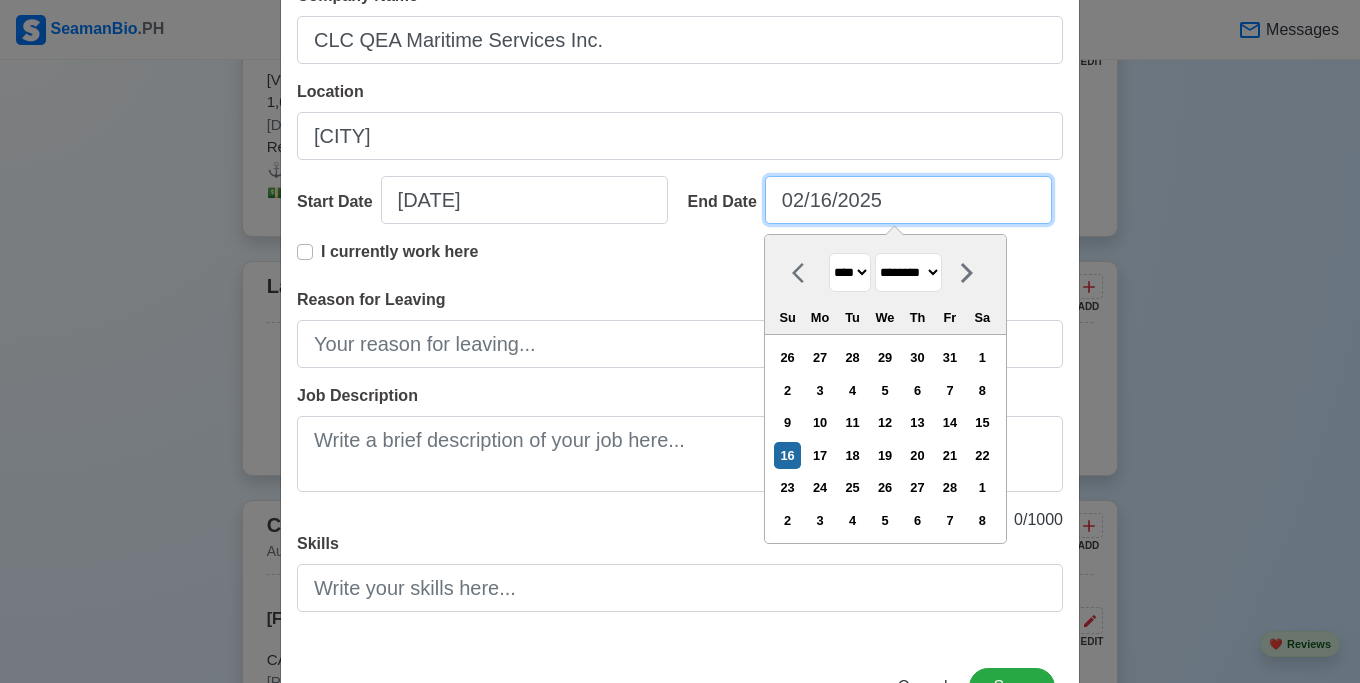 click on "02/16/2025" at bounding box center (908, 200) 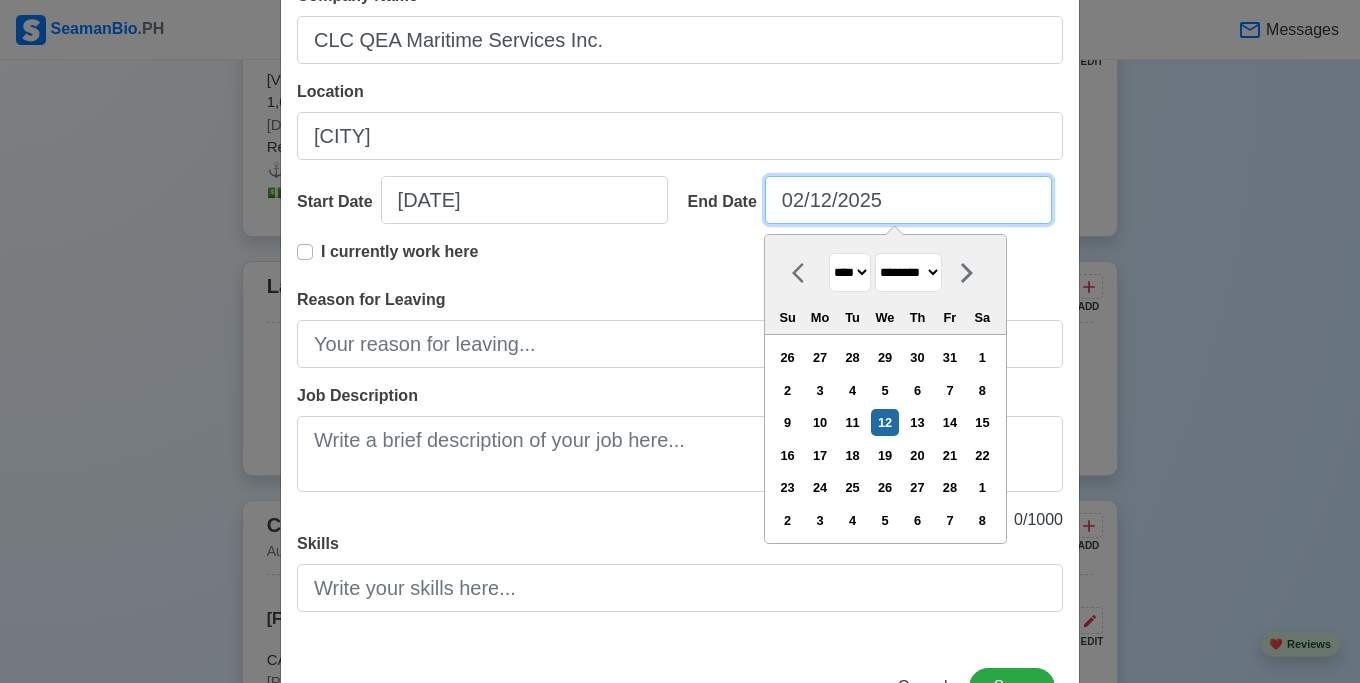 type on "02/12/2025" 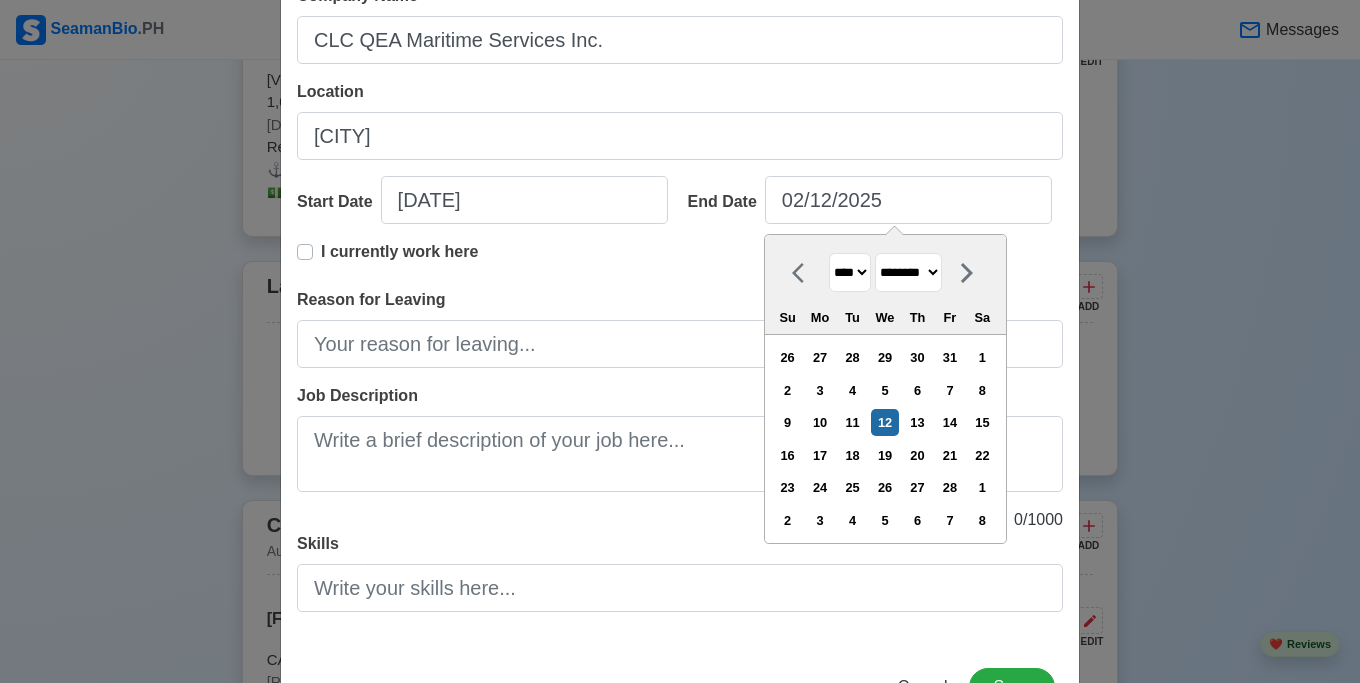 click on "End Date [DATE] [MONTH] [YEAR] **** **** **** **** **** **** **** **** **** **** **** **** **** **** **** **** **** **** **** **** **** **** **** **** **** **** **** **** **** **** **** **** **** **** **** **** **** **** **** **** **** **** **** **** **** **** **** **** **** **** **** **** **** **** **** **** **** **** **** **** **** **** **** **** **** **** **** **** **** **** **** **** **** **** **** **** **** **** **** **** **** **** **** **** **** **** **** **** **** **** **** **** **** ******* ******** ***** ***** *** **** **** ****** ********* ******* ******** ******** Su Mo Tu We Th Fr Sa 26 27 28 29 30 31 1 2 3 4 5 6 7 8 9 10 11 12 13 14 15 16 17 18 19 20 21 22 23 24 25 26 27 28 1 2 3 4 5 6 7 8" at bounding box center [868, 208] 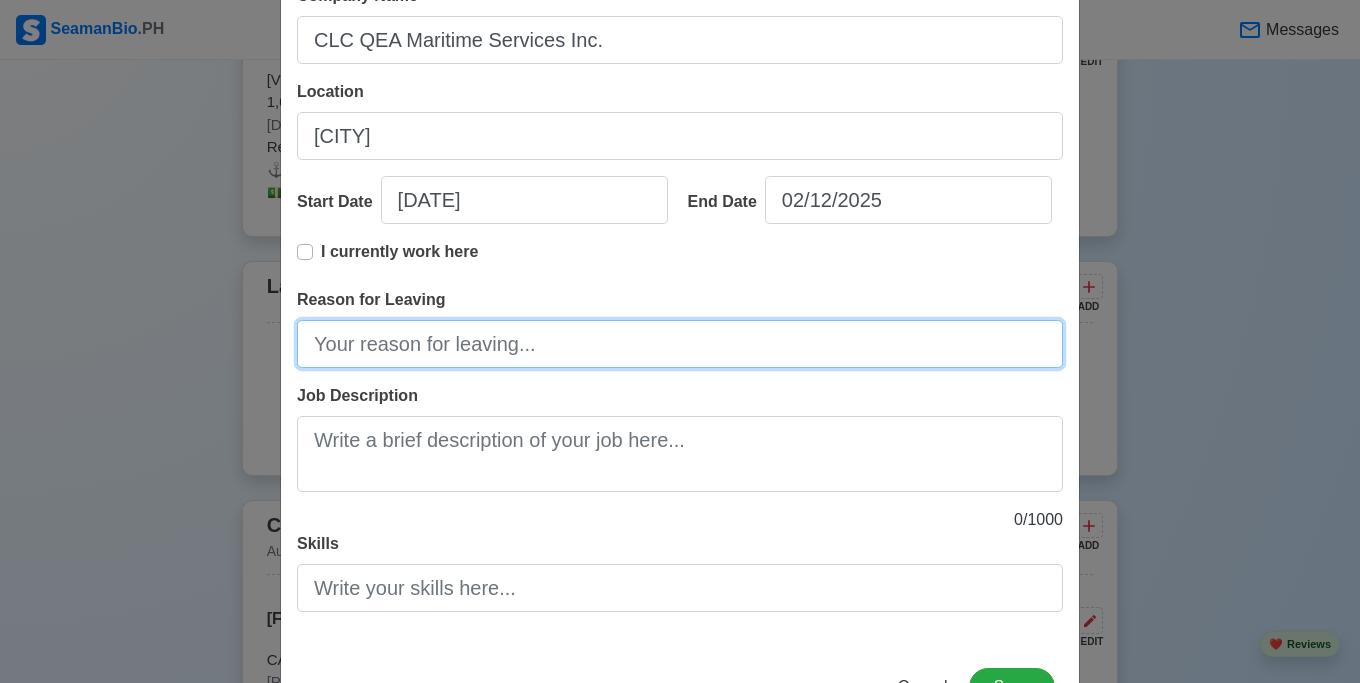 click on "Reason for Leaving" at bounding box center [680, 344] 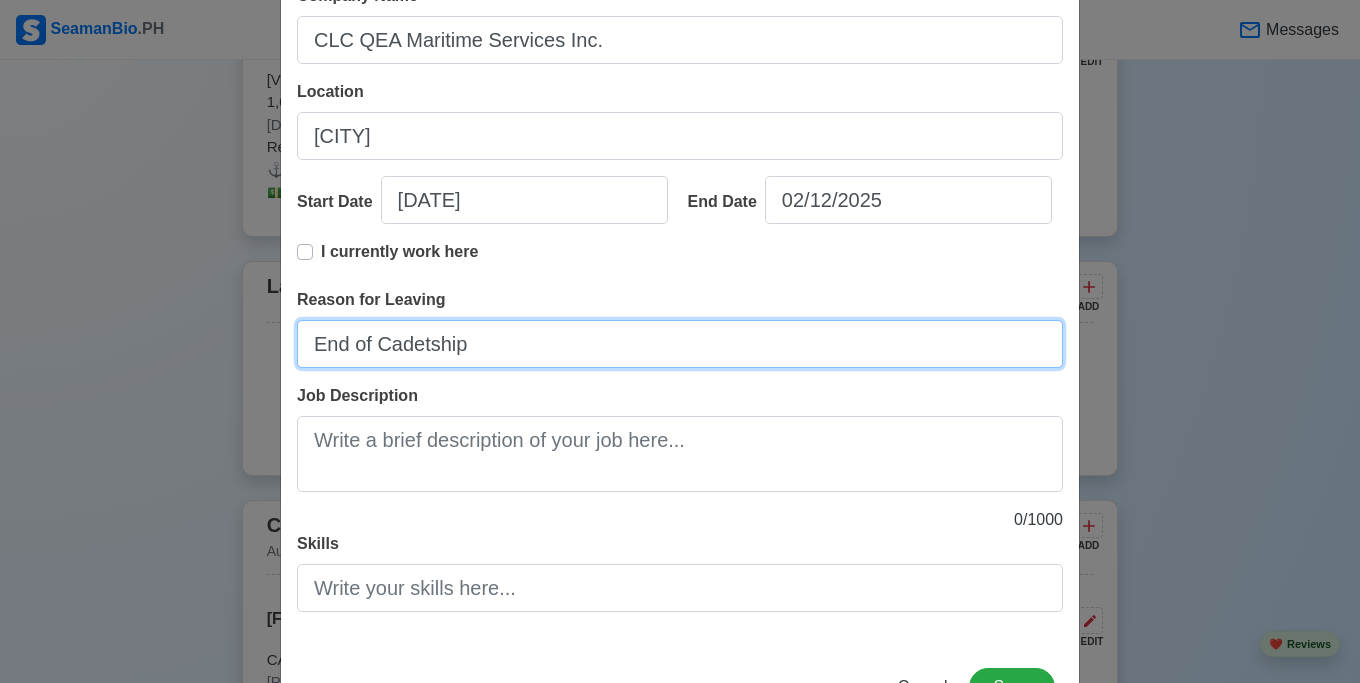 scroll, scrollTop: 301, scrollLeft: 0, axis: vertical 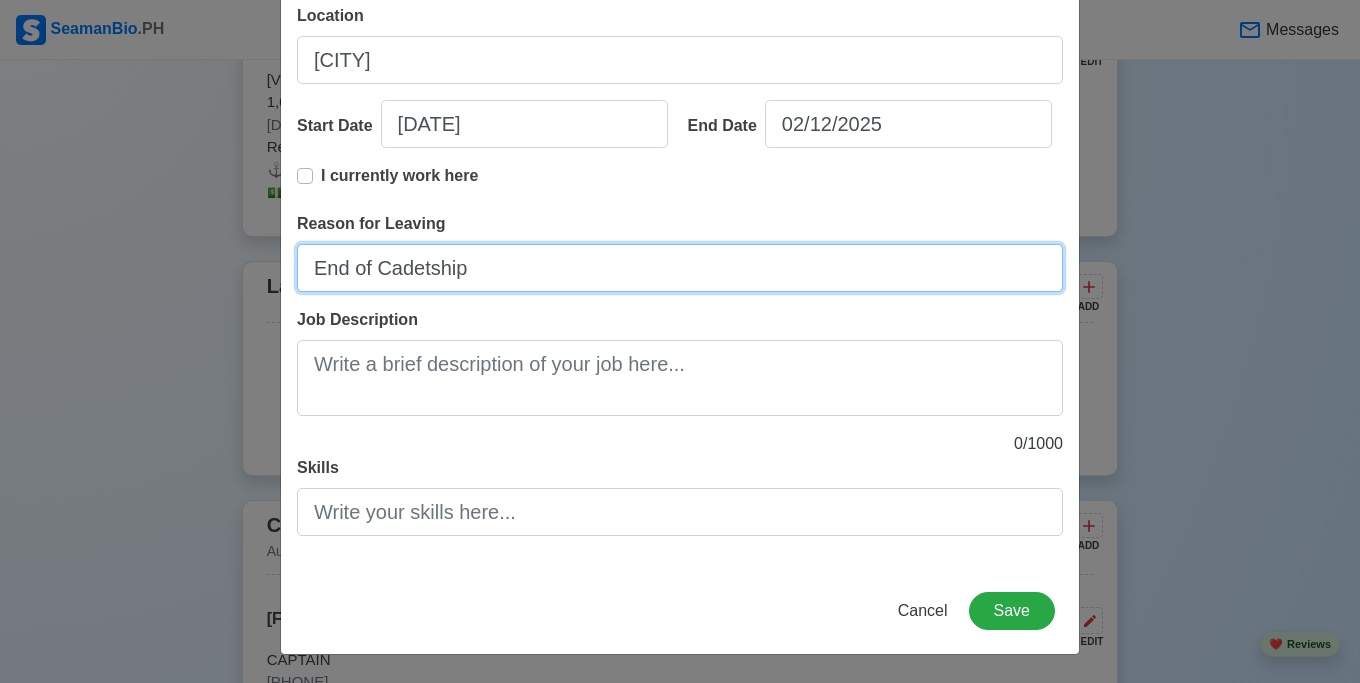 type on "End of Cadetship" 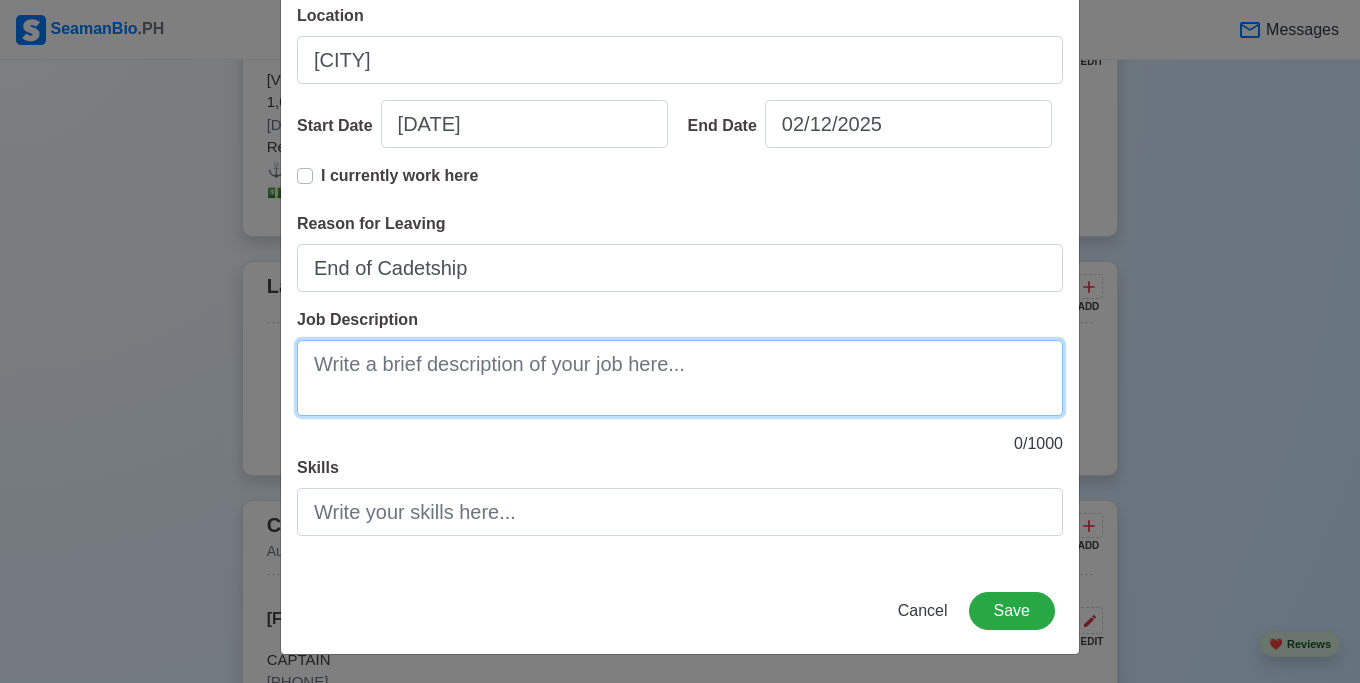 click on "Job Description" at bounding box center (680, 378) 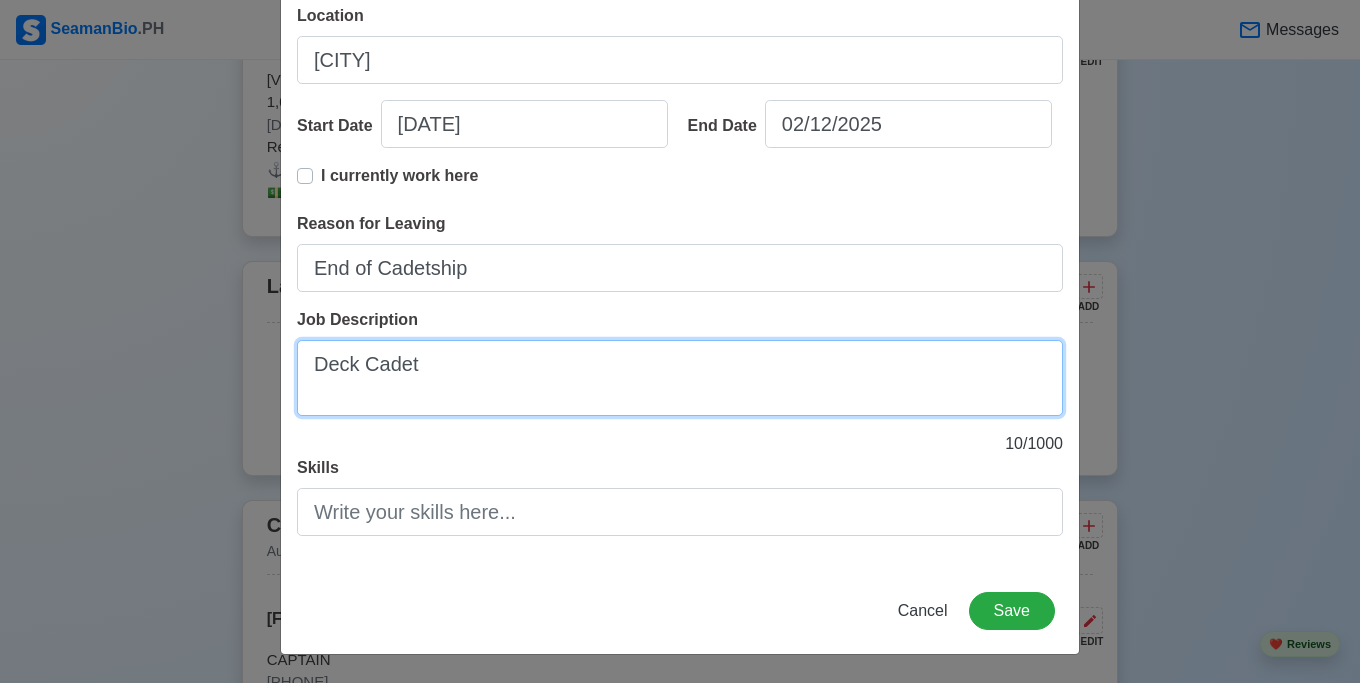 type on "Deck Cadet" 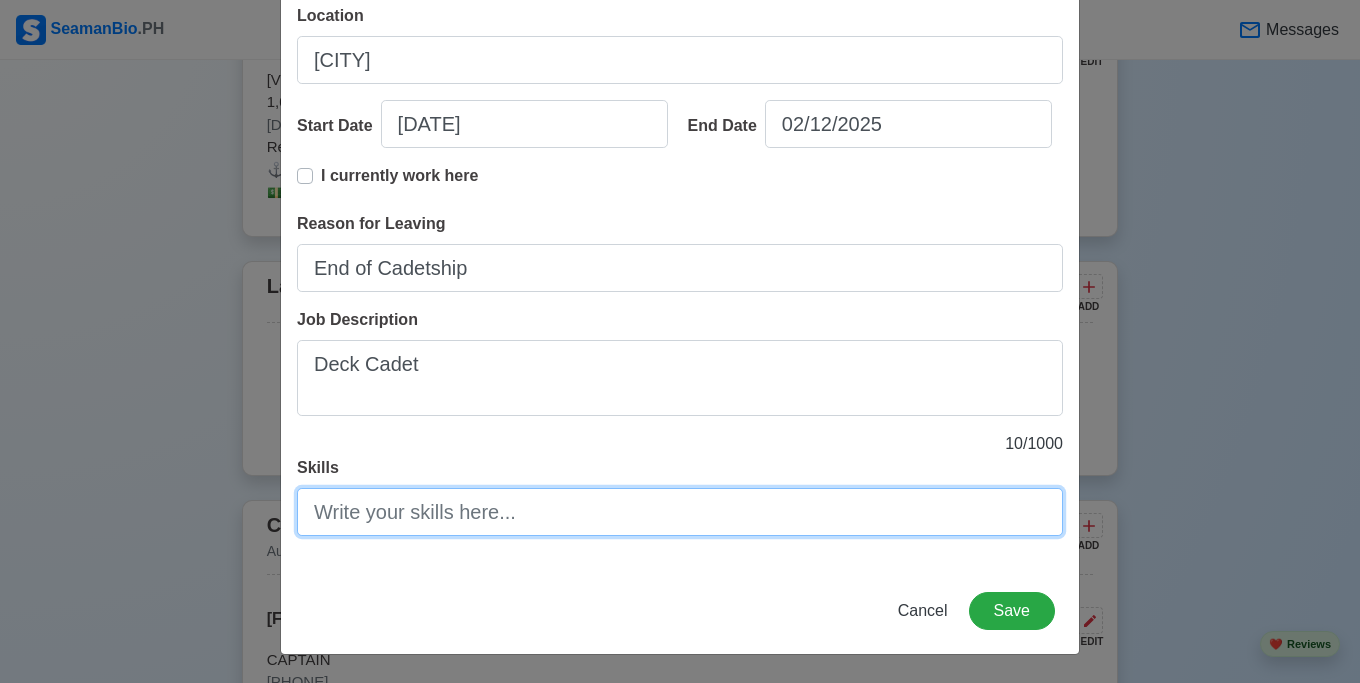 click on "Skills" at bounding box center (680, 512) 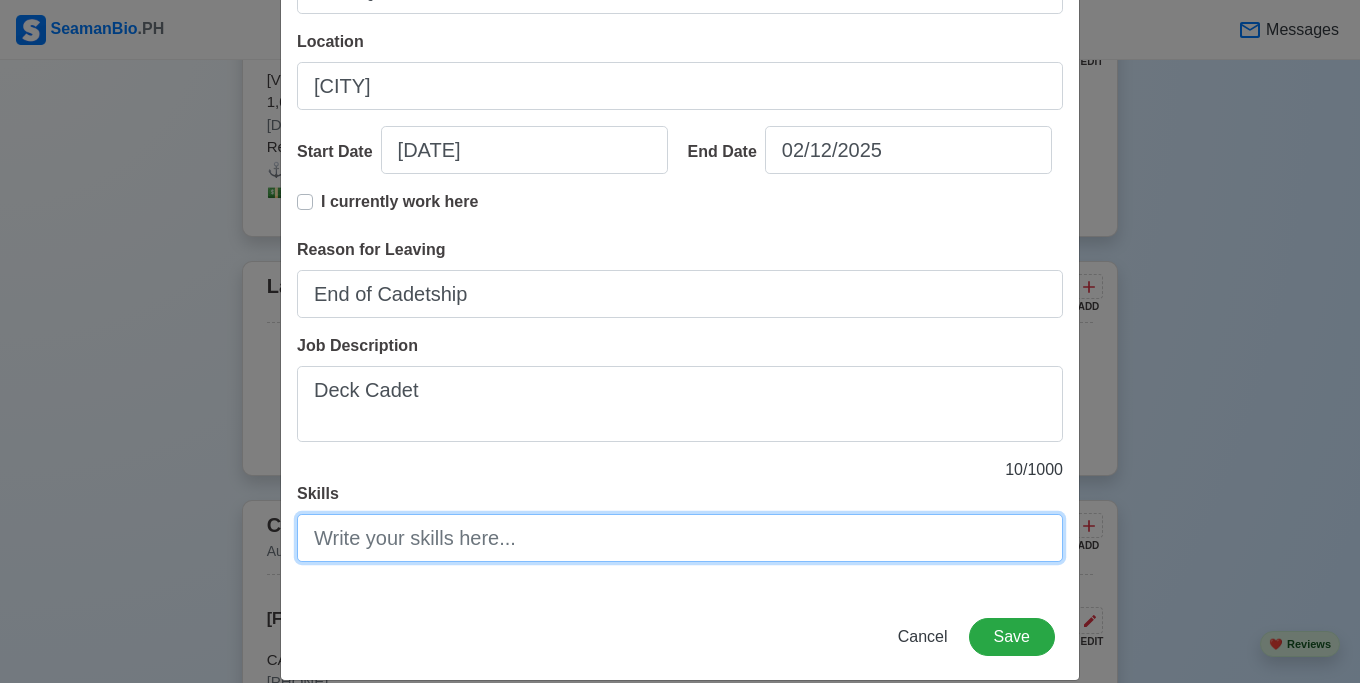 scroll, scrollTop: 301, scrollLeft: 0, axis: vertical 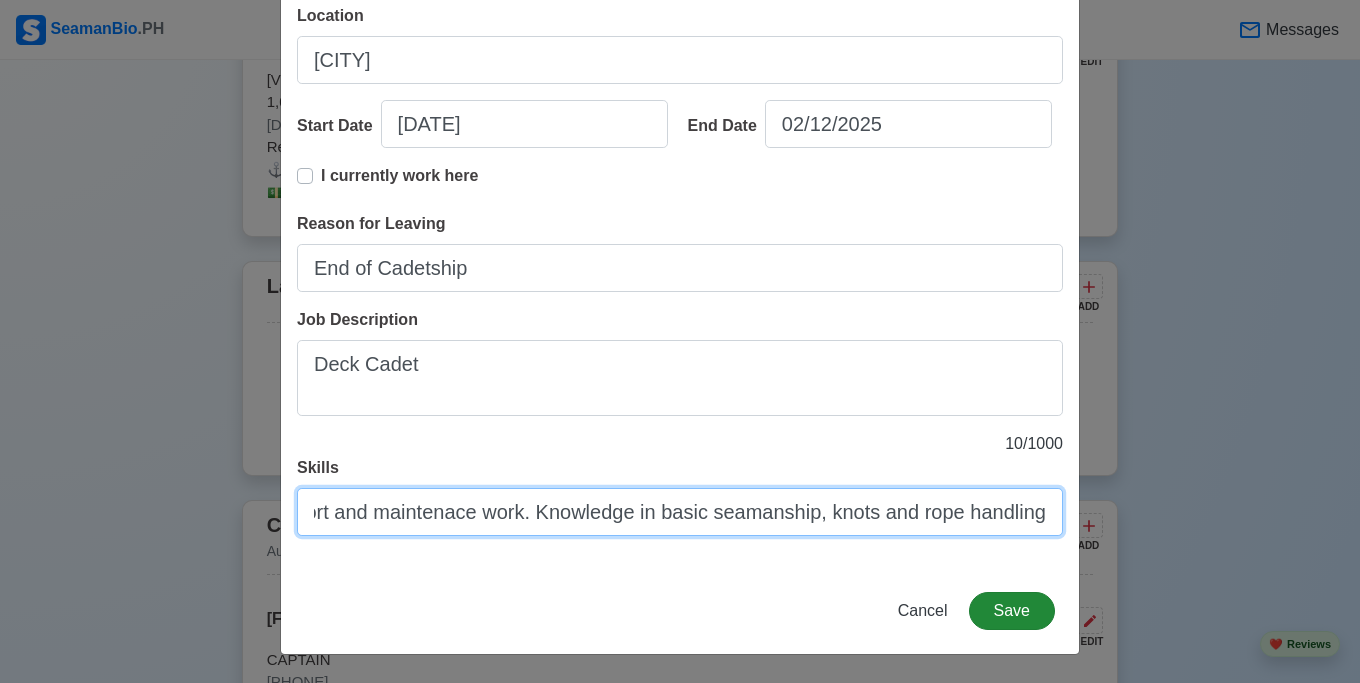type on "Can follow safety protocols and respond to emergencies. Willing to work long hours under pressure. Good communication and teamwork. Watchkeeping support and maintenace work. Knowledge in basic seamanship, knots and rope handling" 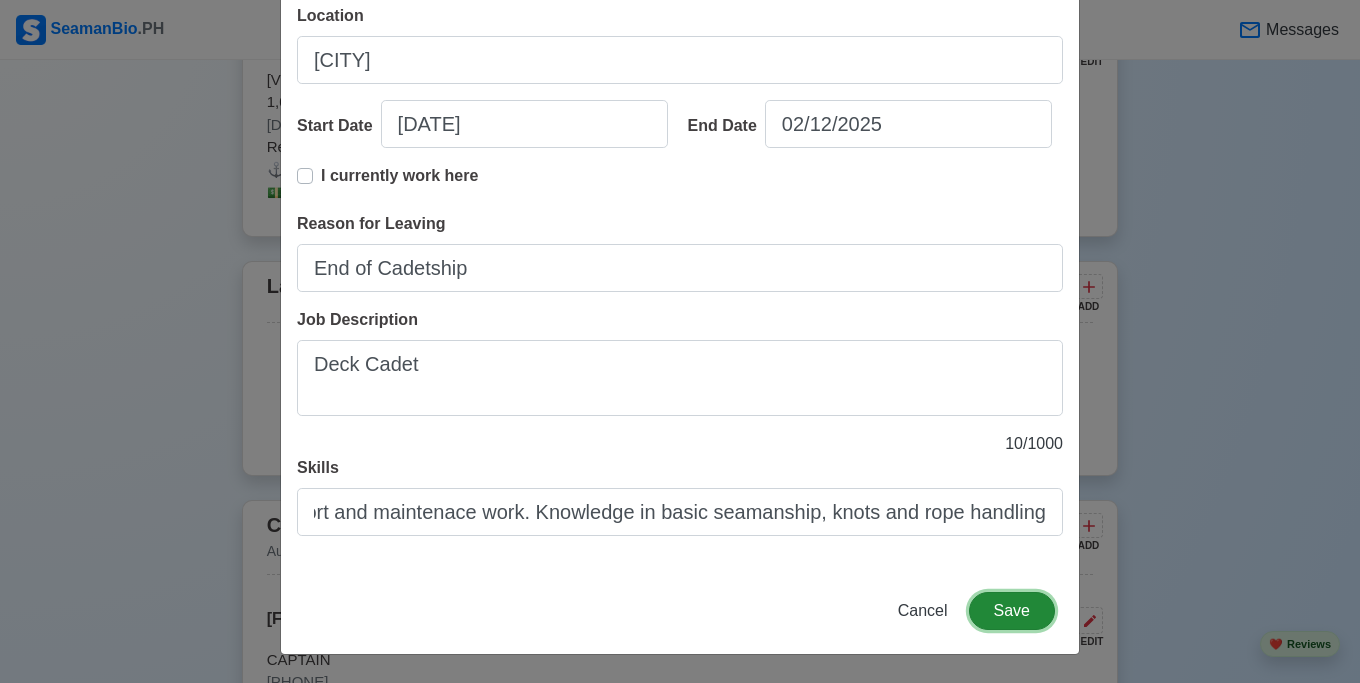 click on "Save" at bounding box center [1012, 611] 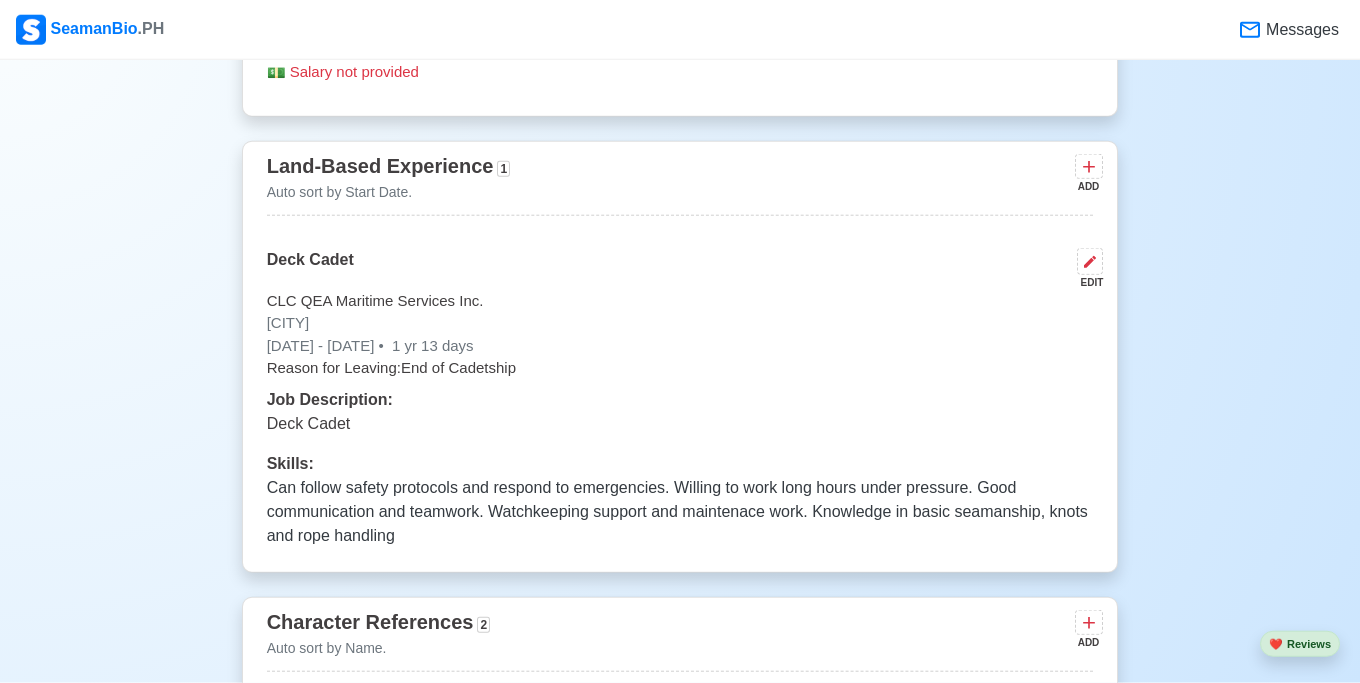 scroll, scrollTop: 4248, scrollLeft: 0, axis: vertical 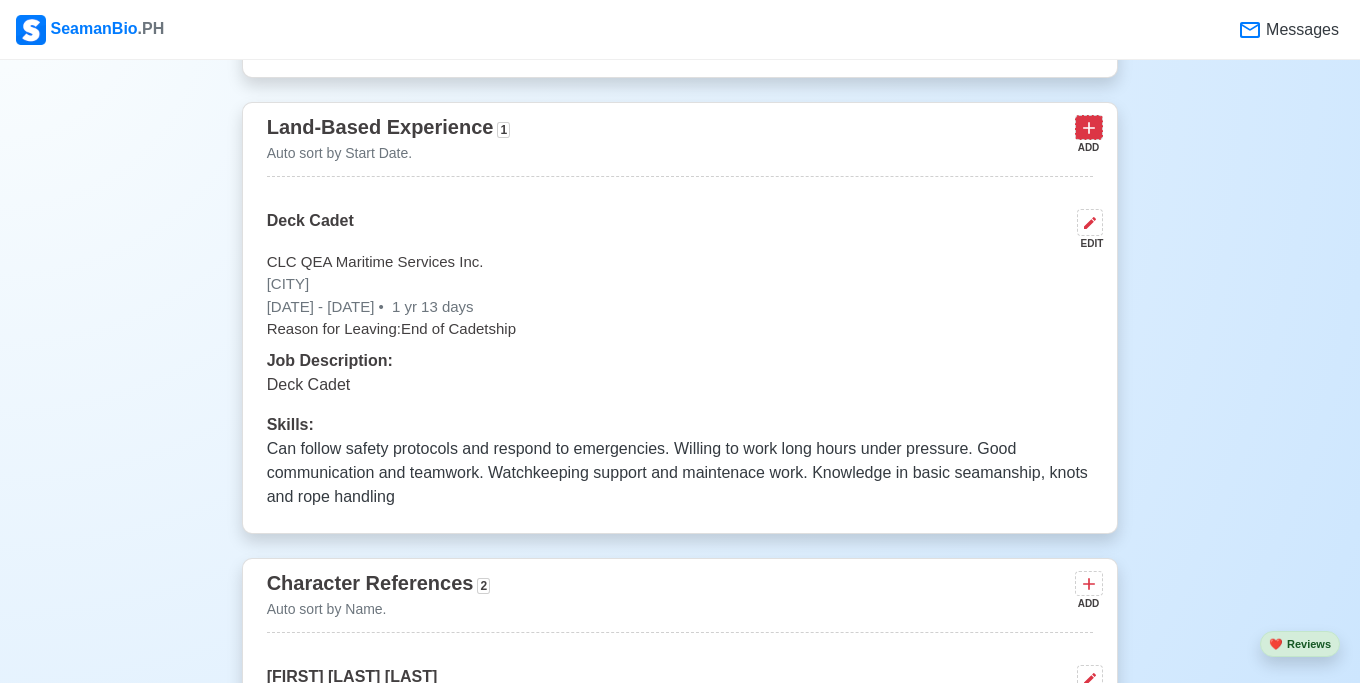 click 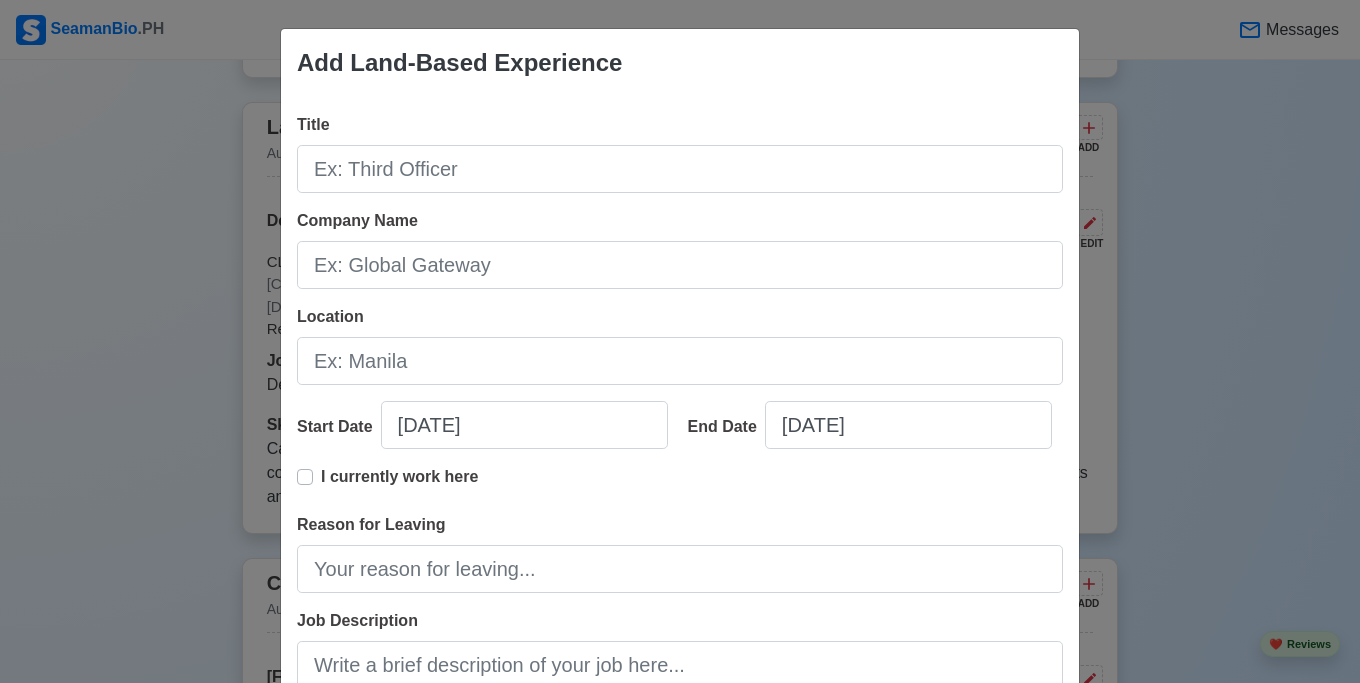 click on "Add Land-Based Experience Title Company Name Location Start Date 07/16/2025 End Date 07/16/2025 I currently work here Reason for Leaving Job Description 0 / 1000 Skills Cancel Save" at bounding box center [680, 341] 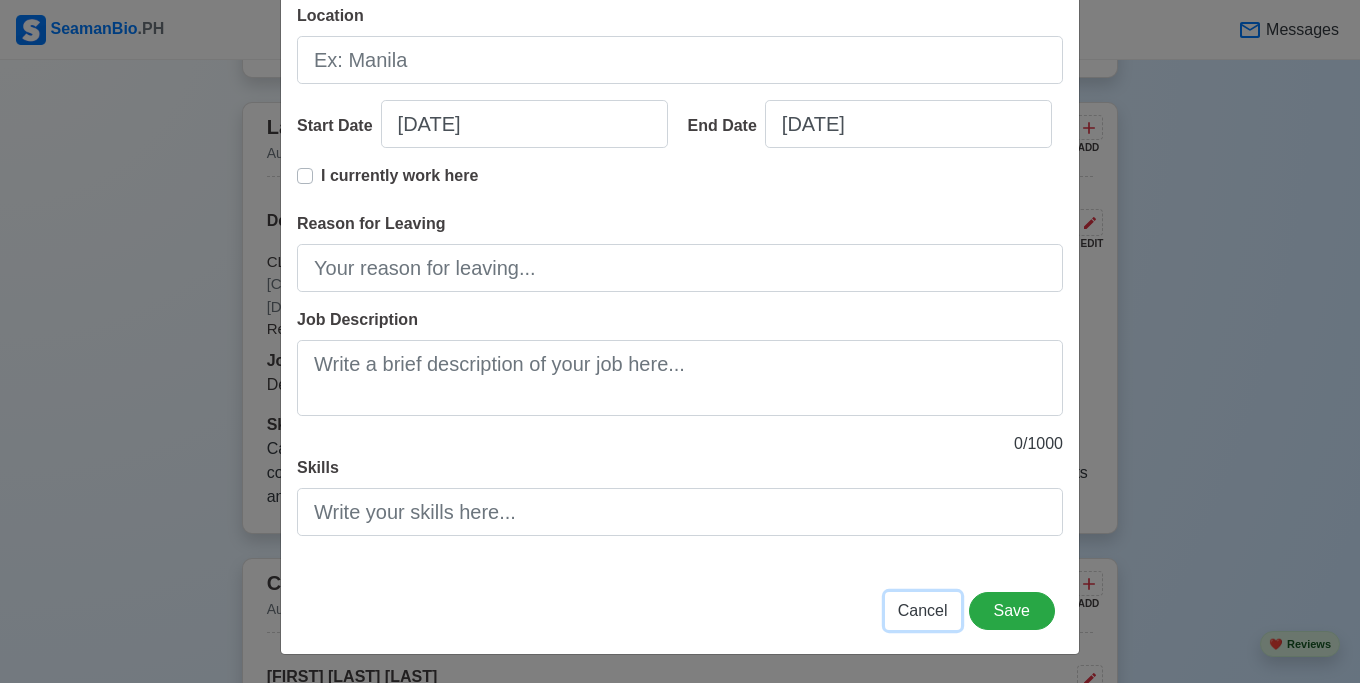 click on "Cancel" at bounding box center [923, 610] 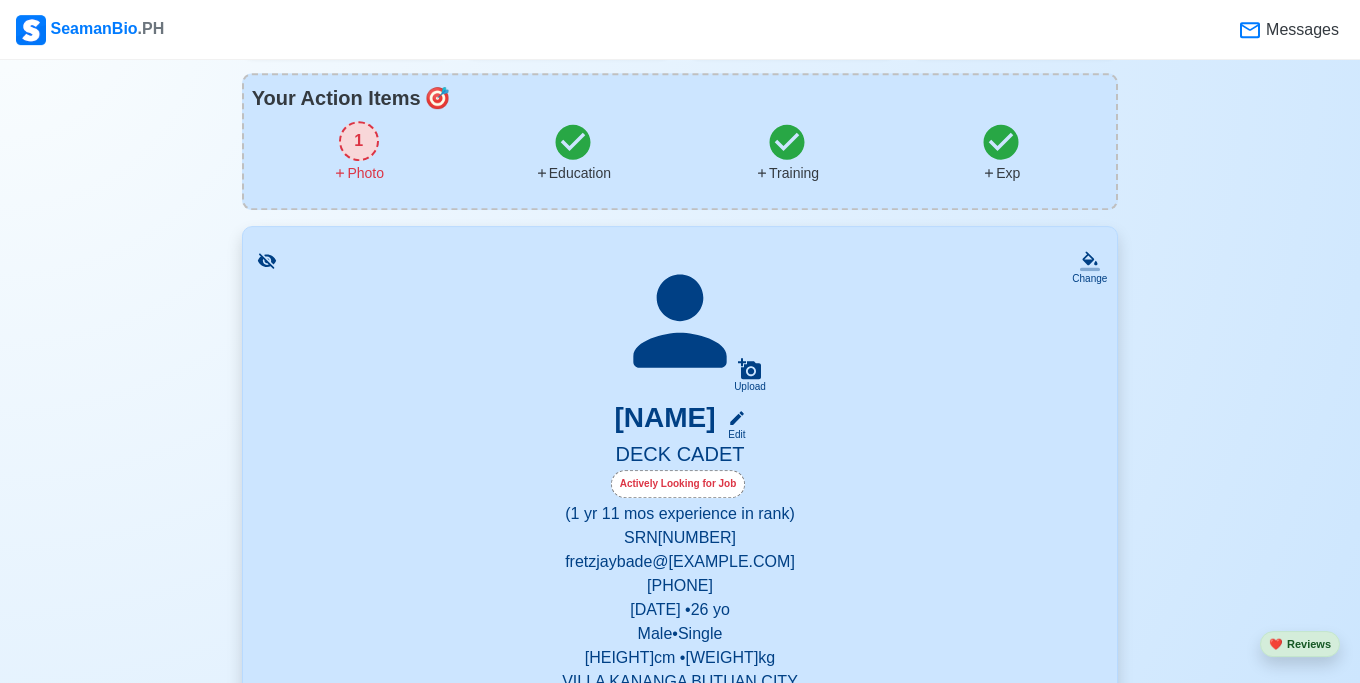 scroll, scrollTop: 0, scrollLeft: 0, axis: both 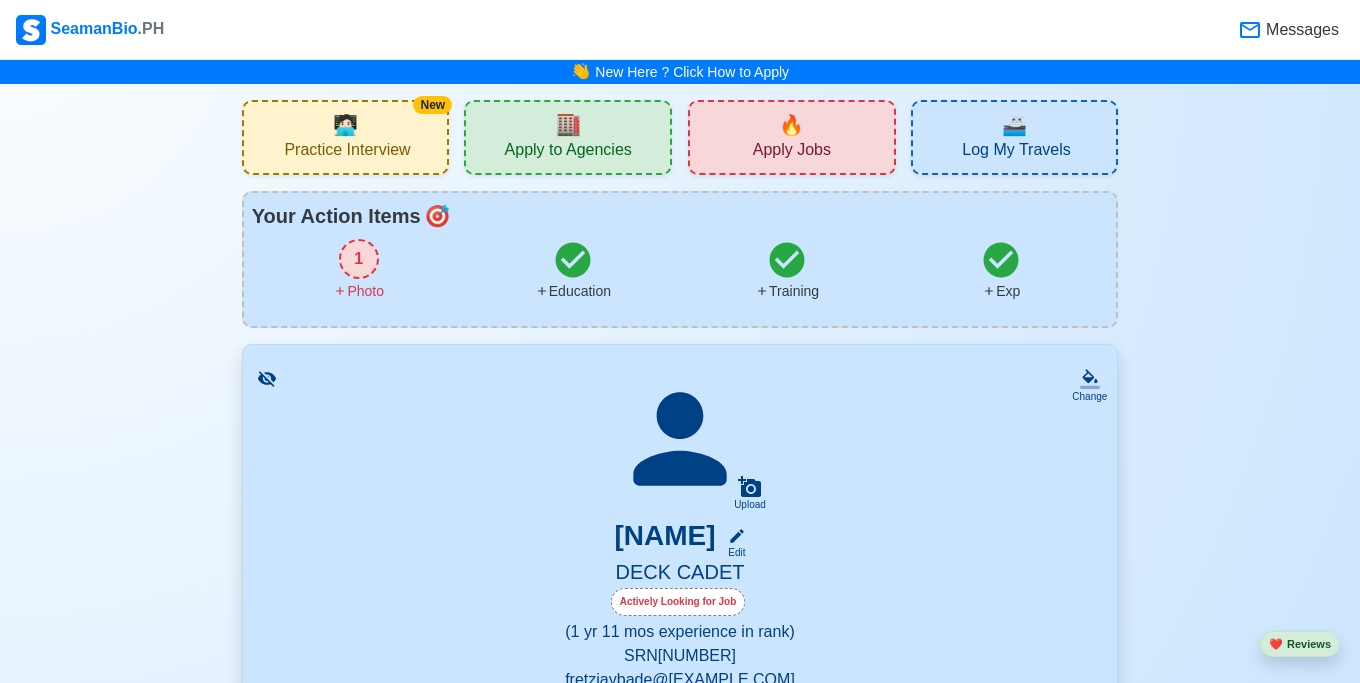 click on "Apply to Agencies" at bounding box center [568, 152] 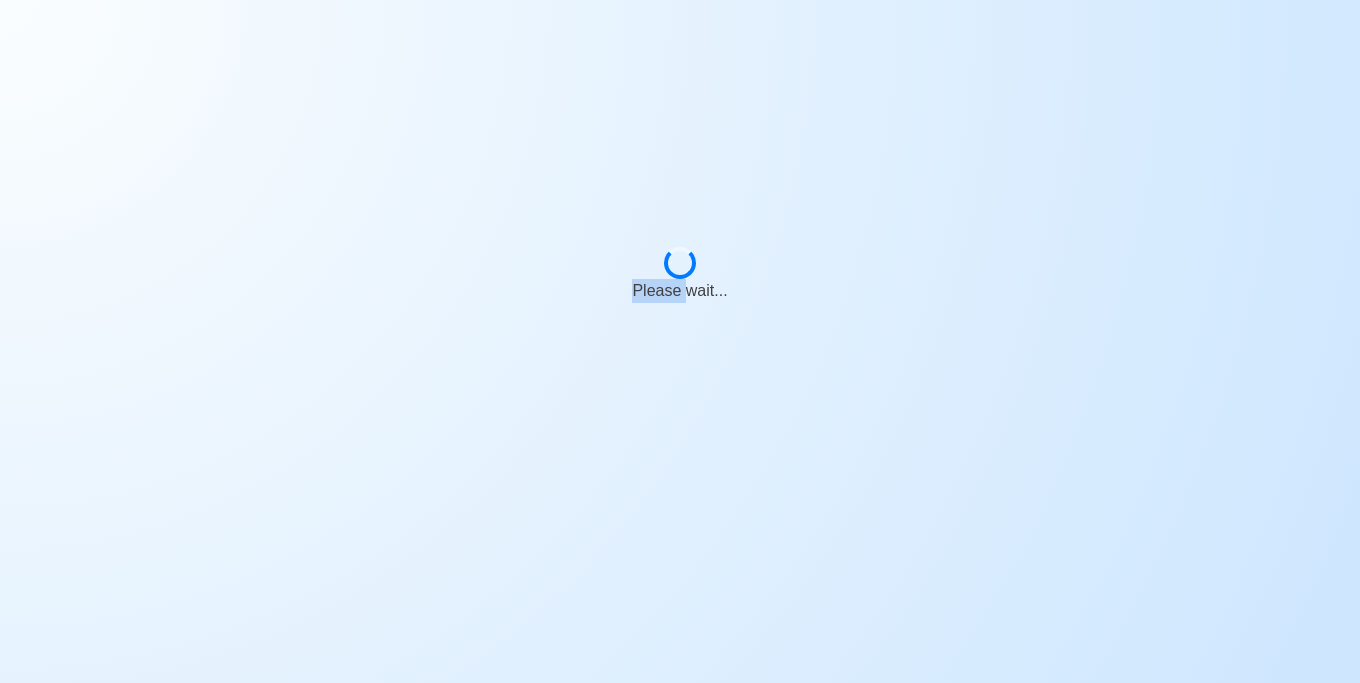 click on "Please wait..." at bounding box center [680, 266] 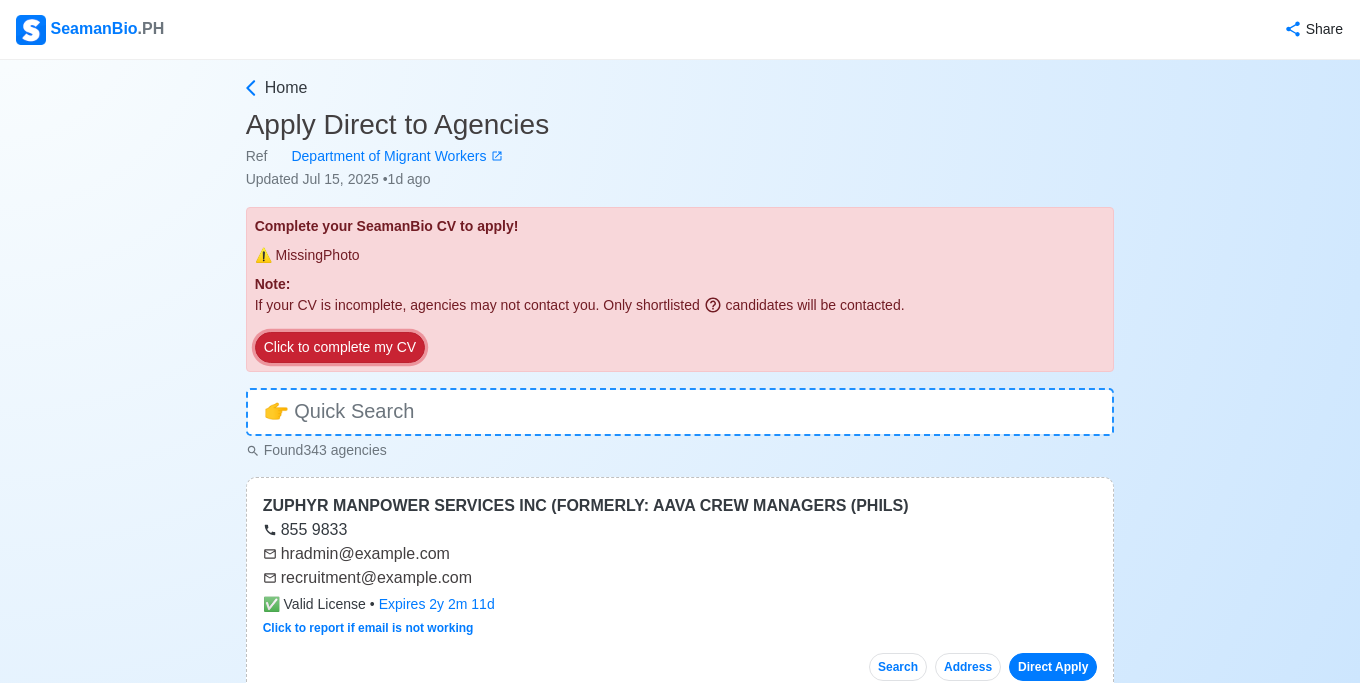 click on "Click to complete my CV" at bounding box center (340, 347) 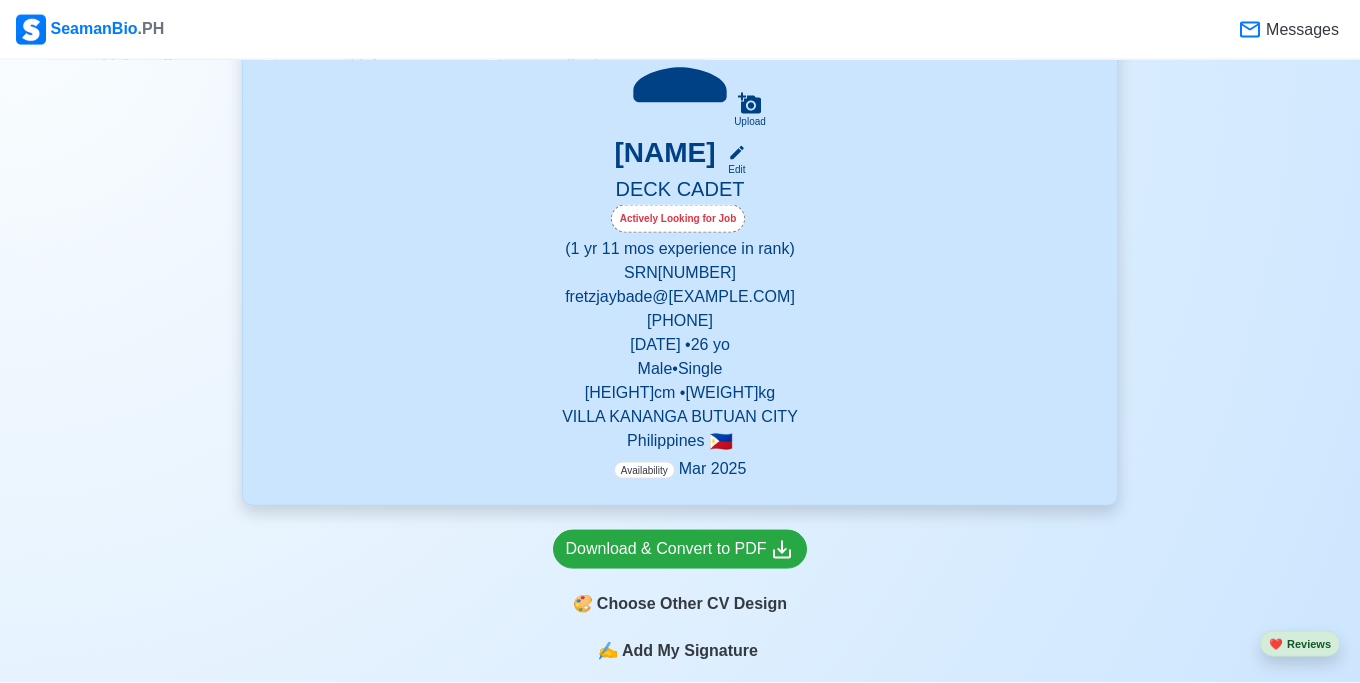 scroll, scrollTop: 380, scrollLeft: 0, axis: vertical 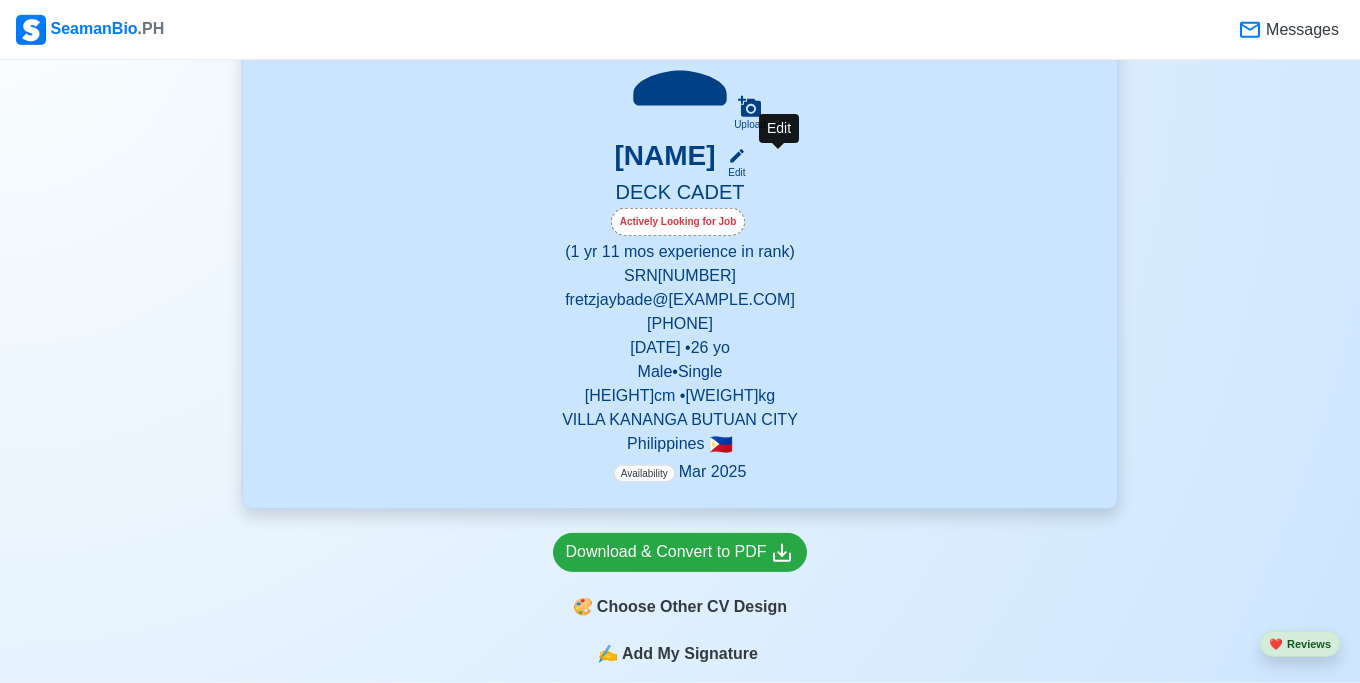 click 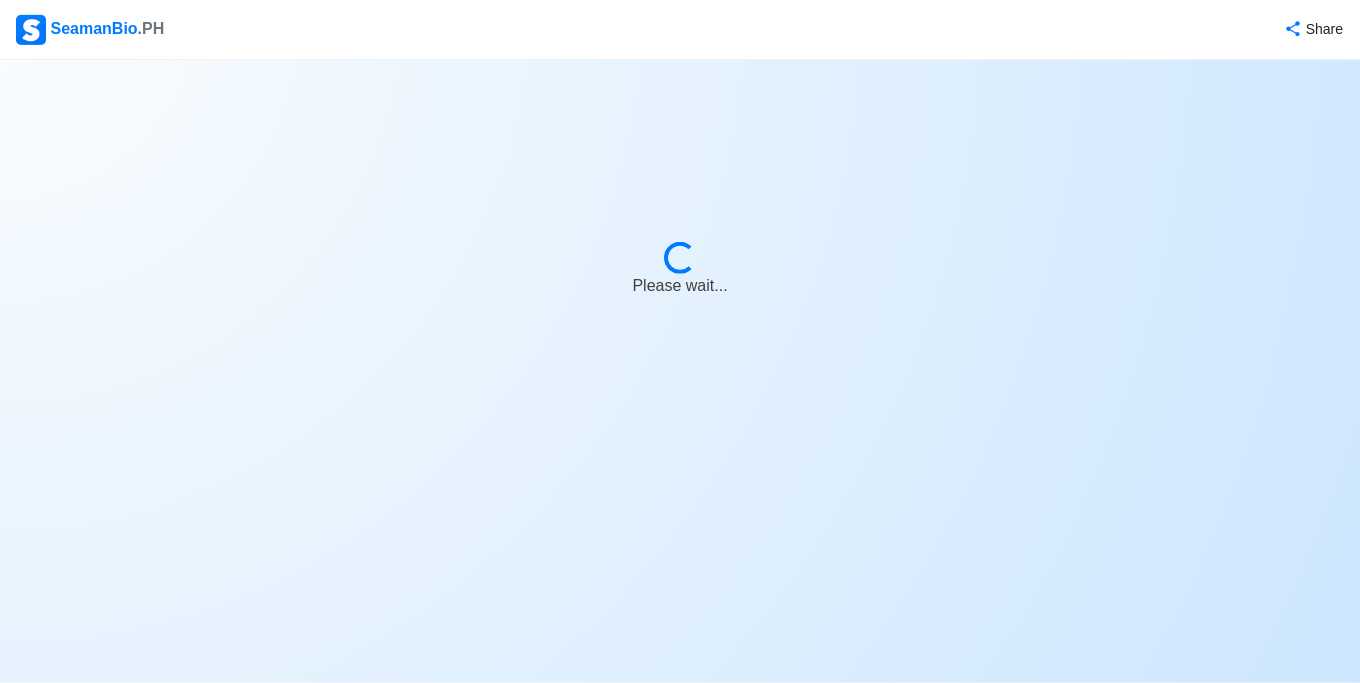 scroll, scrollTop: 0, scrollLeft: 0, axis: both 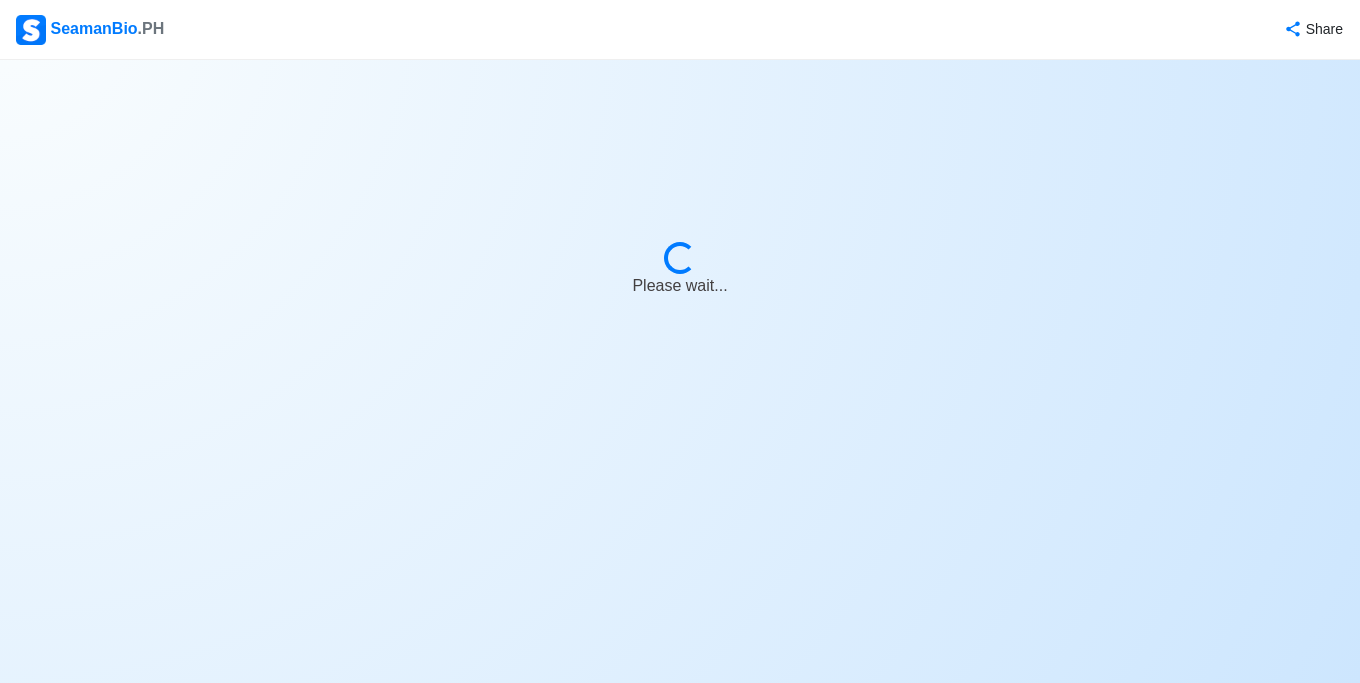select on "Actively Looking for Job" 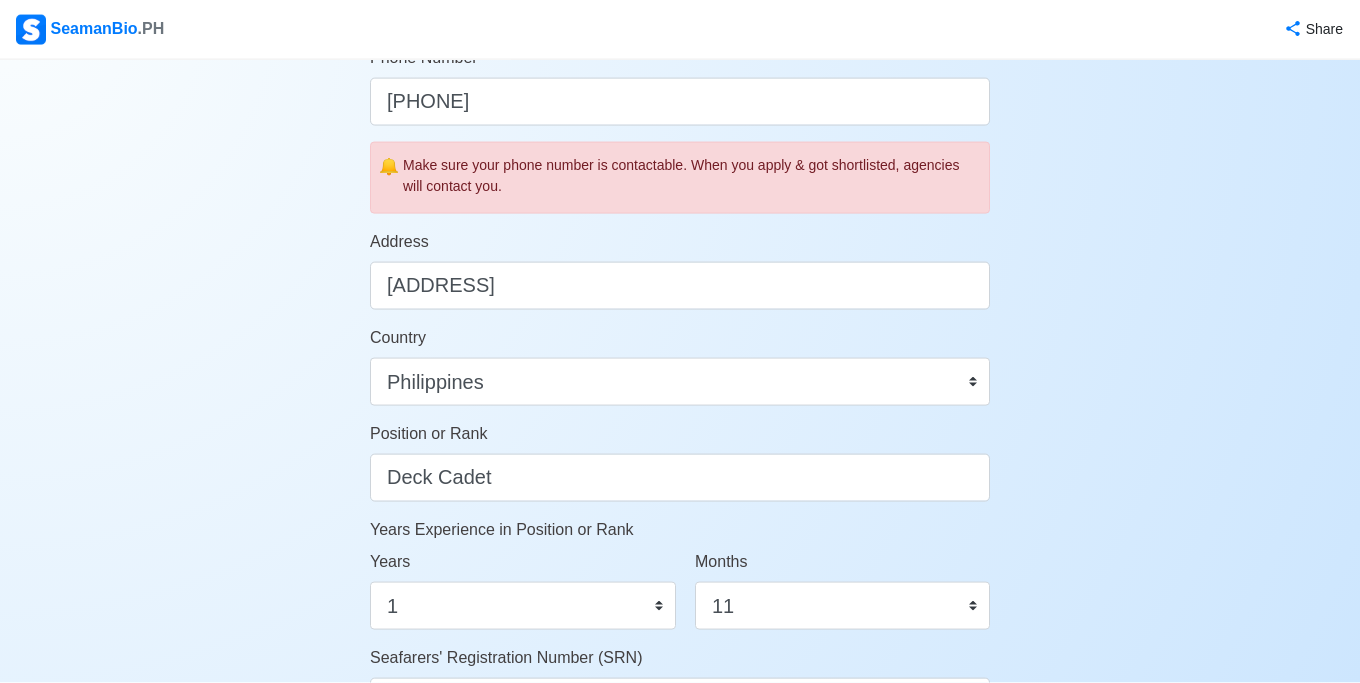 scroll, scrollTop: 730, scrollLeft: 0, axis: vertical 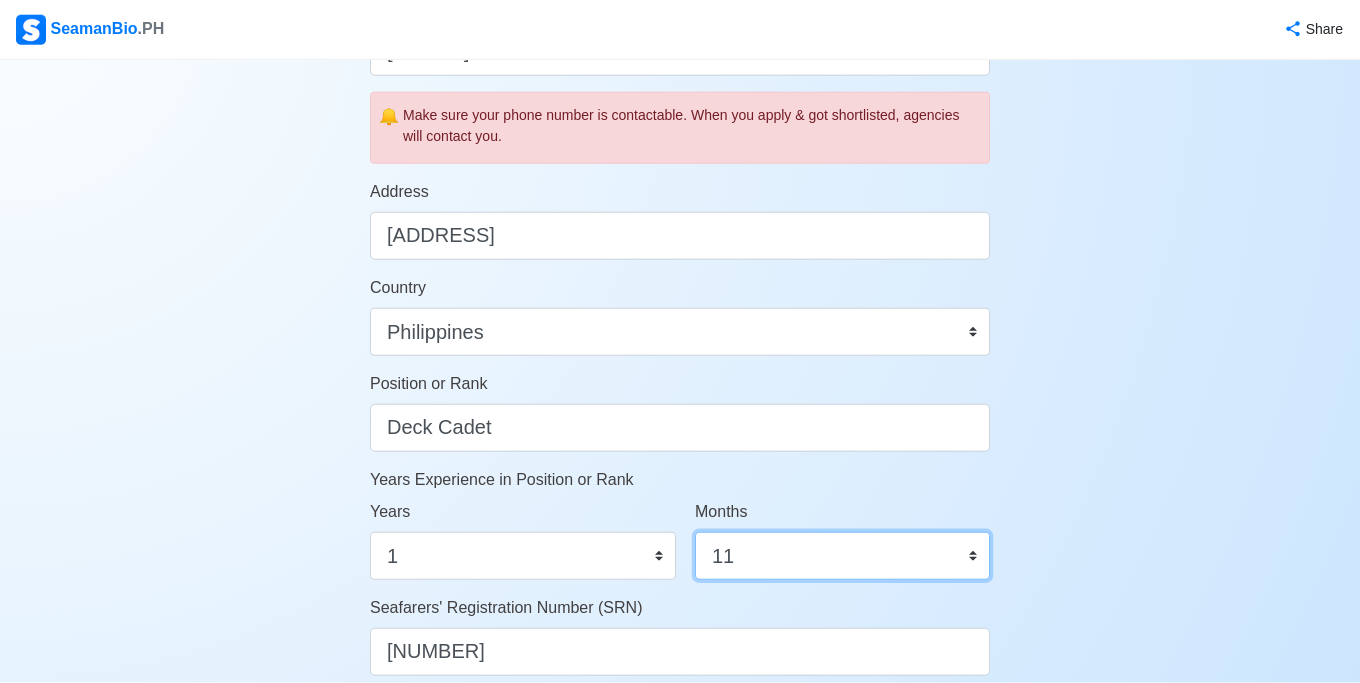 select on "2" 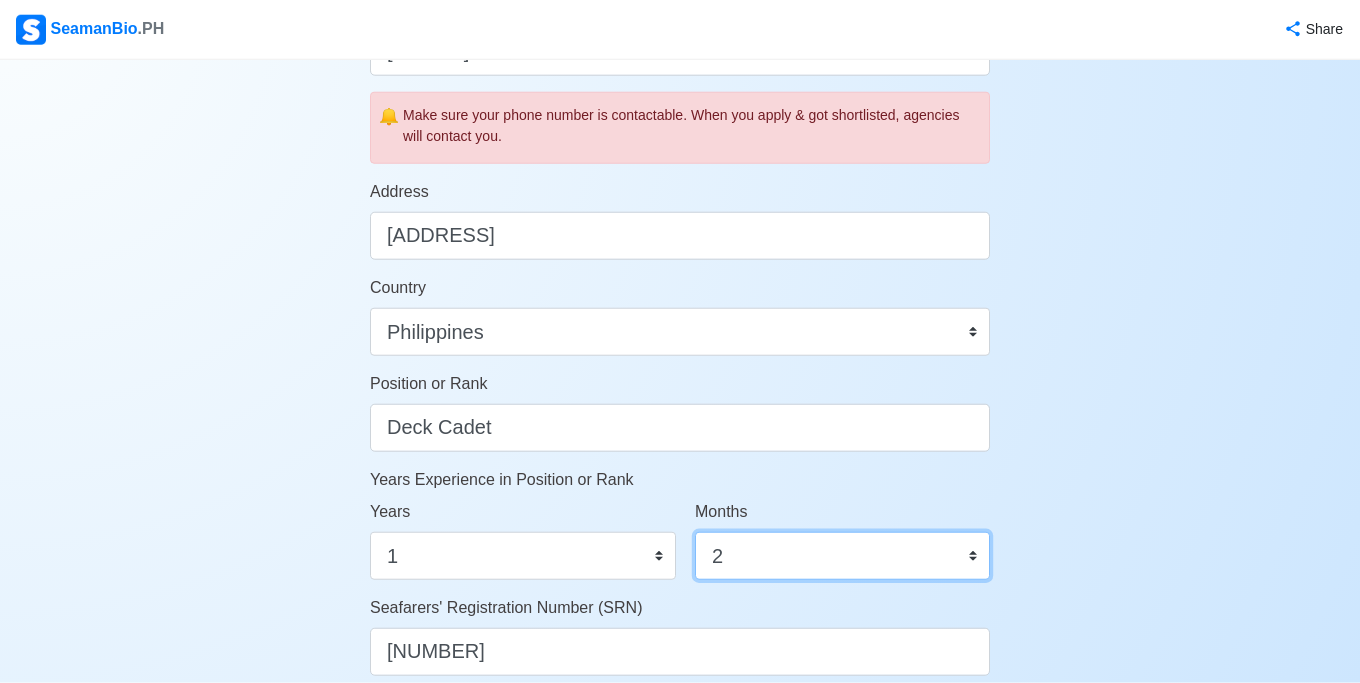 click on "2" at bounding box center [0, 0] 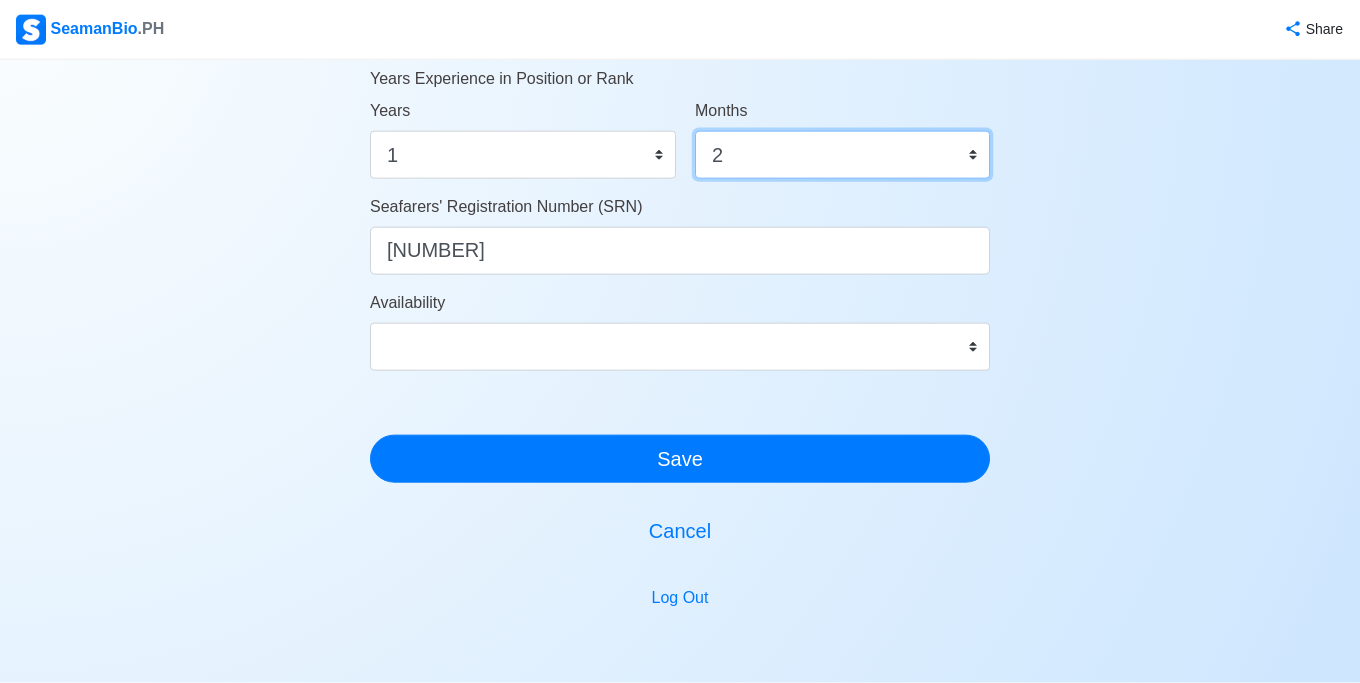scroll, scrollTop: 1133, scrollLeft: 0, axis: vertical 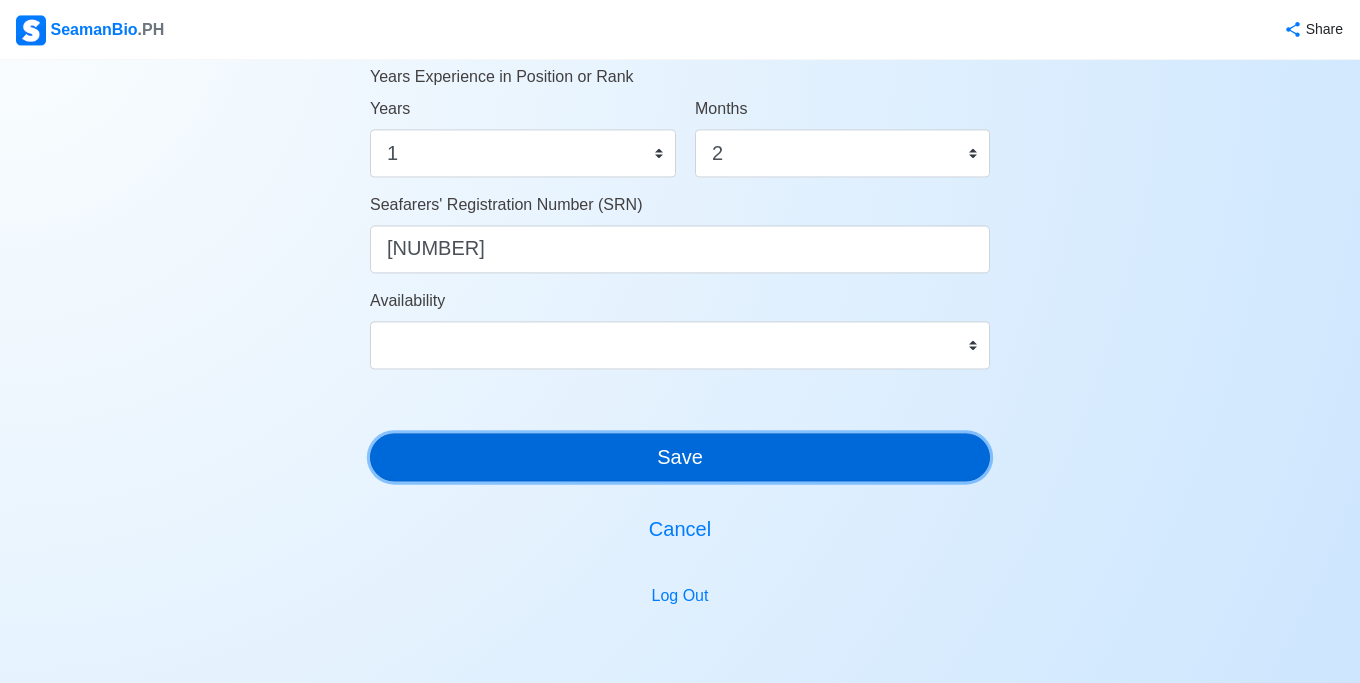 click on "Save" at bounding box center [680, 457] 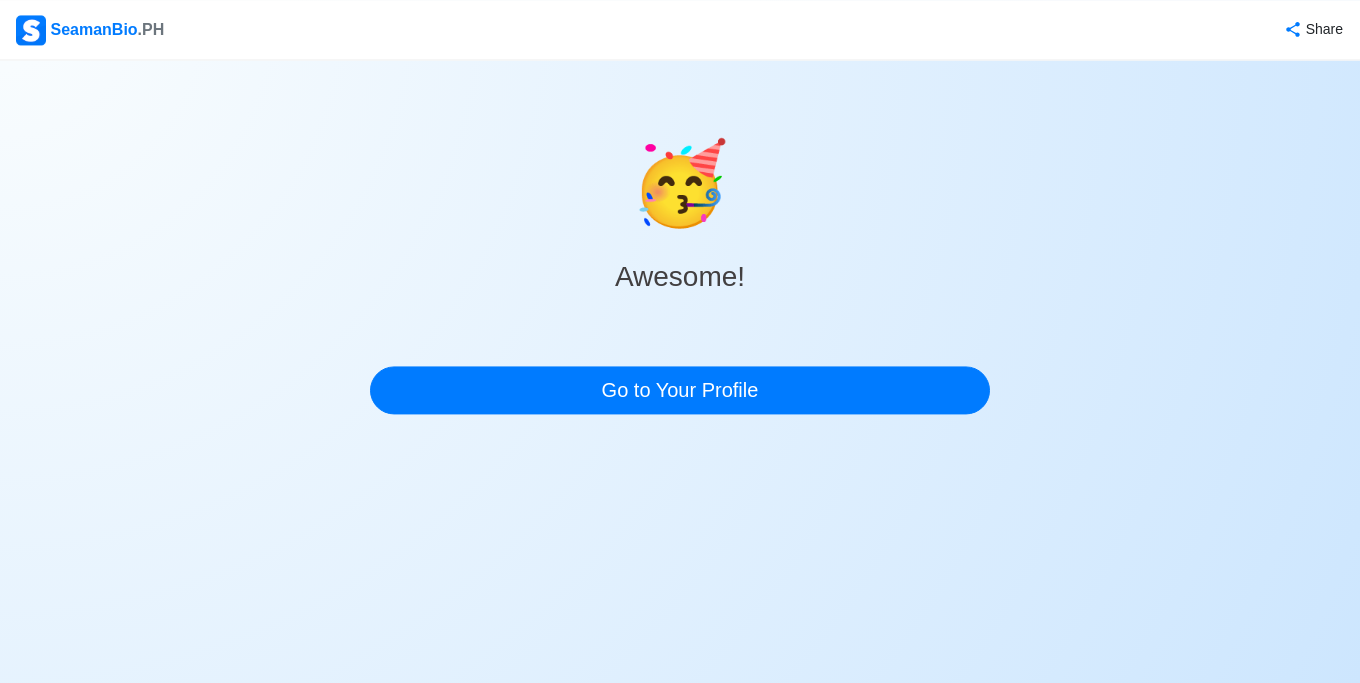 scroll, scrollTop: 0, scrollLeft: 0, axis: both 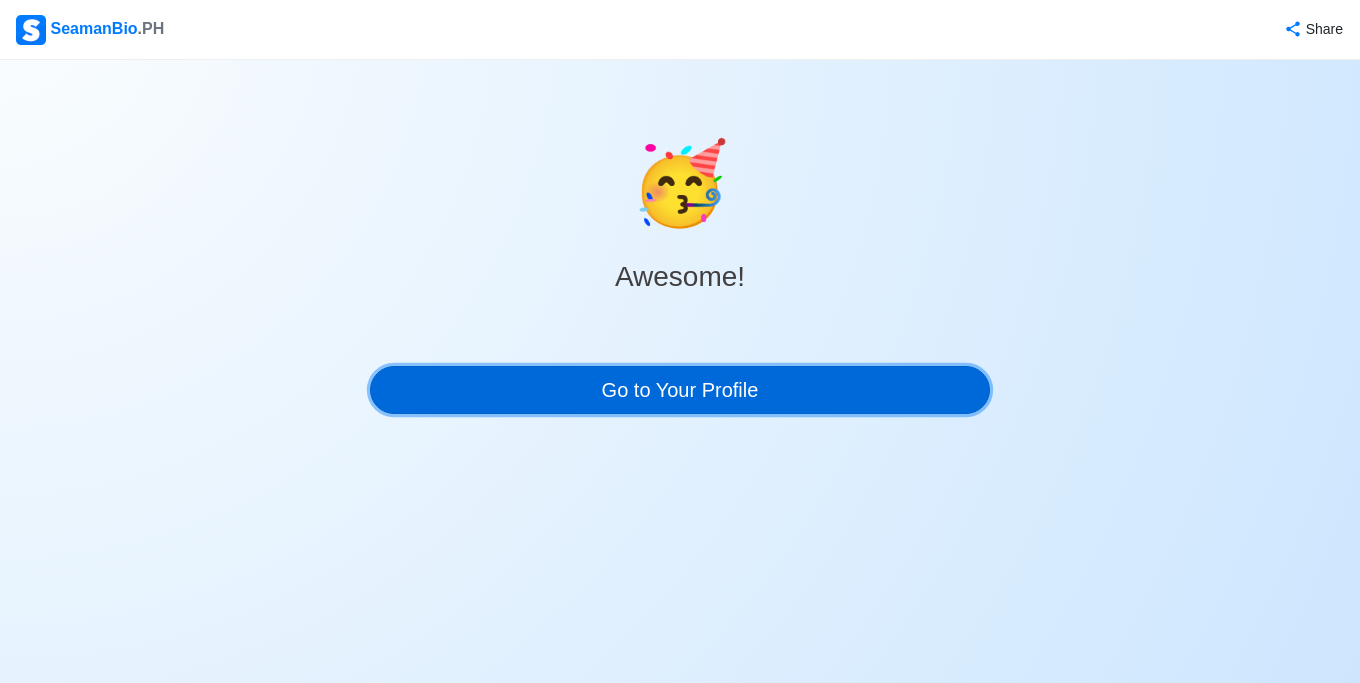 click on "Go to Your Profile" at bounding box center (680, 390) 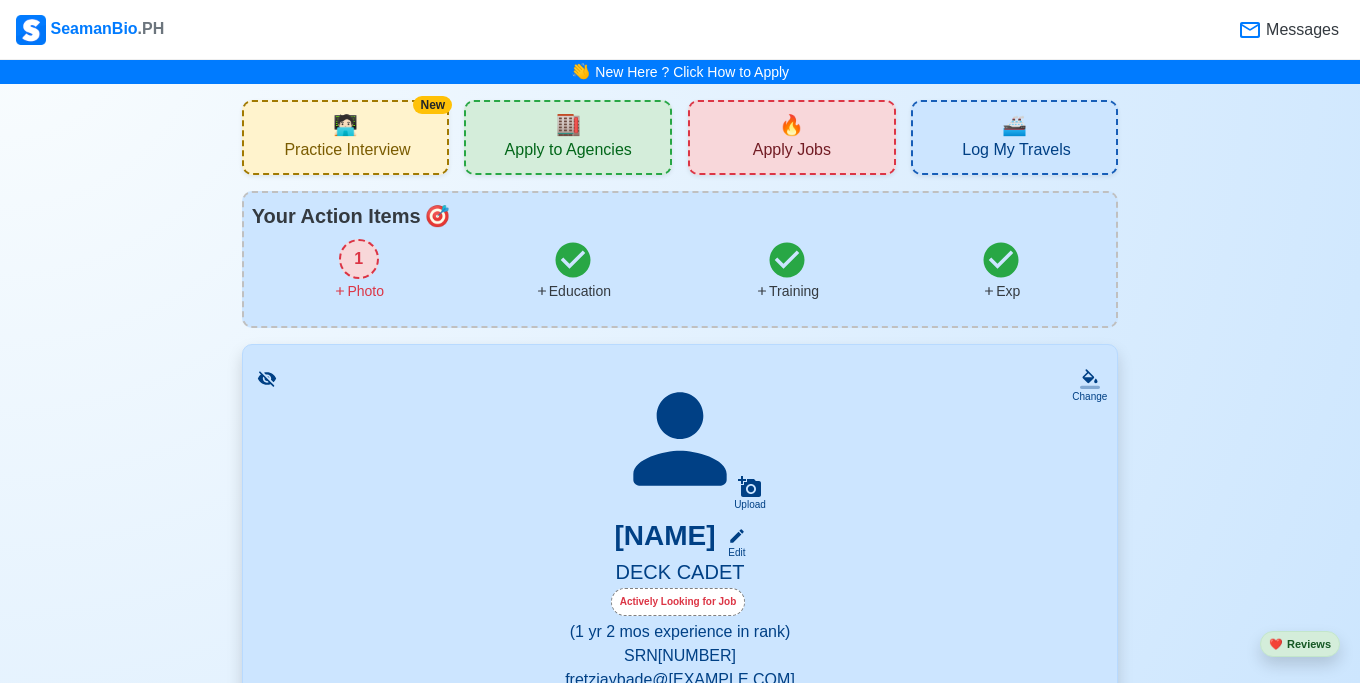 click on "1" at bounding box center [359, 259] 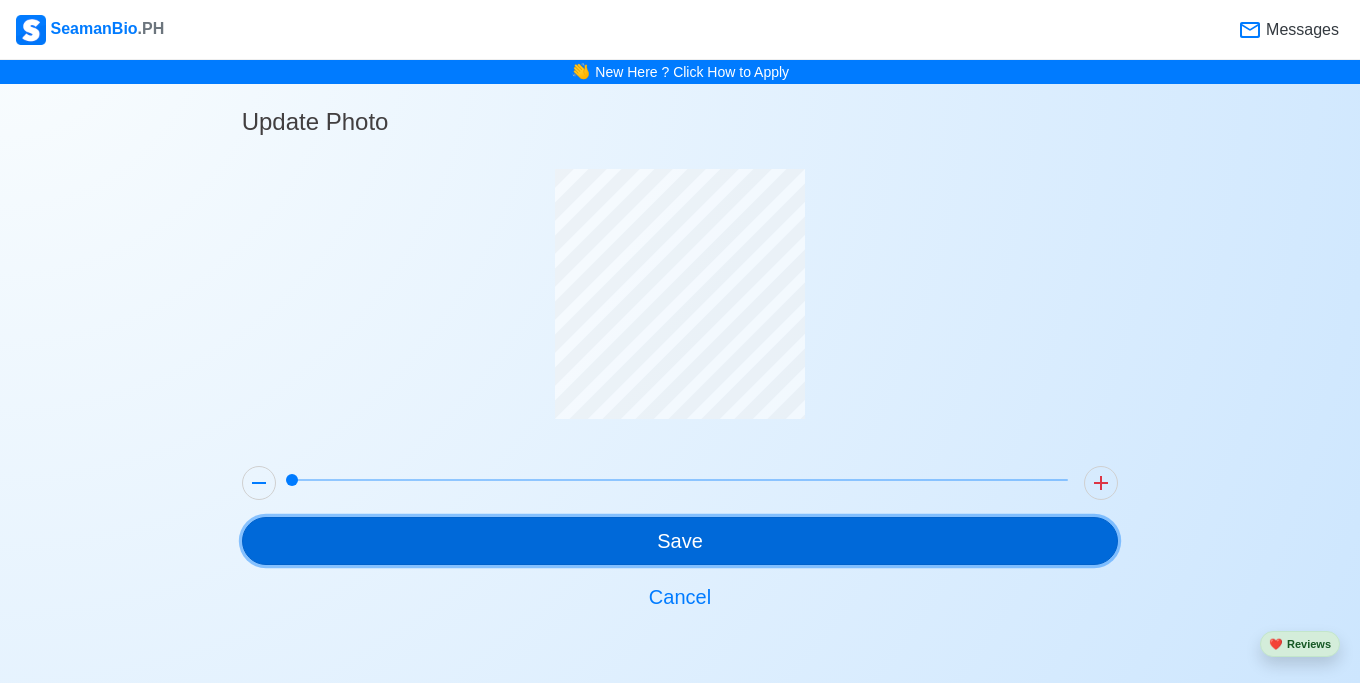 click on "Save" at bounding box center [680, 541] 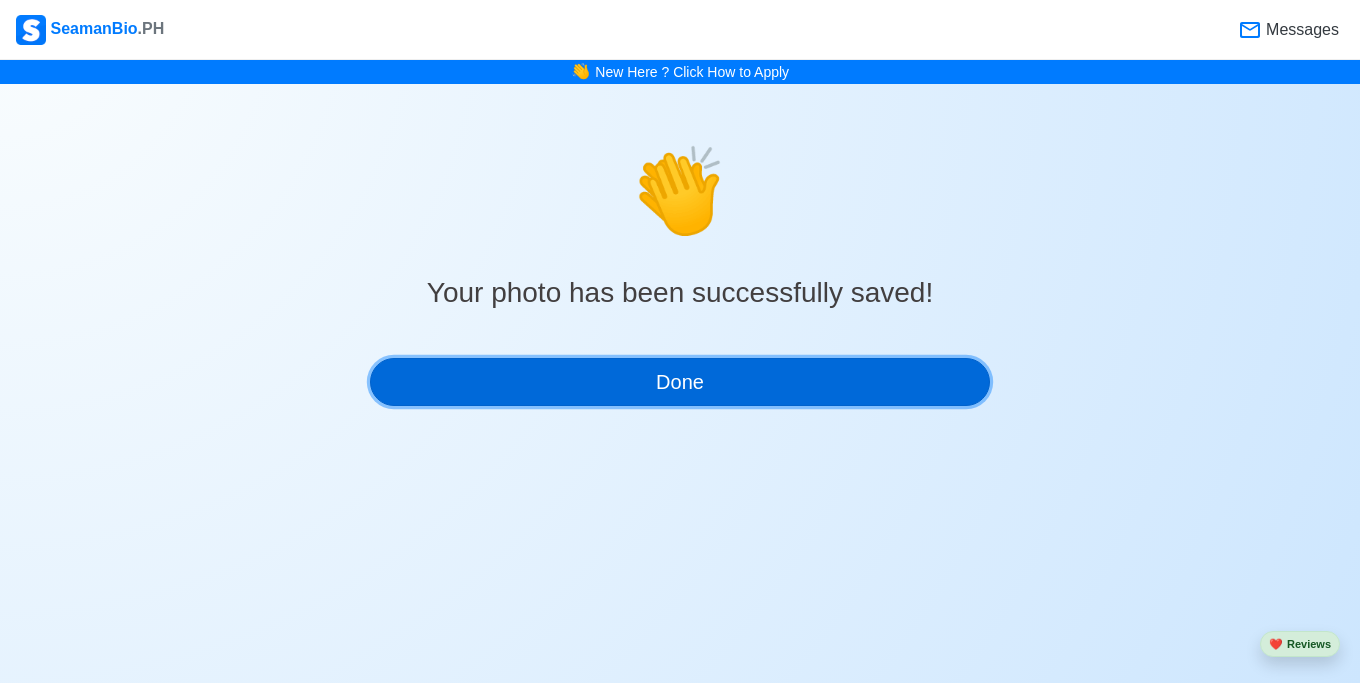 click on "Done" at bounding box center [680, 382] 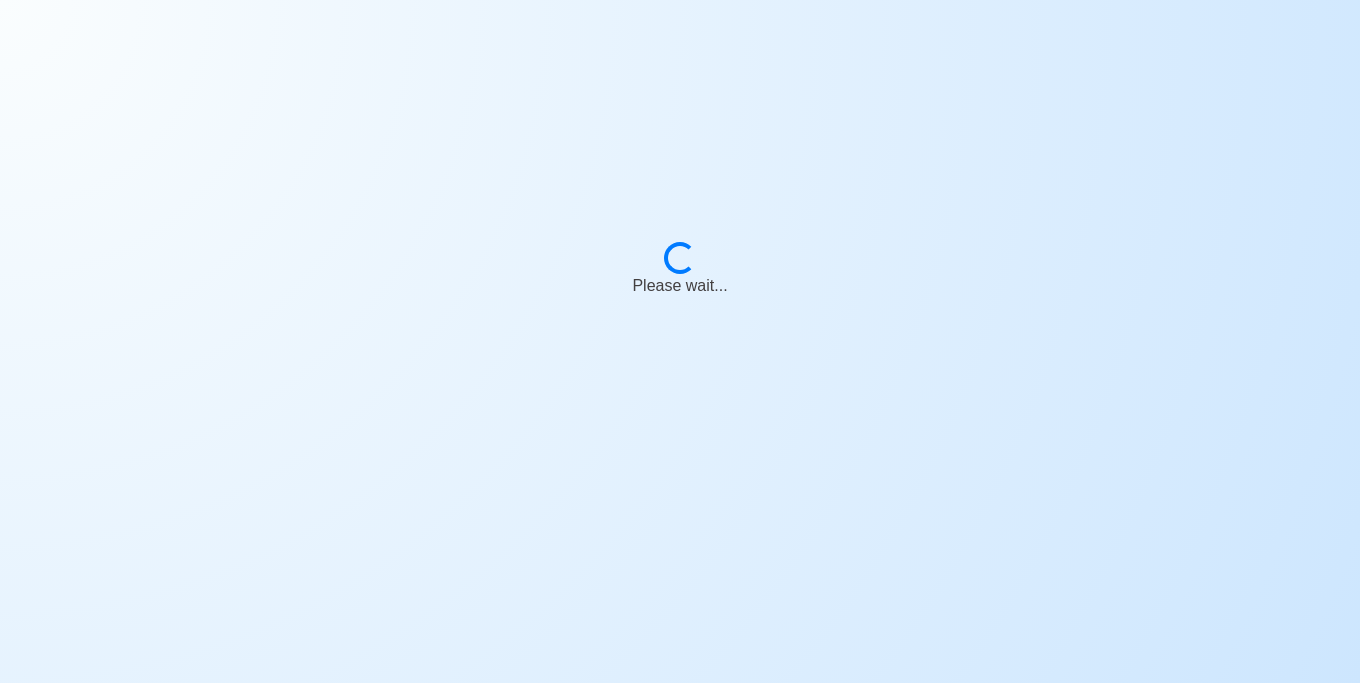 scroll, scrollTop: 0, scrollLeft: 0, axis: both 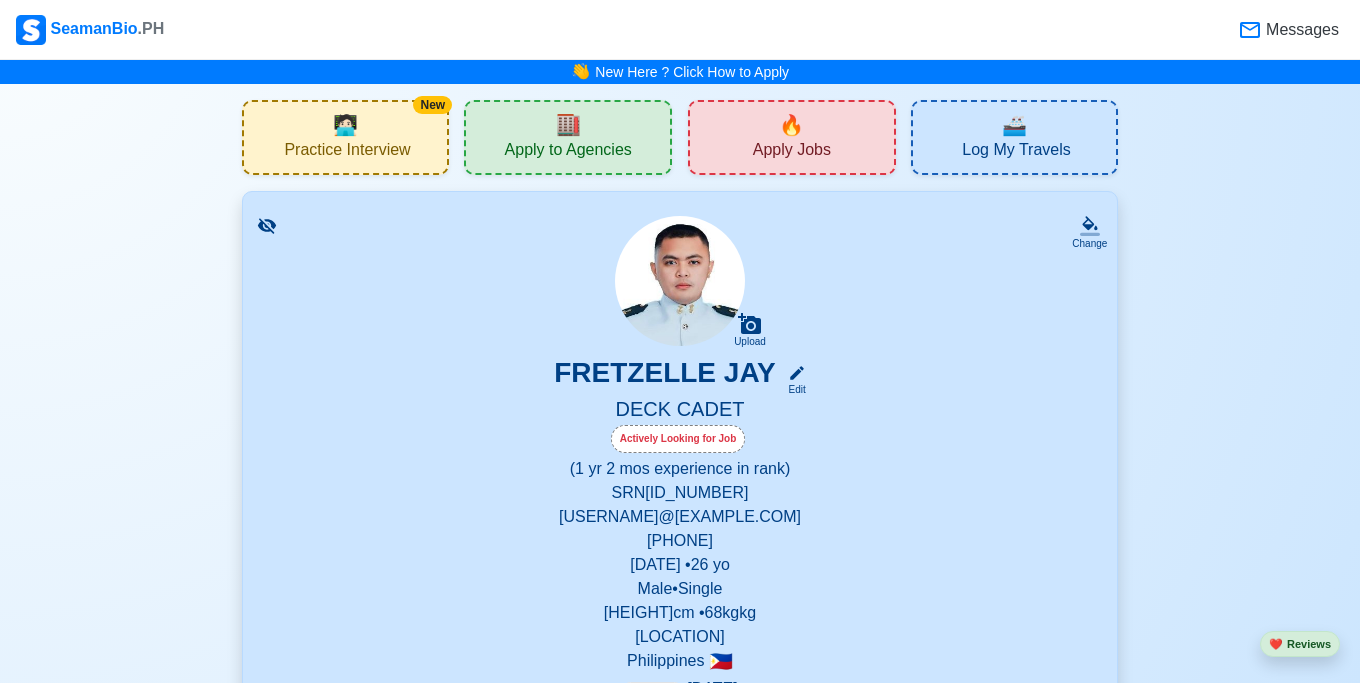 click on "New 🧑🏻‍💻   Practice Interview" at bounding box center [346, 137] 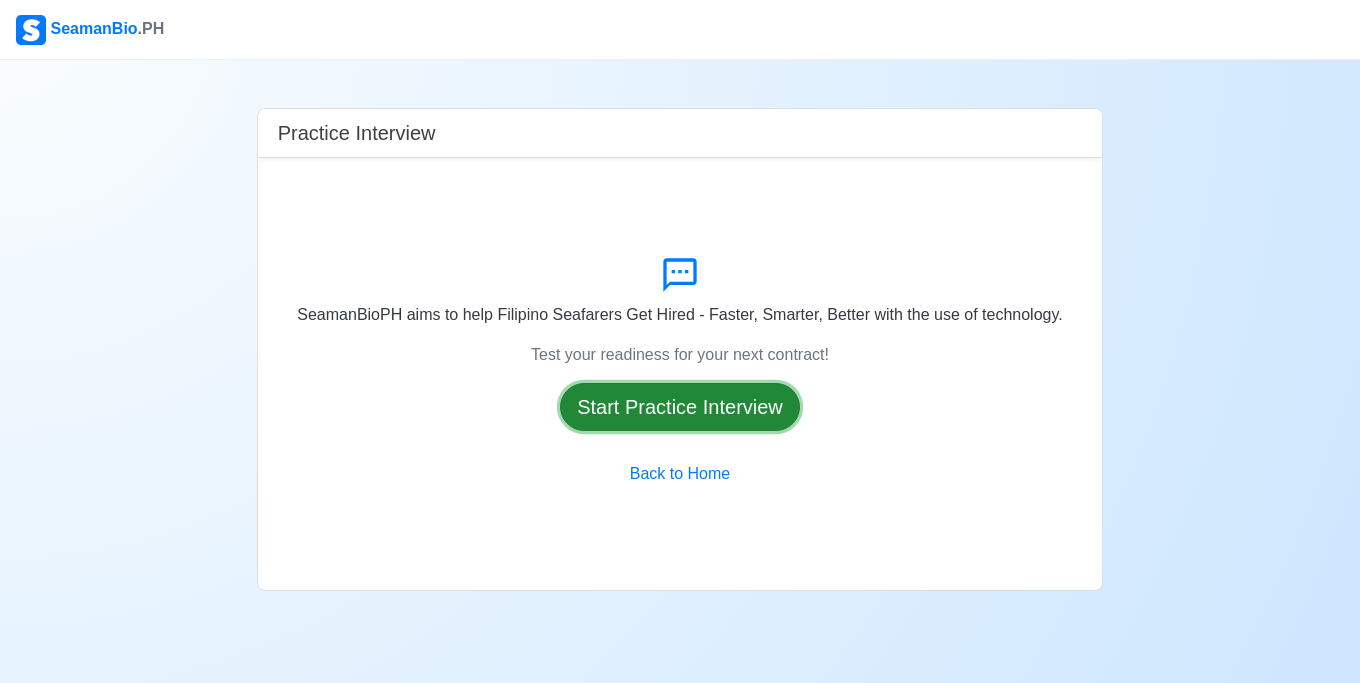 click on "Start Practice Interview" at bounding box center [680, 407] 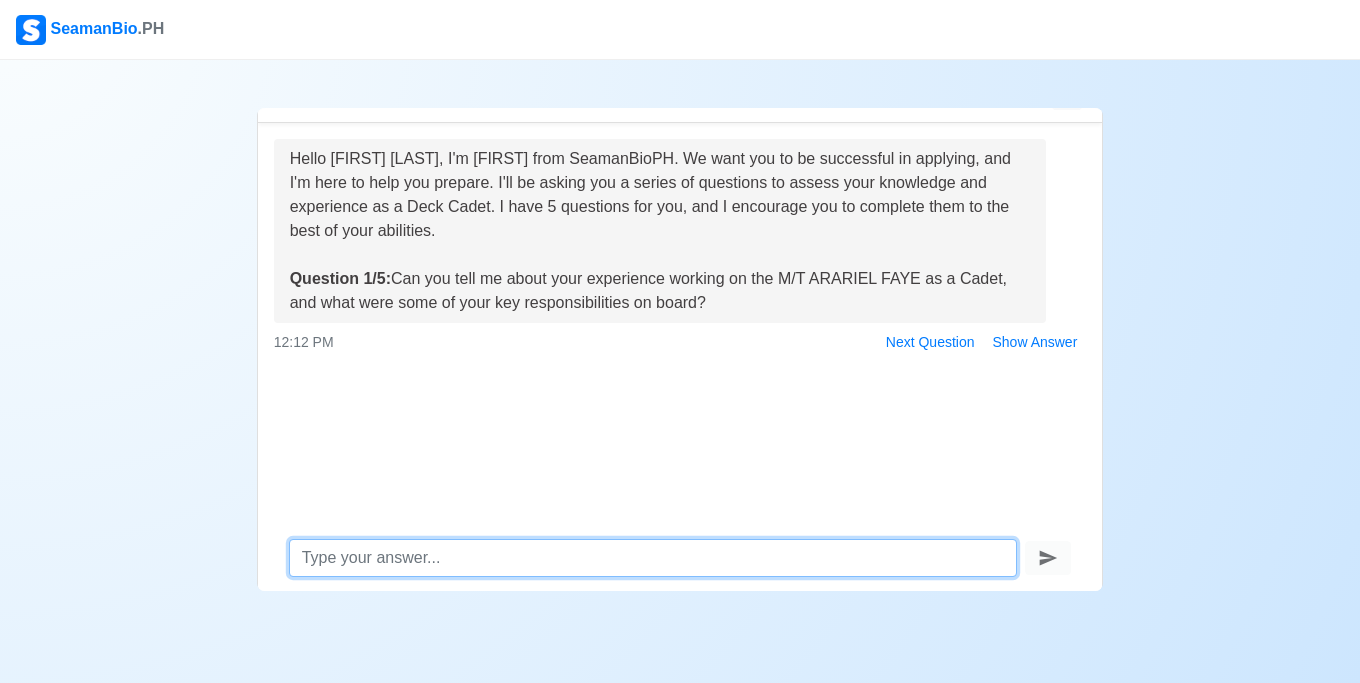 scroll, scrollTop: 47, scrollLeft: 0, axis: vertical 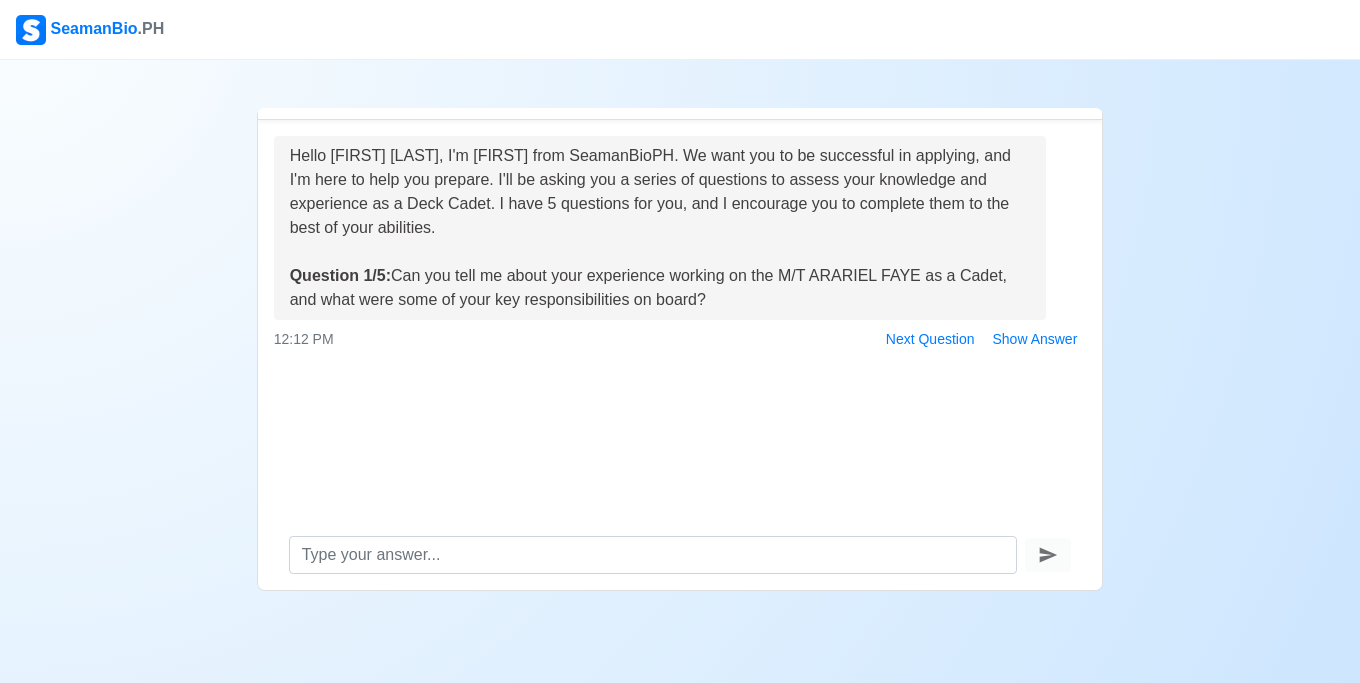 click on "Practice Interview Hello Fretzelle Jay, I'm Gem from SeamanBioPH. We want you to be successful in applying, and I'm here to help you prepare. I'll be asking you a series of questions to assess your knowledge and experience as a Deck Cadet. I have 5 questions for you, and I encourage you to complete them to the best of your abilities.  Question 1/5:  Can you tell me about your experience working on the M/T ARARIEL FAYE as a Cadet, and what were some of your key responsibilities on board? 12:12 PM Next Question Show Answer" at bounding box center (680, 325) 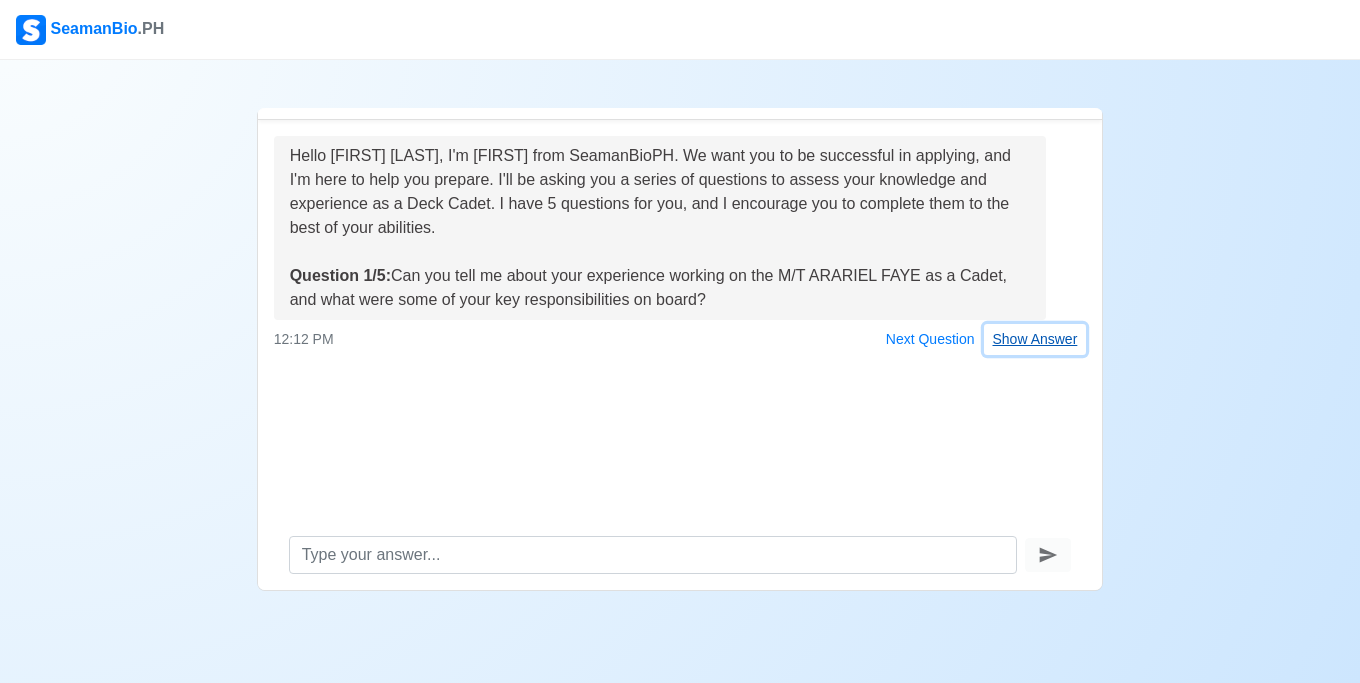 click on "Show Answer" at bounding box center (1035, 339) 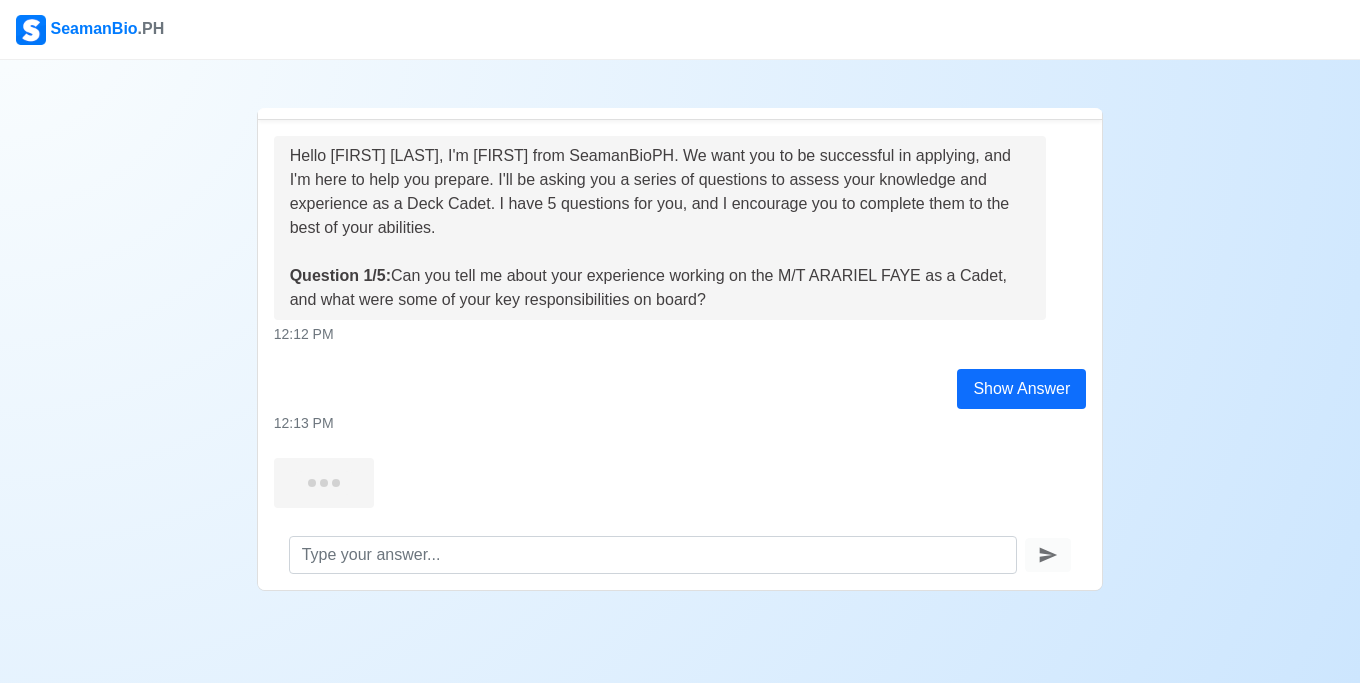scroll, scrollTop: 20, scrollLeft: 0, axis: vertical 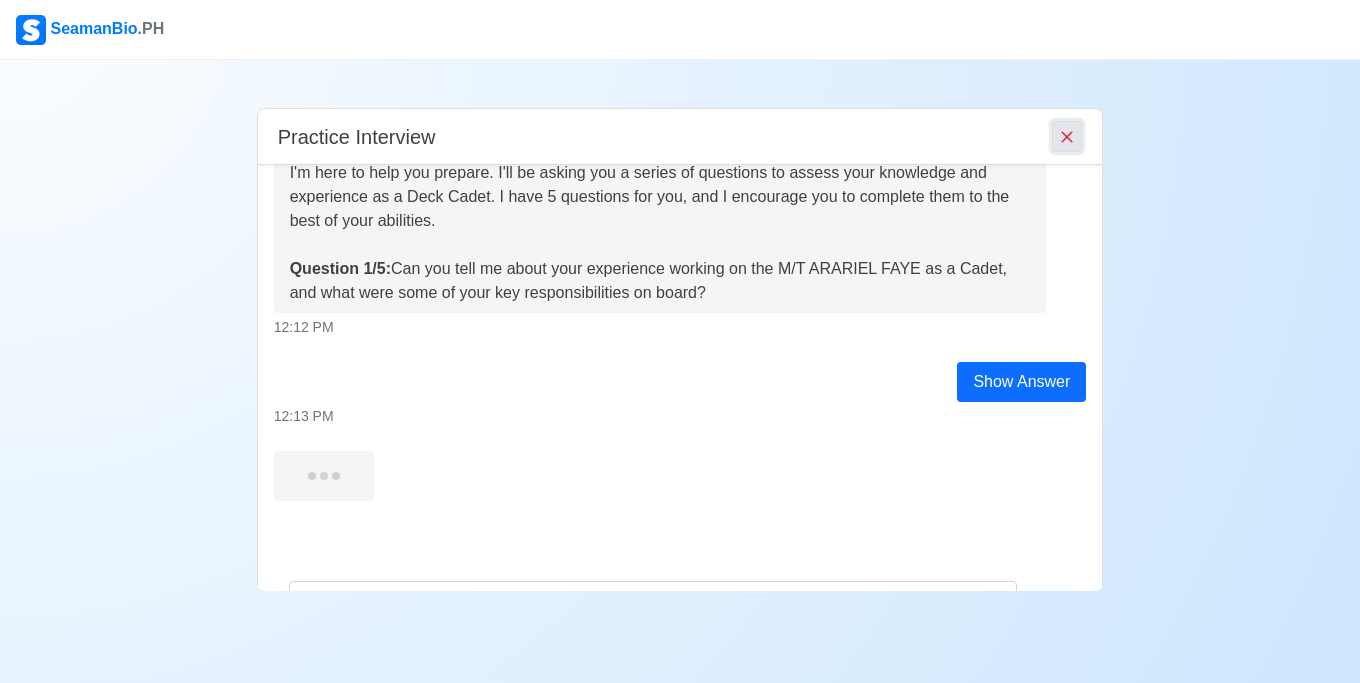 click 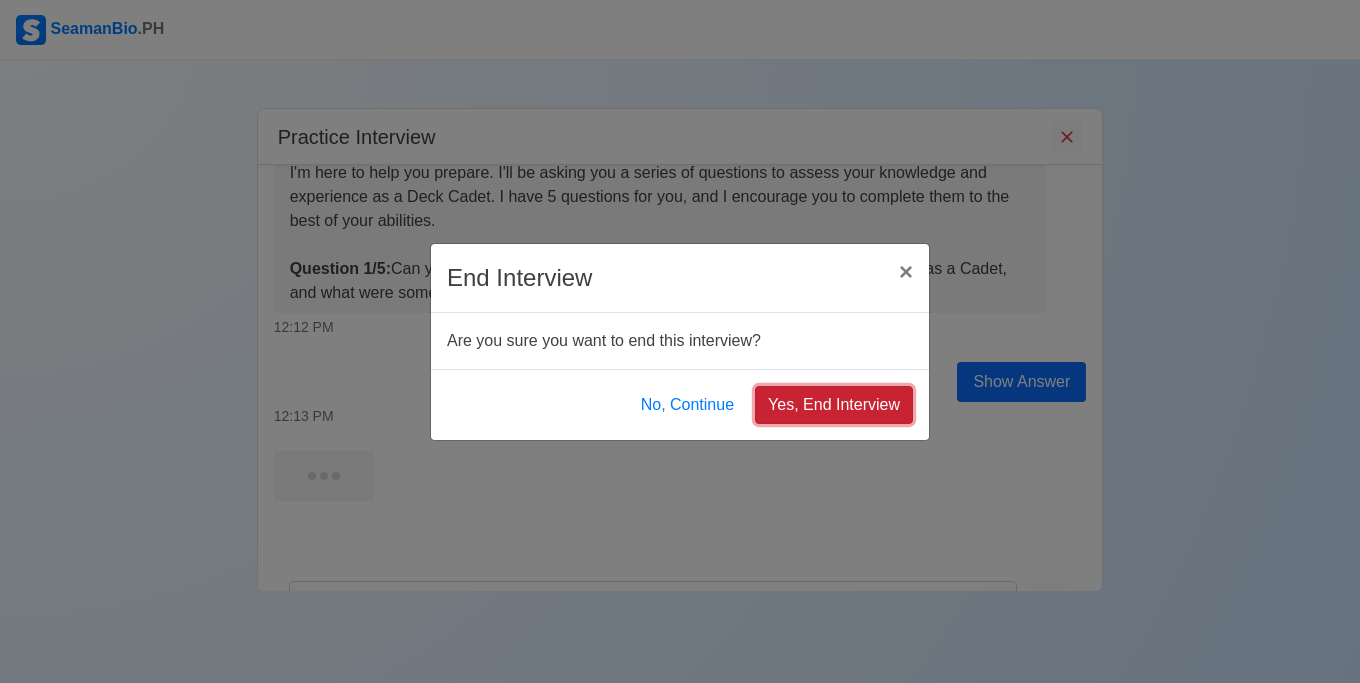 click on "Yes, End Interview" at bounding box center [834, 405] 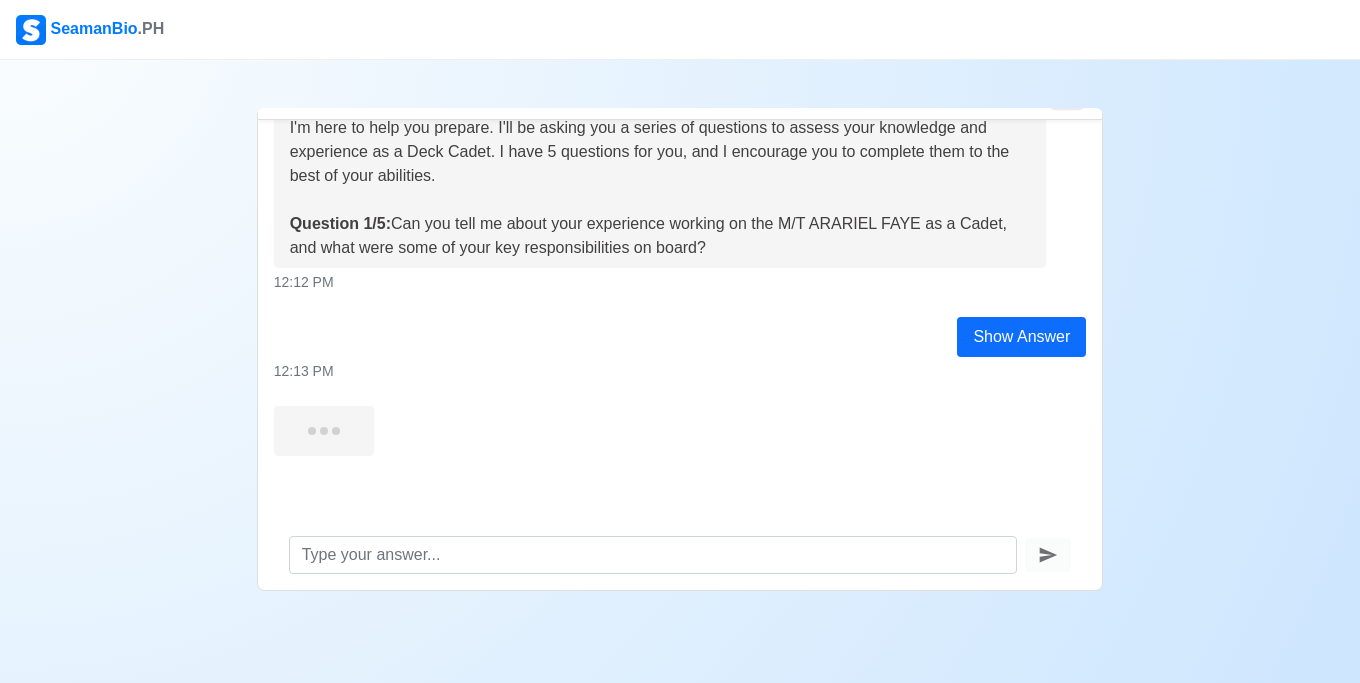 scroll, scrollTop: 47, scrollLeft: 0, axis: vertical 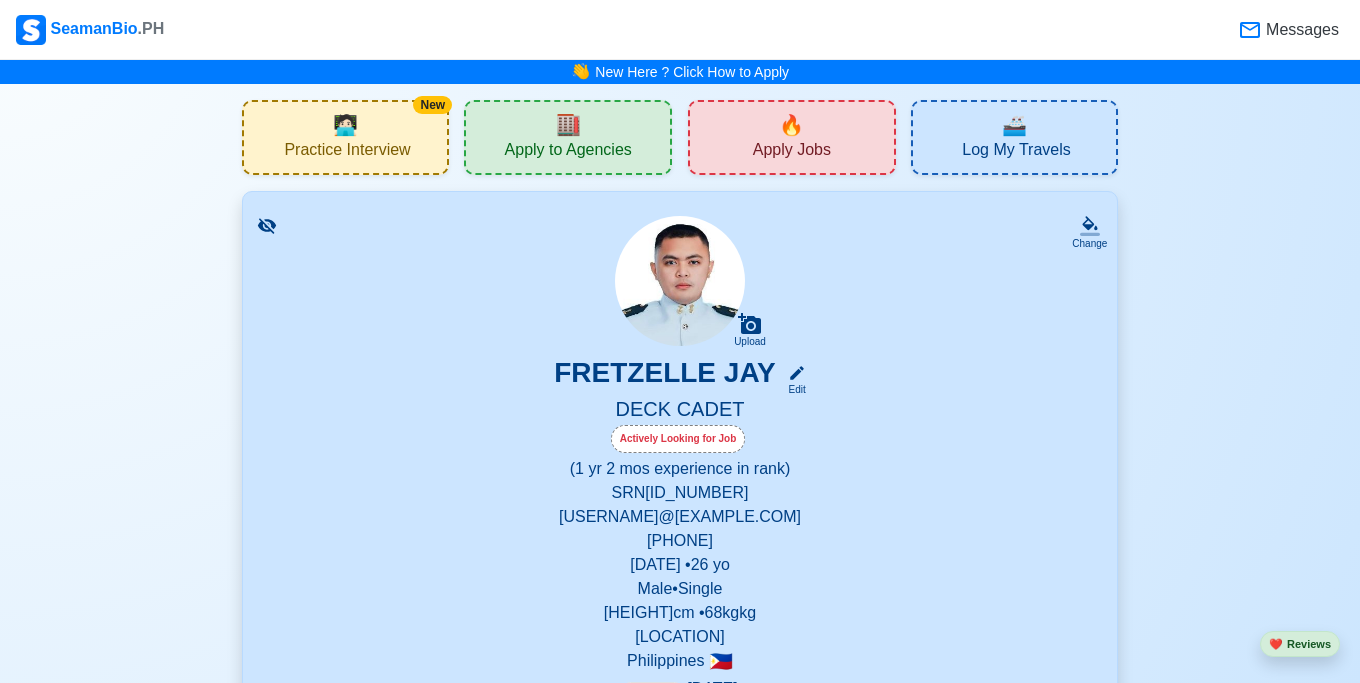 click on "🏬   Apply to Agencies" at bounding box center [568, 137] 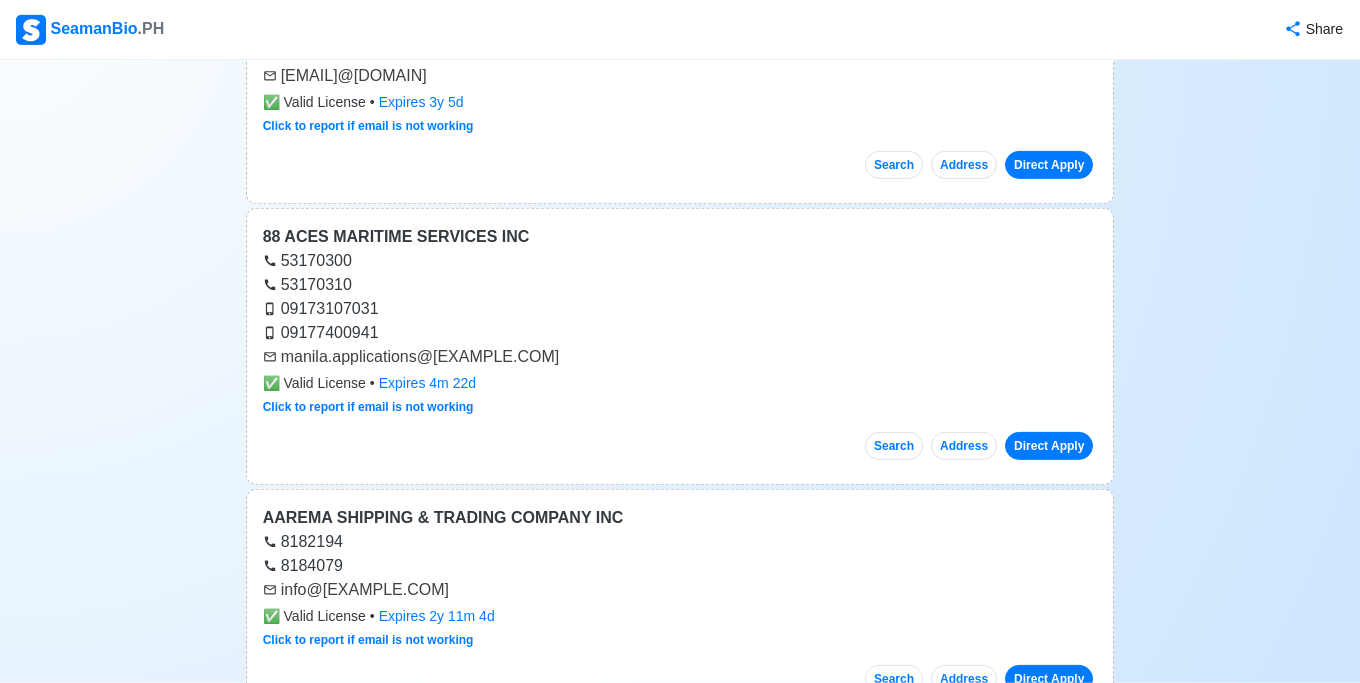 scroll, scrollTop: 556, scrollLeft: 0, axis: vertical 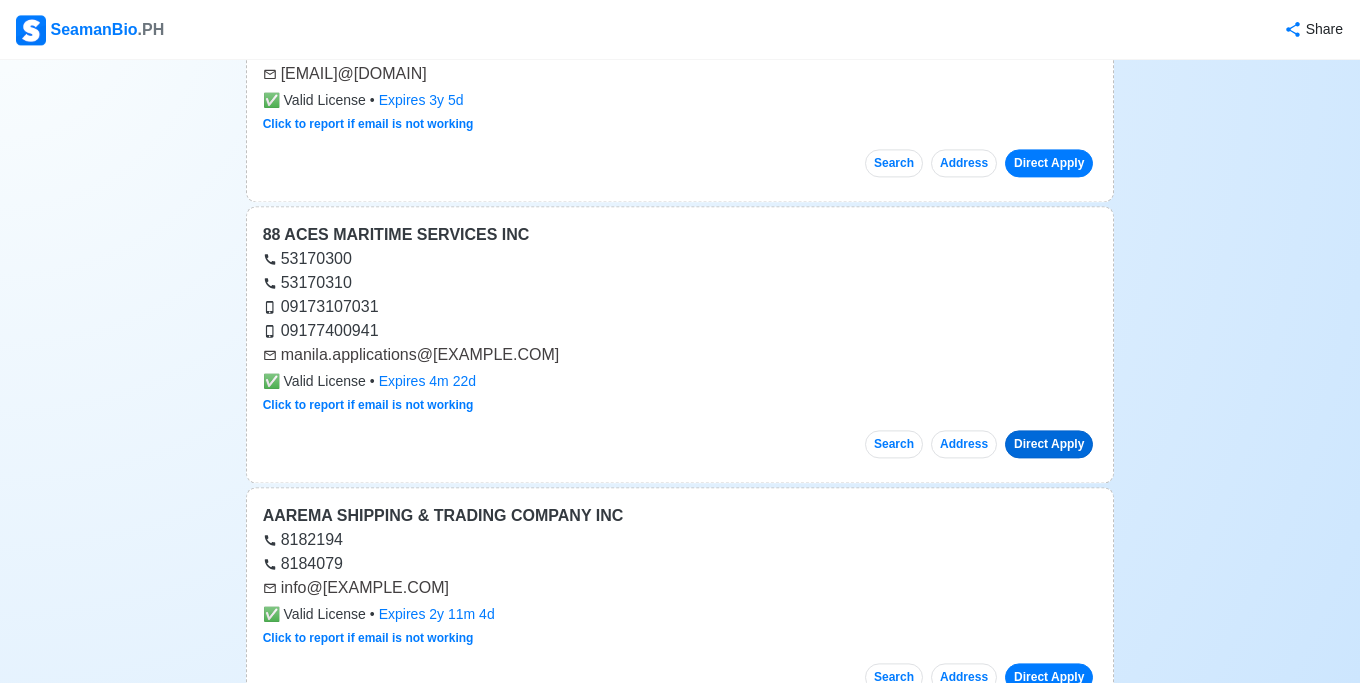 click on "Direct Apply" at bounding box center (1049, 444) 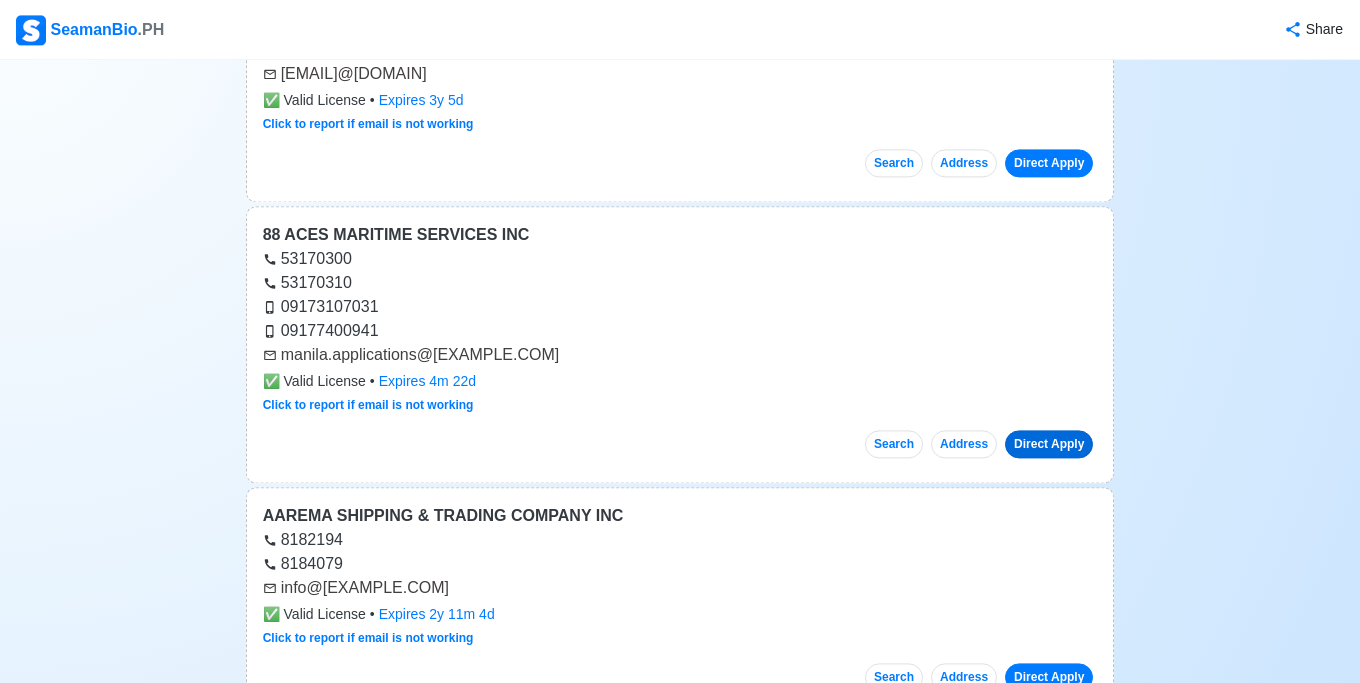 scroll, scrollTop: 878, scrollLeft: 0, axis: vertical 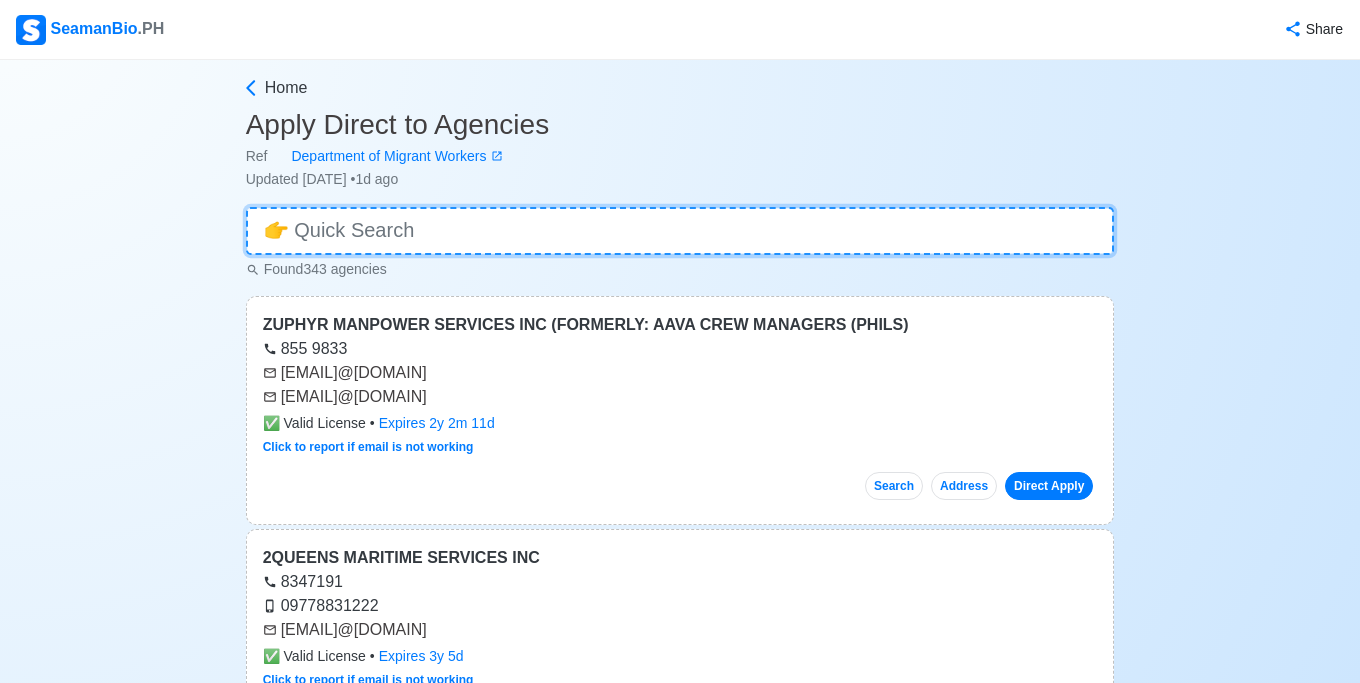click at bounding box center [680, 231] 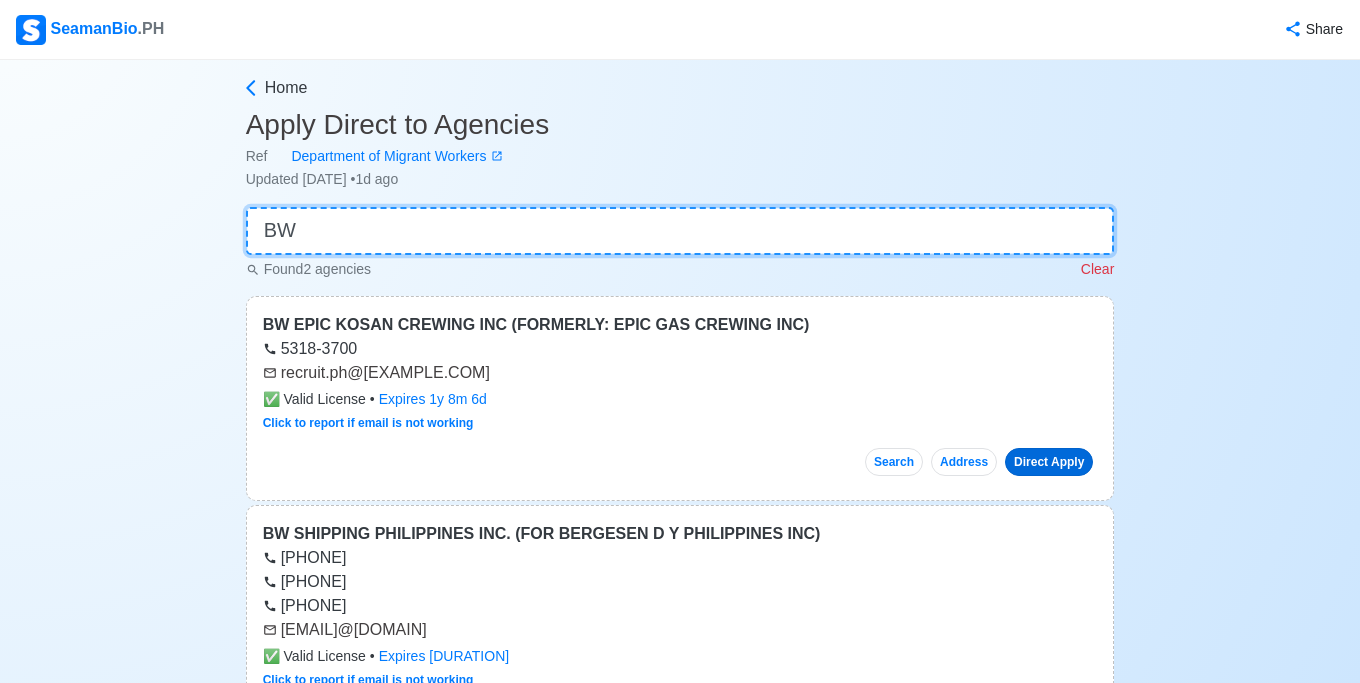 type on "BW" 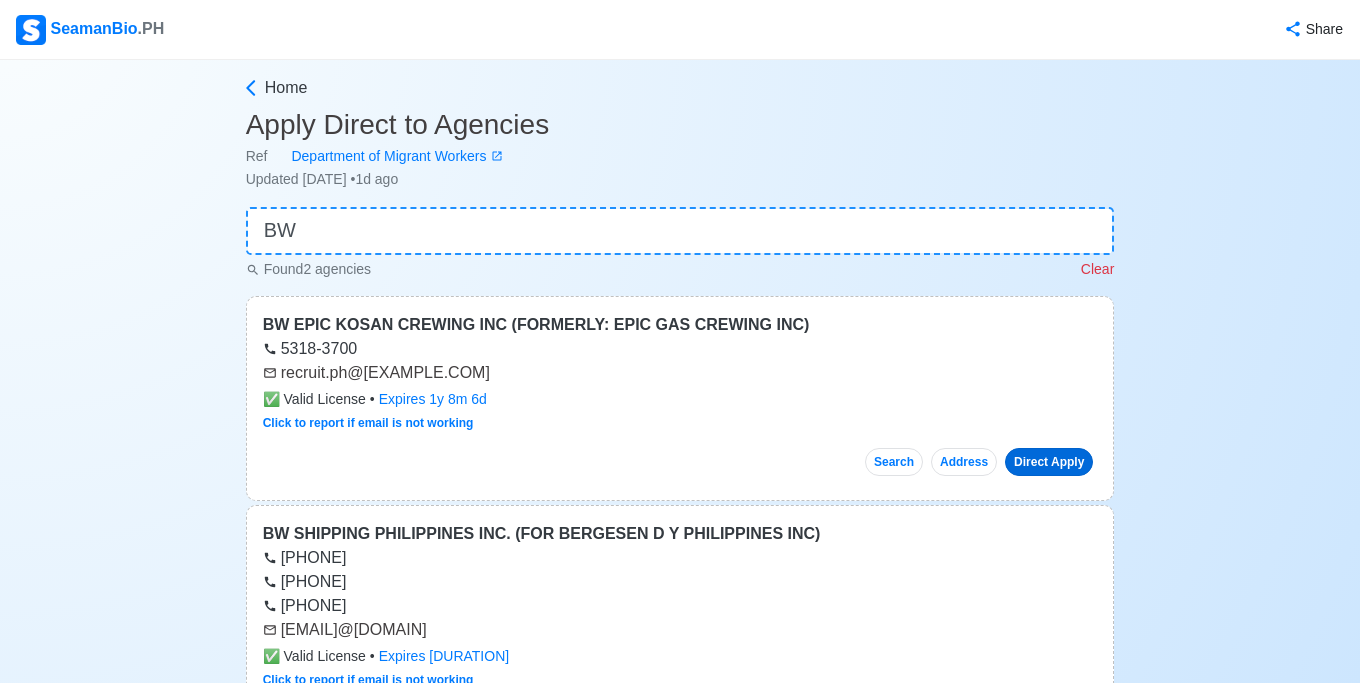 click on "Direct Apply" at bounding box center [1049, 462] 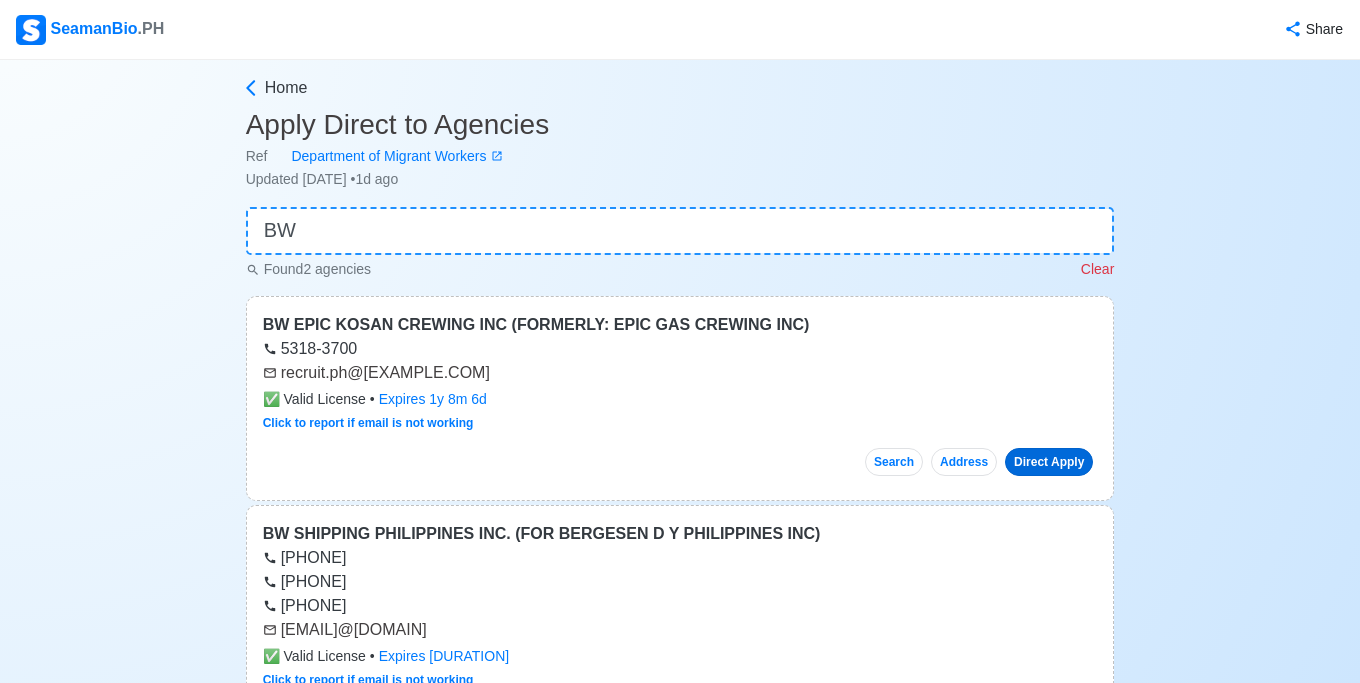 click on "Direct Apply" at bounding box center [1049, 462] 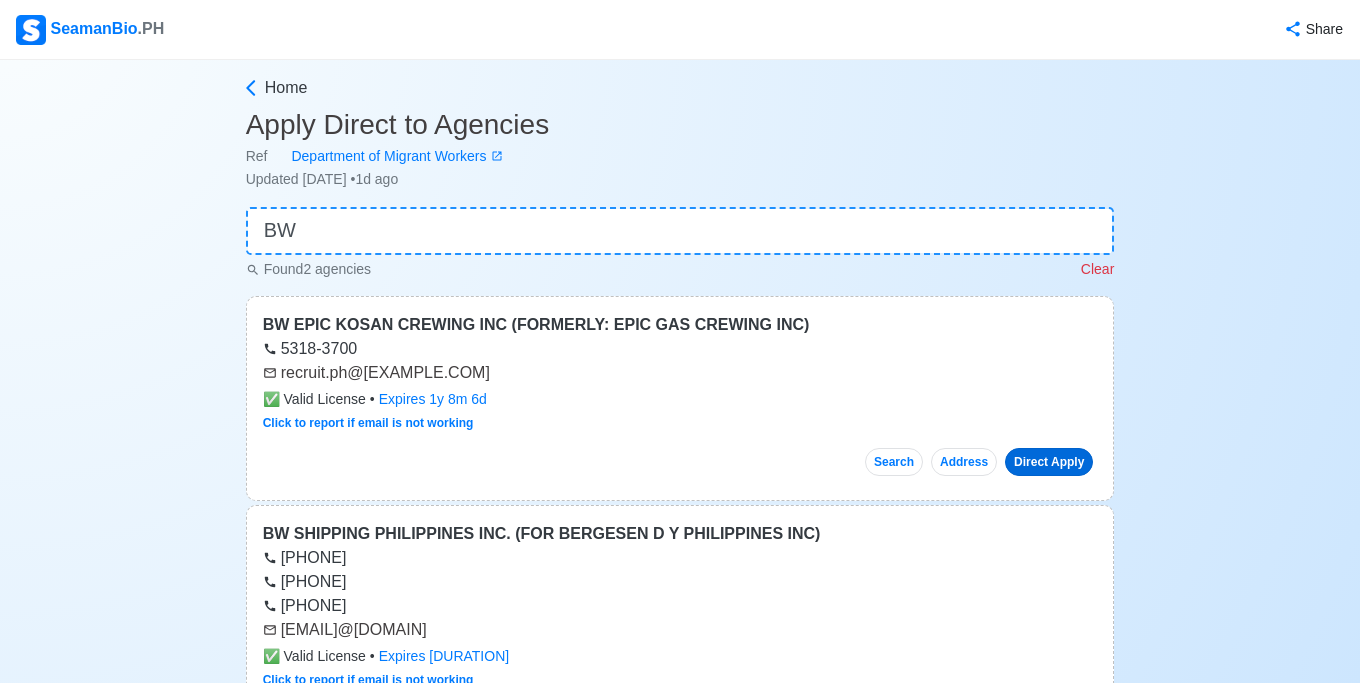 click on "Direct Apply" at bounding box center [1049, 462] 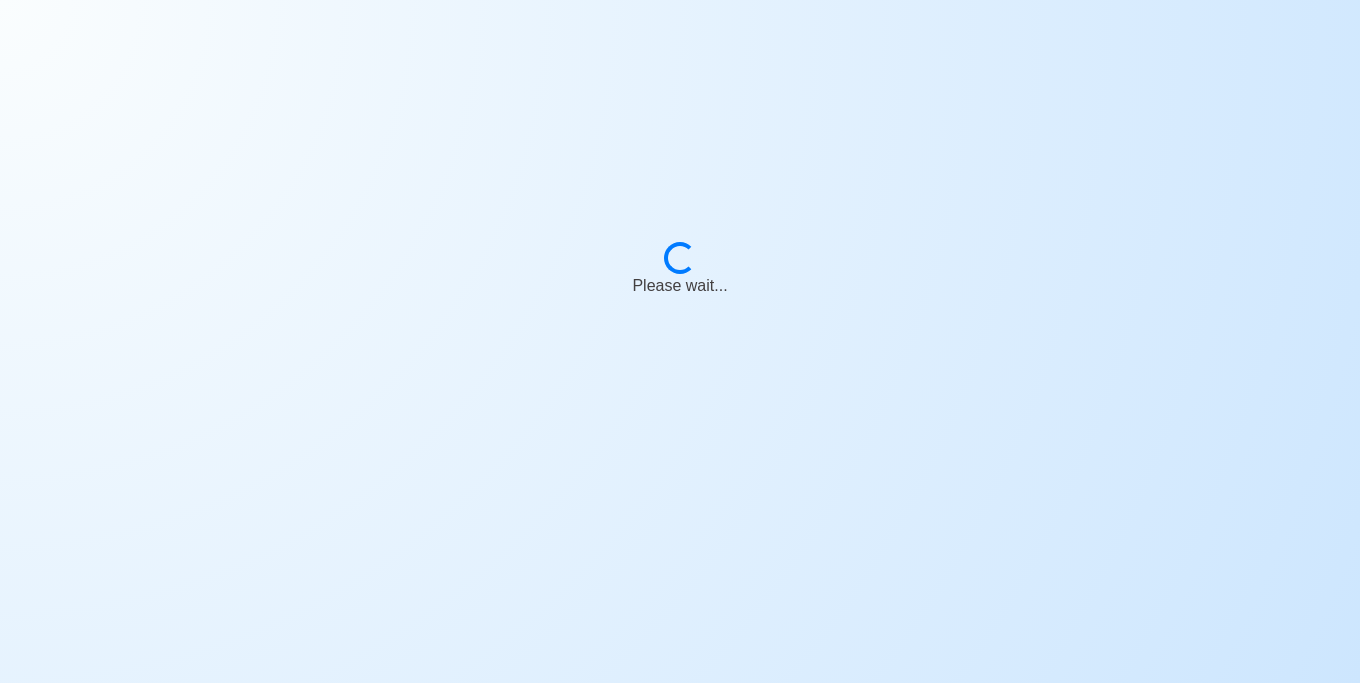 scroll, scrollTop: 0, scrollLeft: 0, axis: both 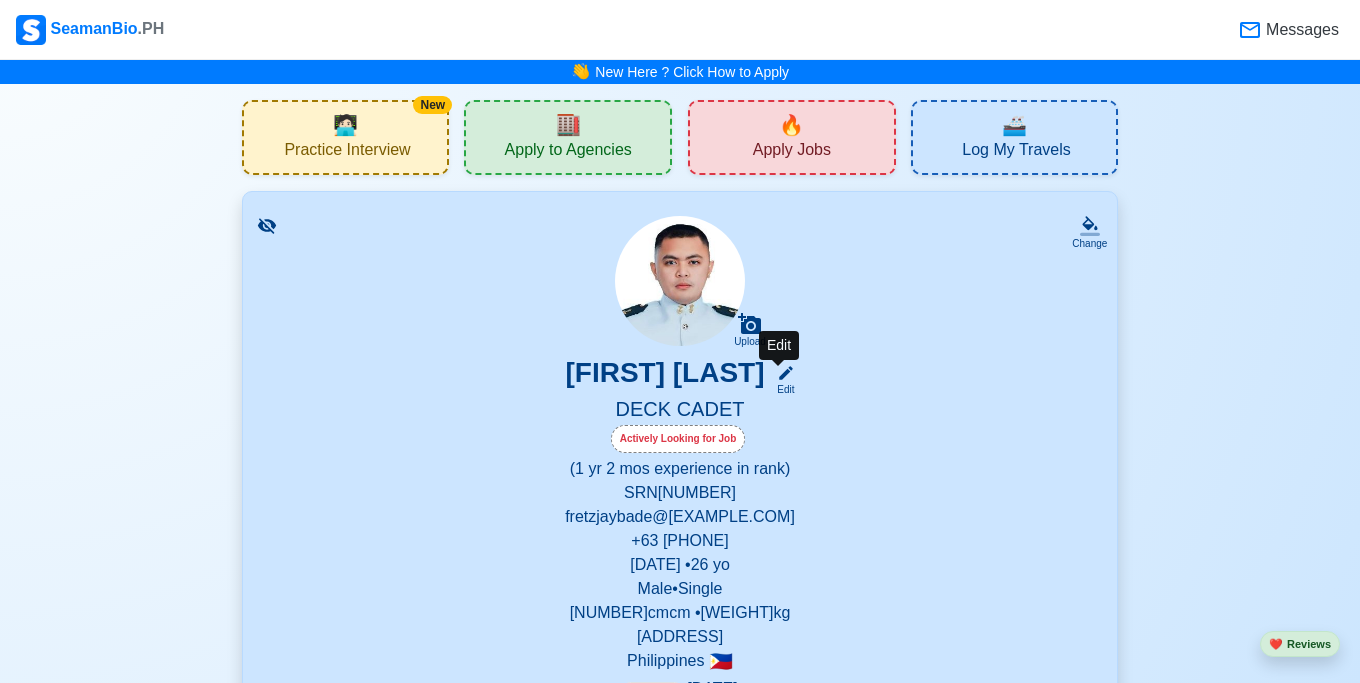 click 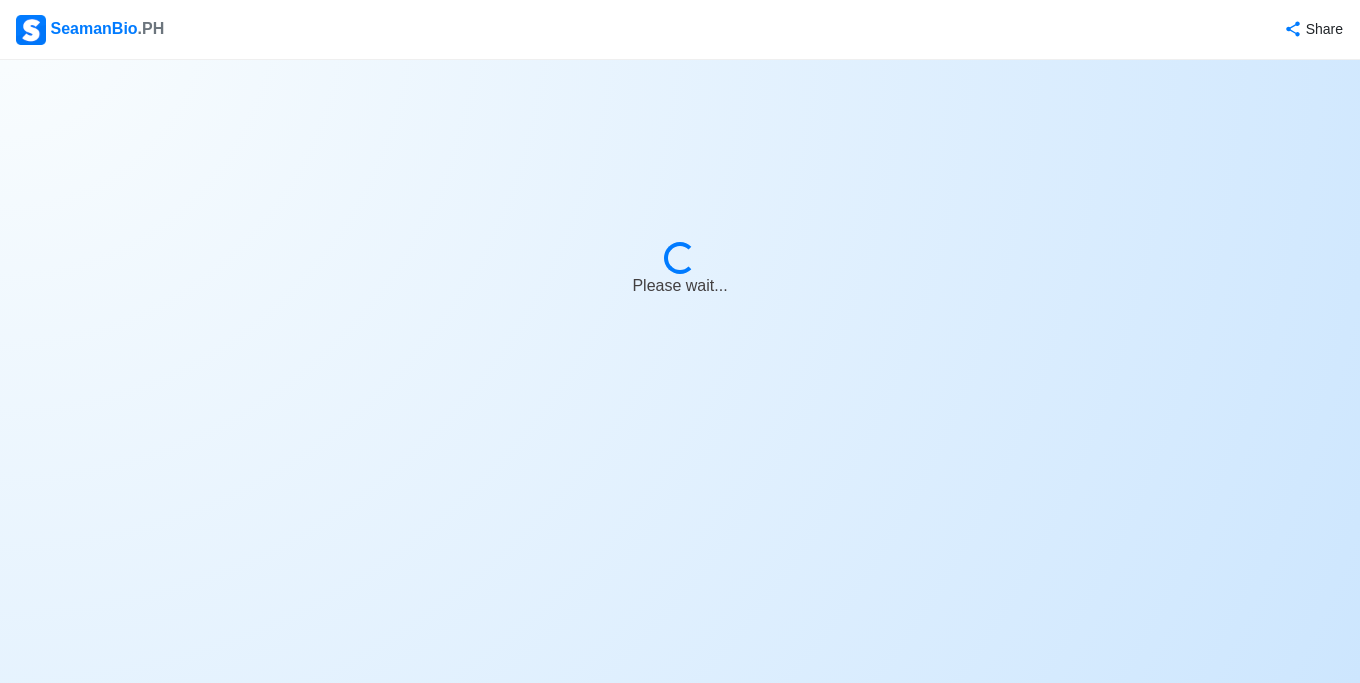 select on "Actively Looking for Job" 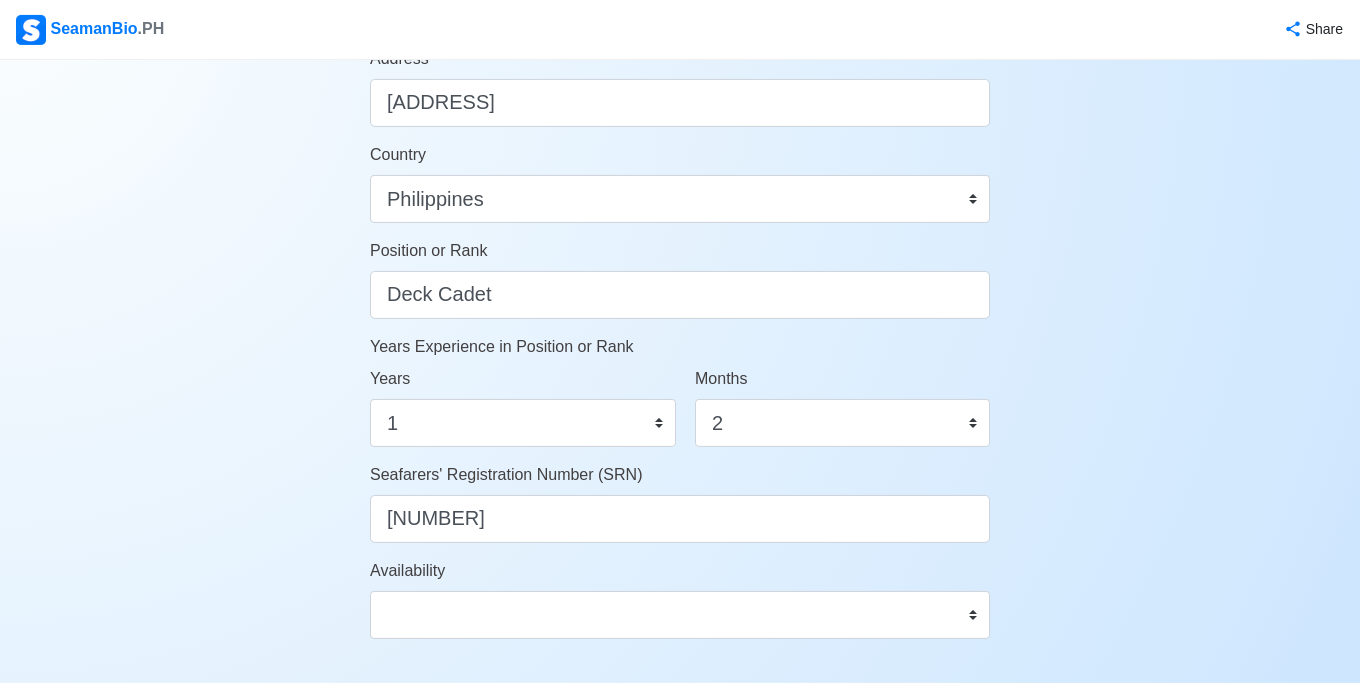 scroll, scrollTop: 867, scrollLeft: 0, axis: vertical 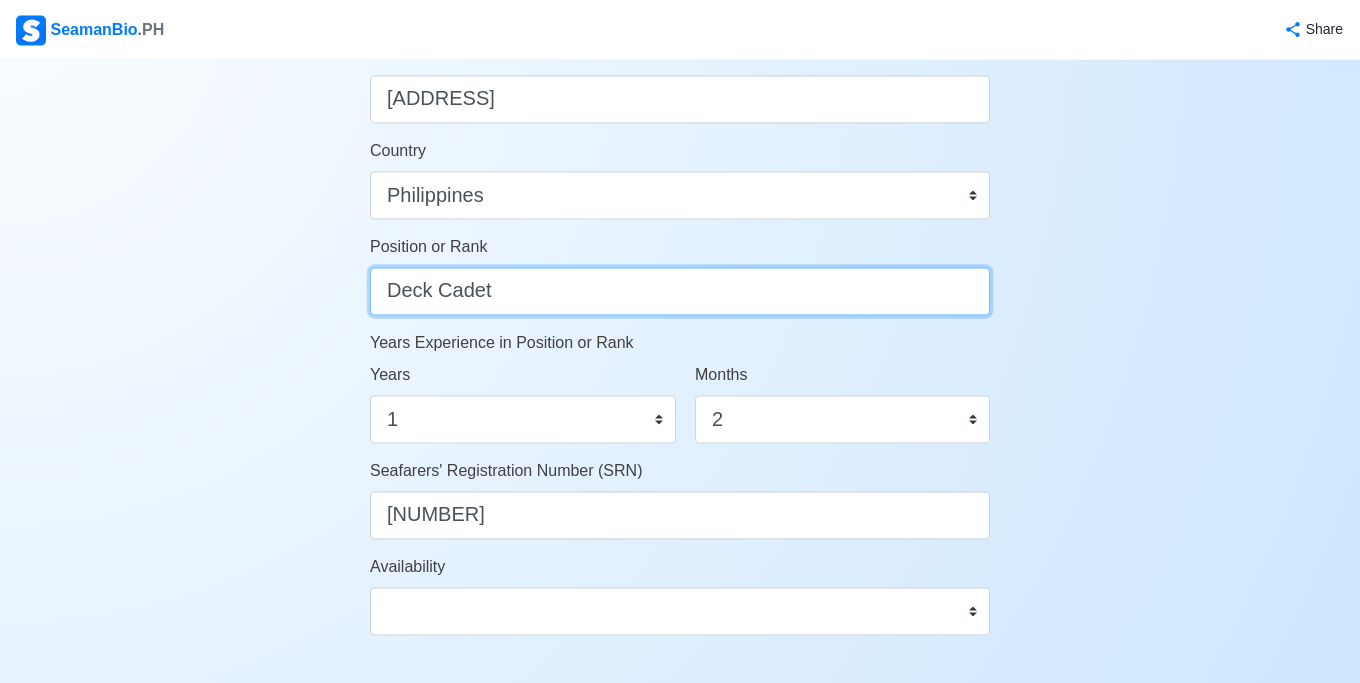 drag, startPoint x: 536, startPoint y: 305, endPoint x: 341, endPoint y: 284, distance: 196.1275 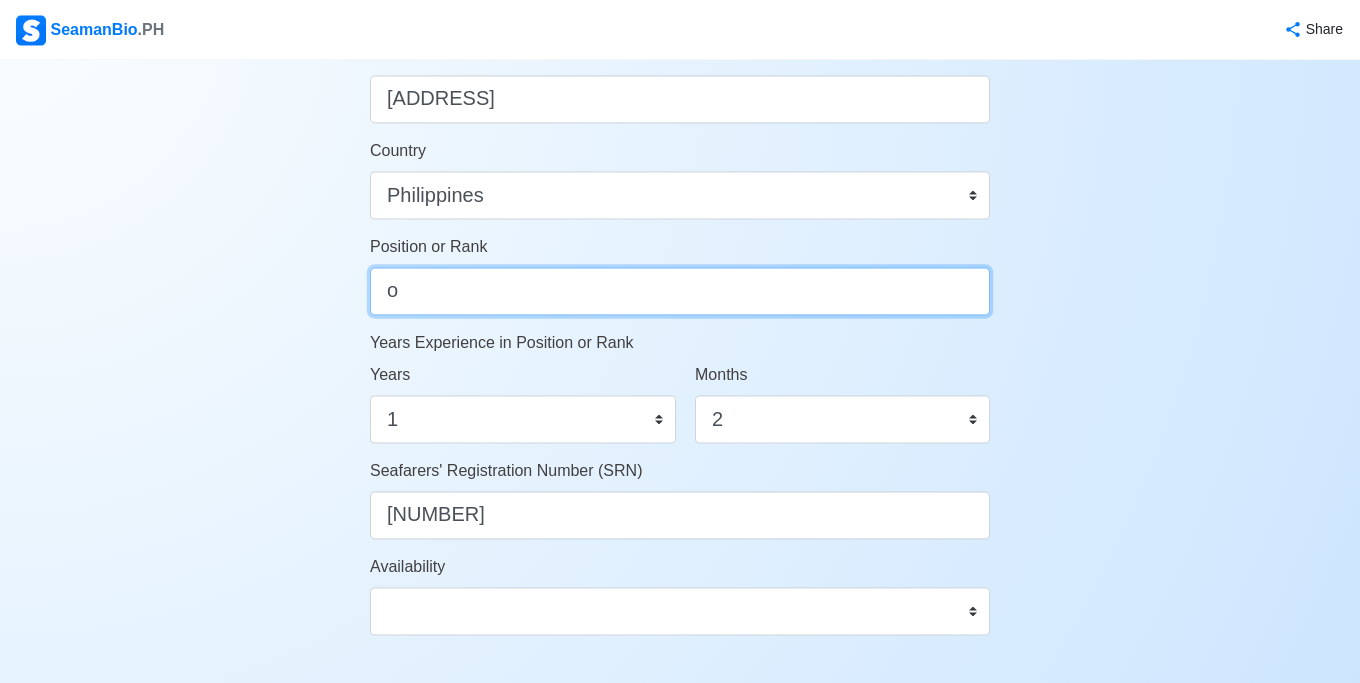 type on "o" 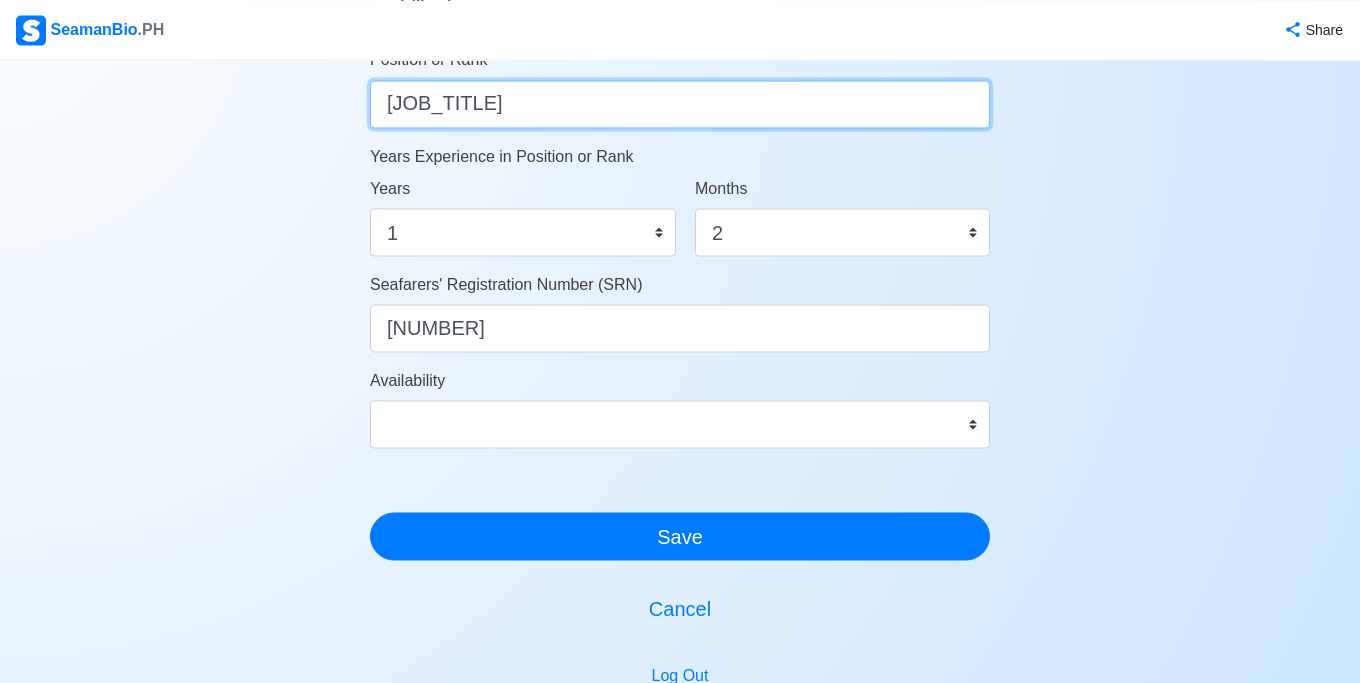 scroll, scrollTop: 1249, scrollLeft: 0, axis: vertical 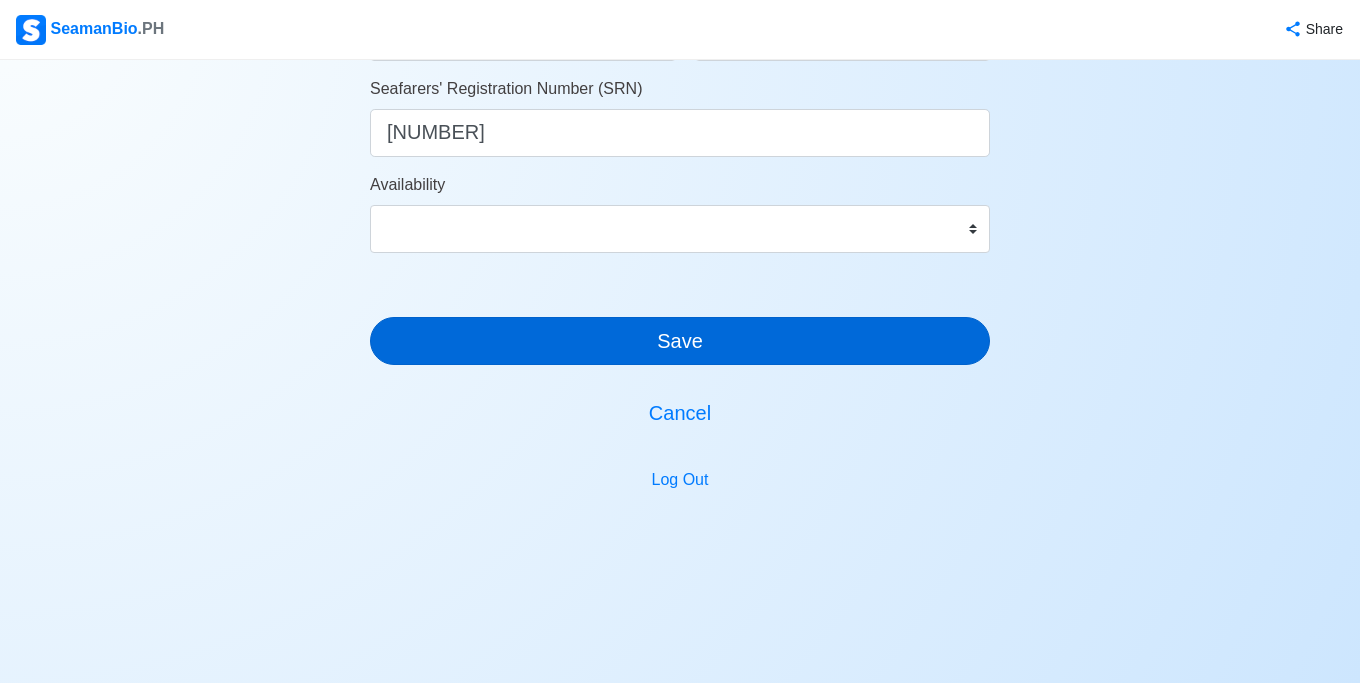 type on "ORDINARY SEAMAN" 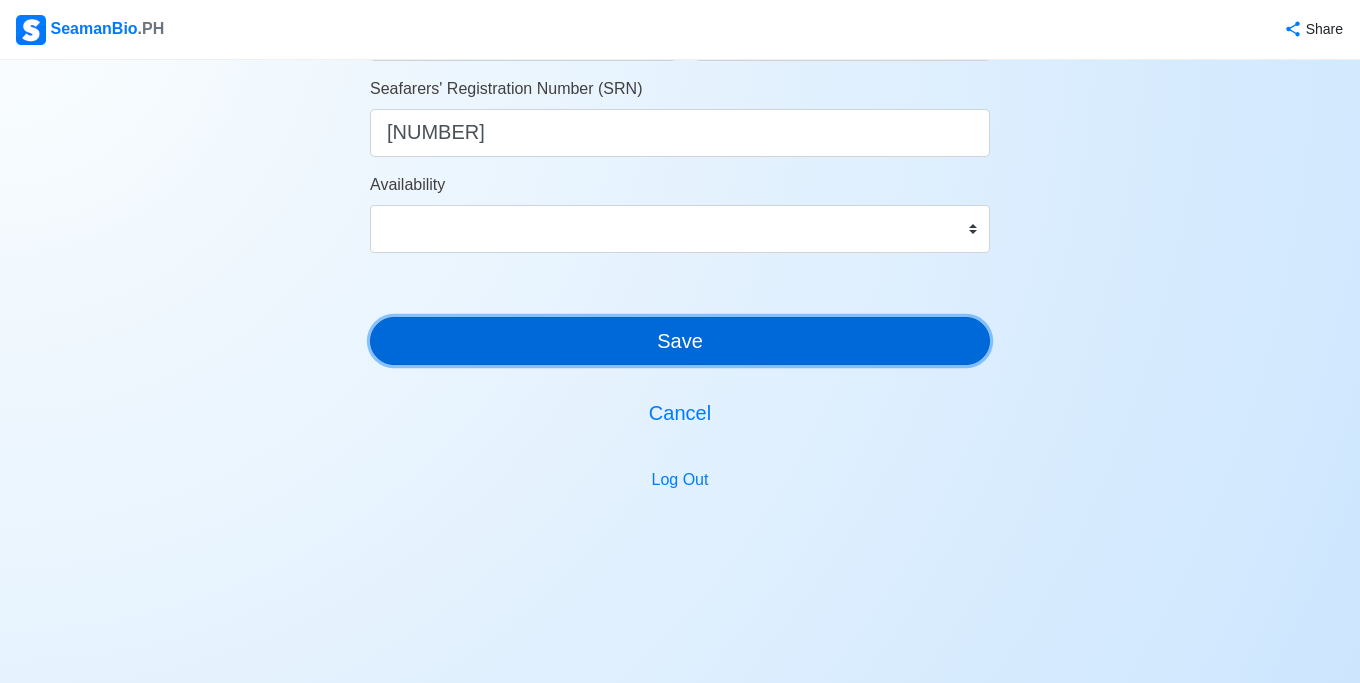 click on "Save" at bounding box center (680, 341) 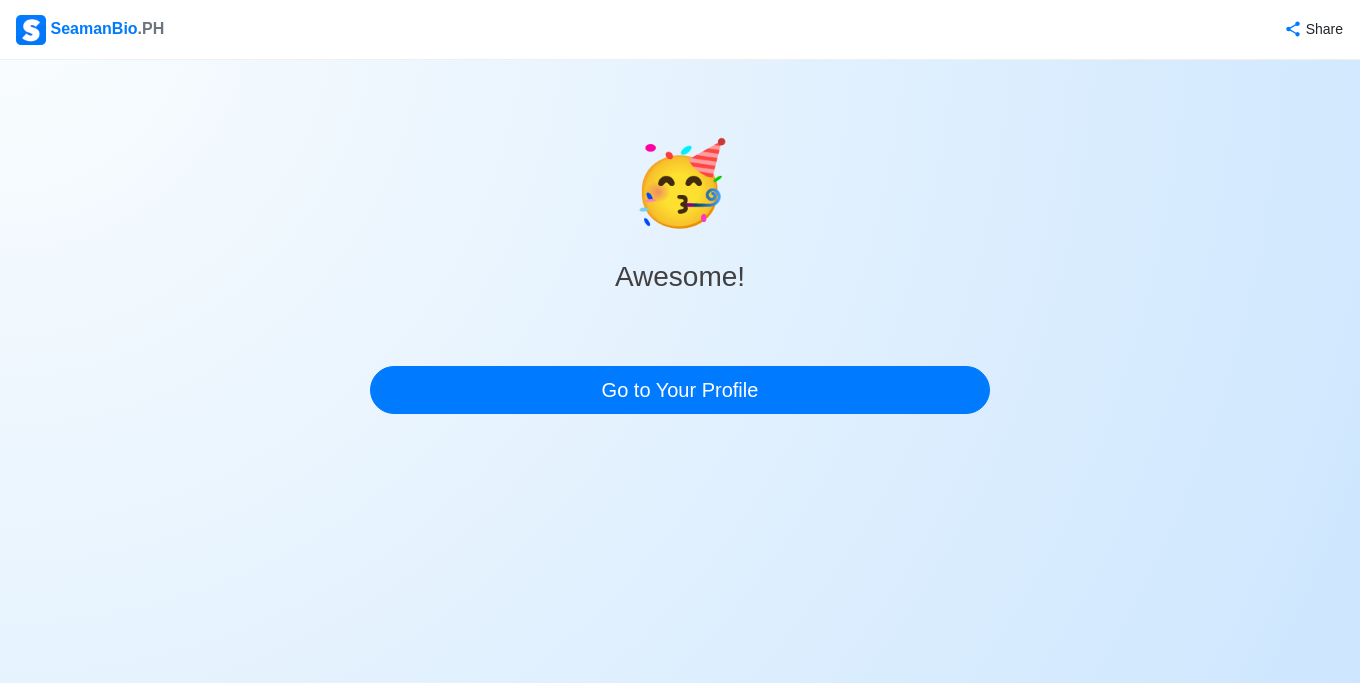 scroll, scrollTop: 0, scrollLeft: 0, axis: both 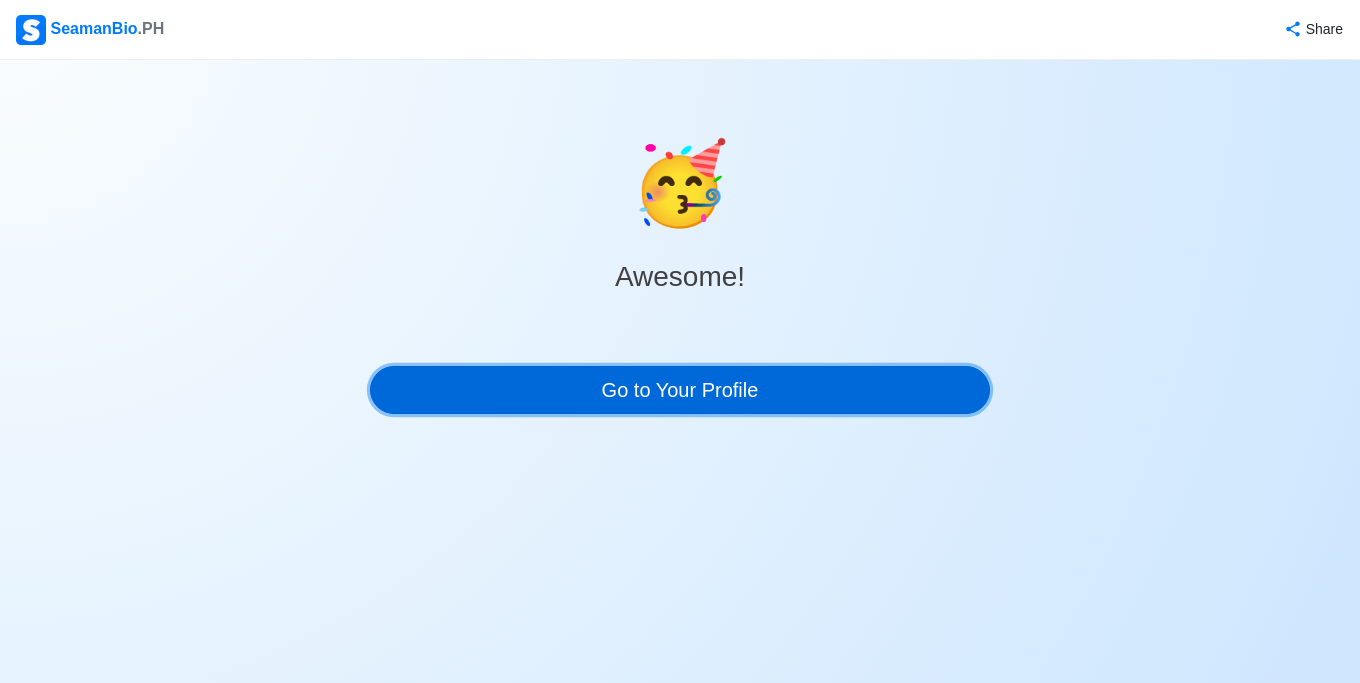 click on "Go to Your Profile" at bounding box center (680, 390) 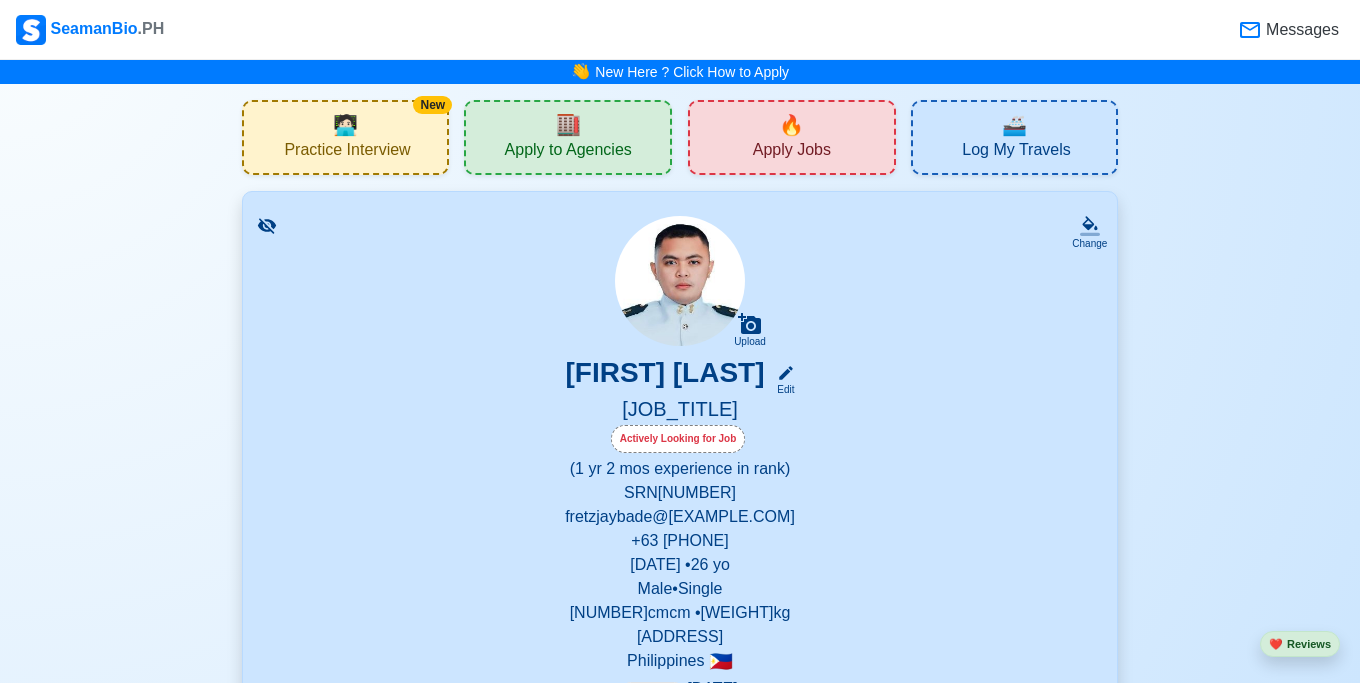 click on "🏬" at bounding box center (568, 125) 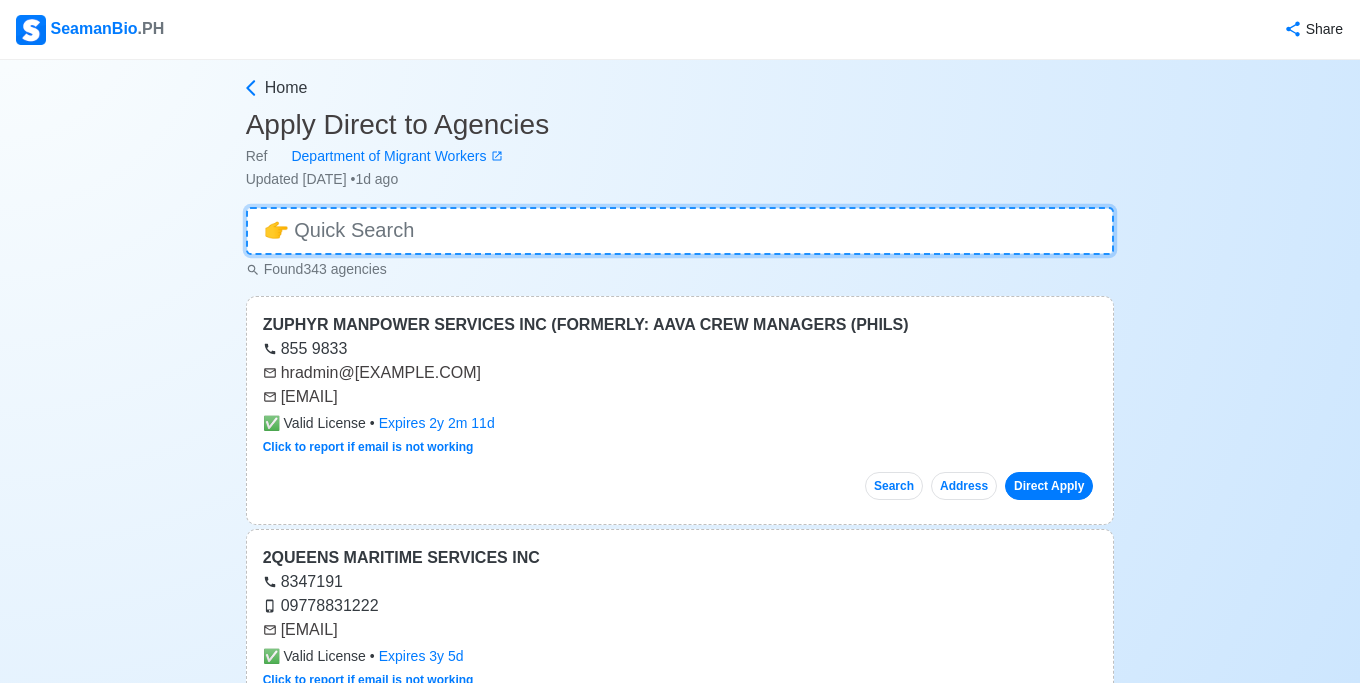click at bounding box center [680, 231] 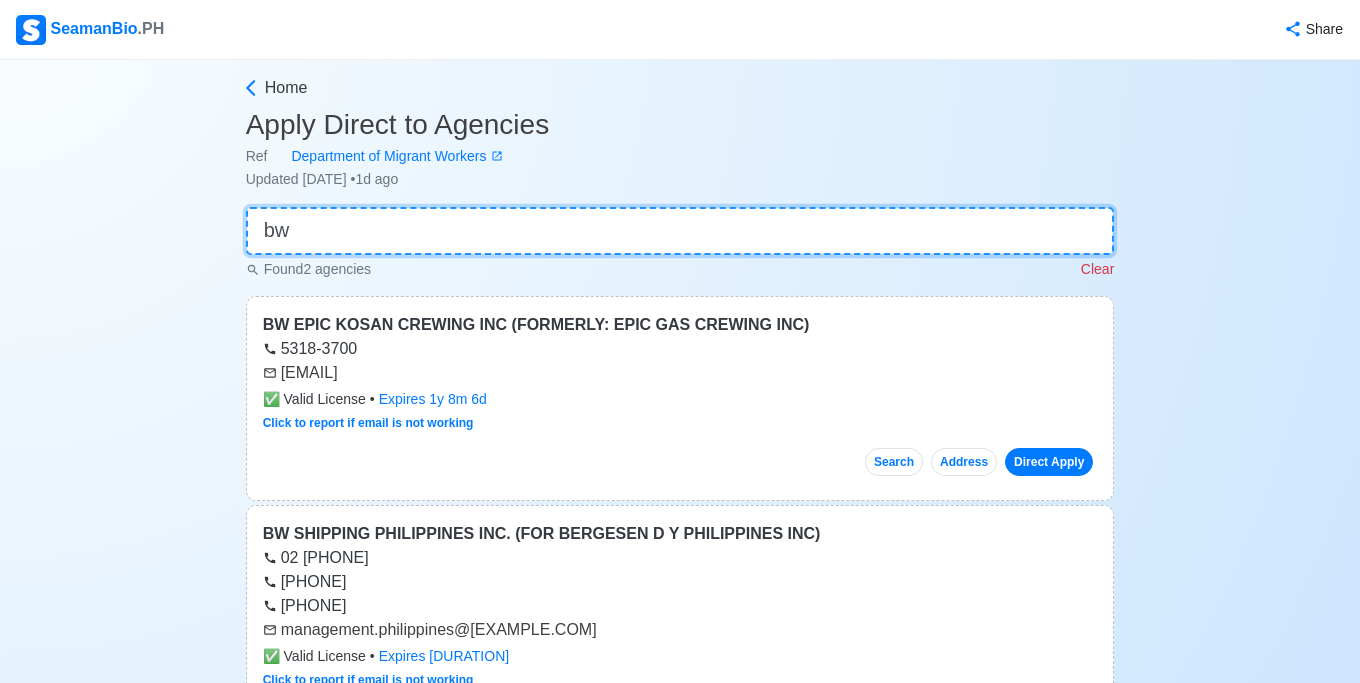 type on "b" 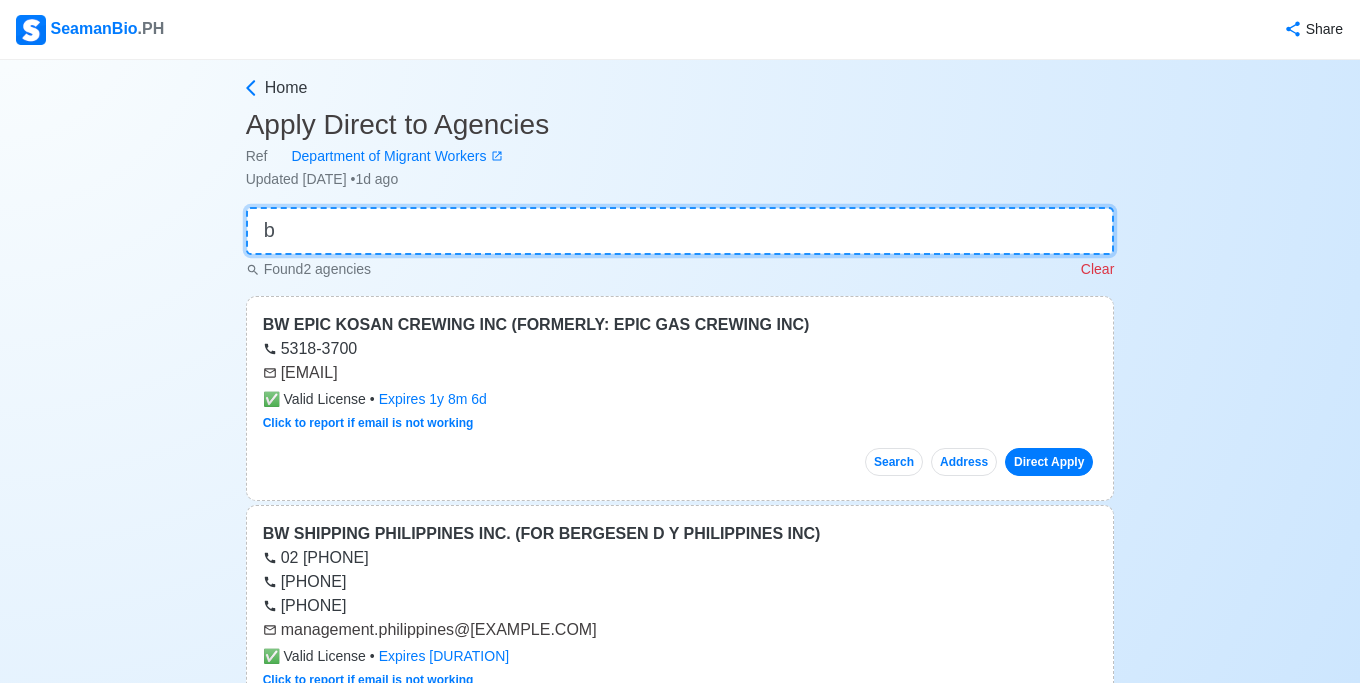 type 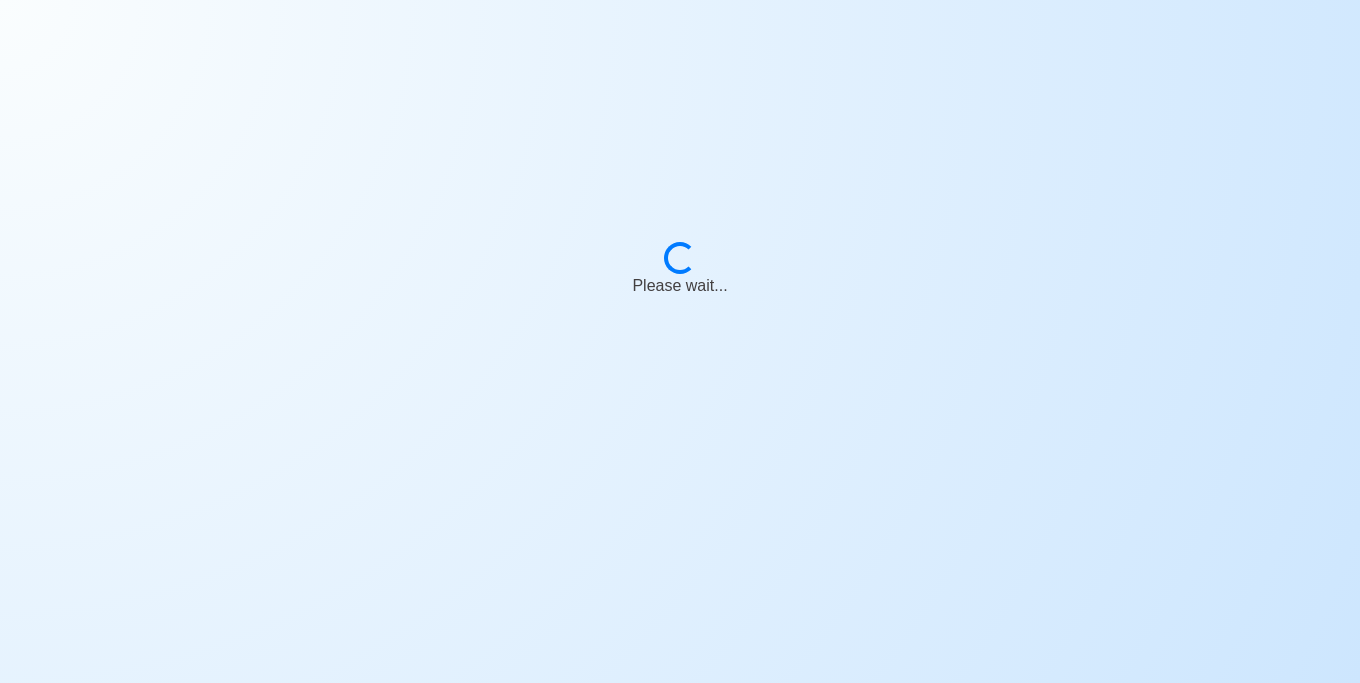 scroll, scrollTop: 0, scrollLeft: 0, axis: both 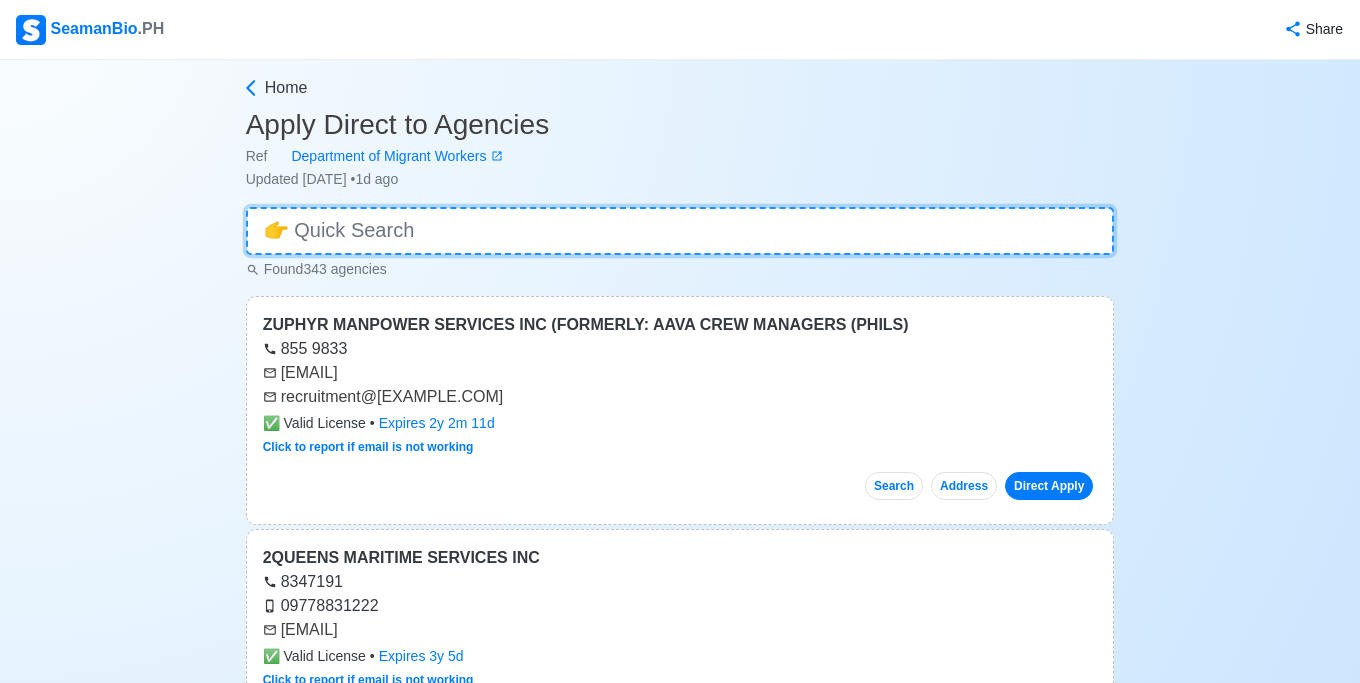click at bounding box center [680, 231] 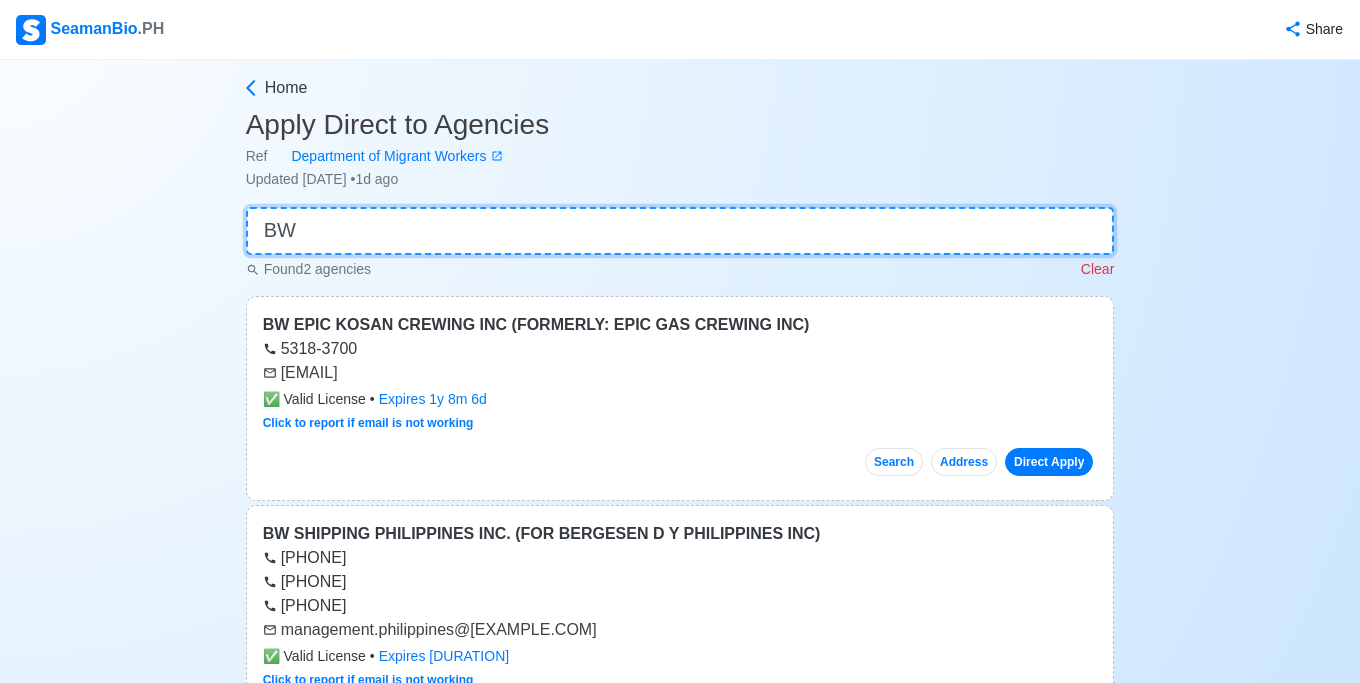 scroll, scrollTop: 204, scrollLeft: 0, axis: vertical 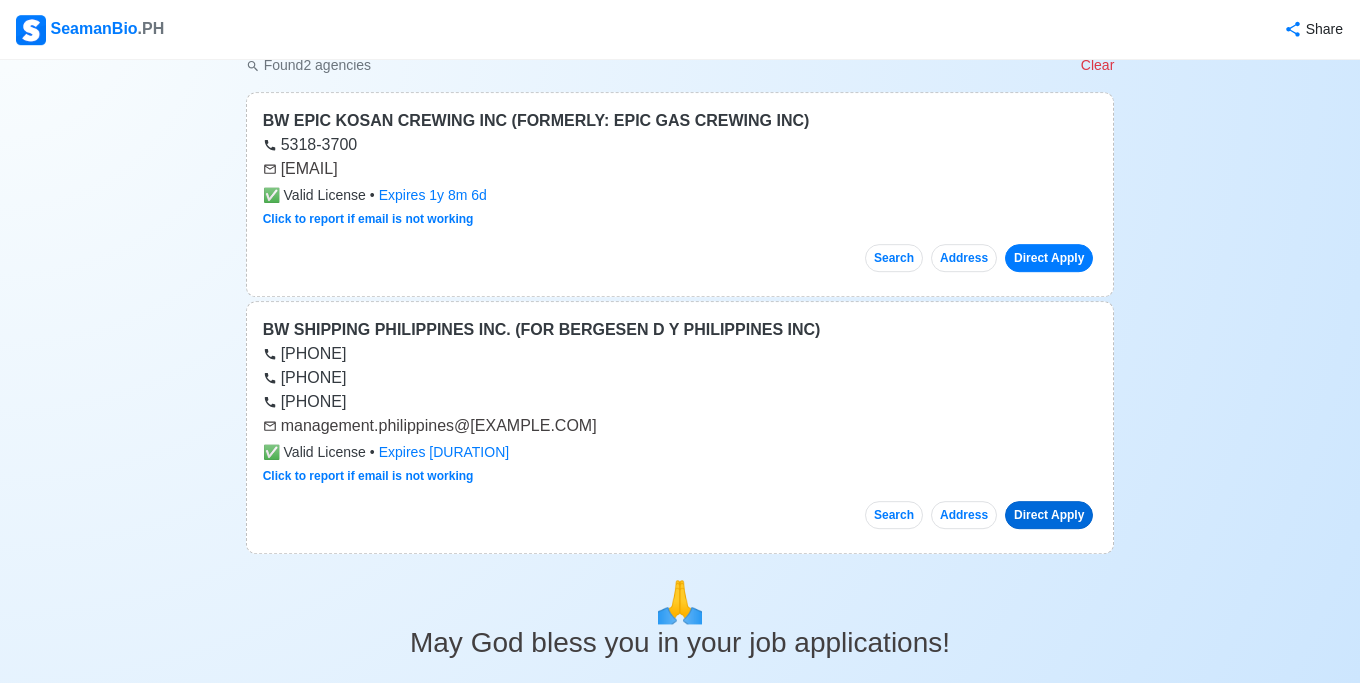 type on "BW" 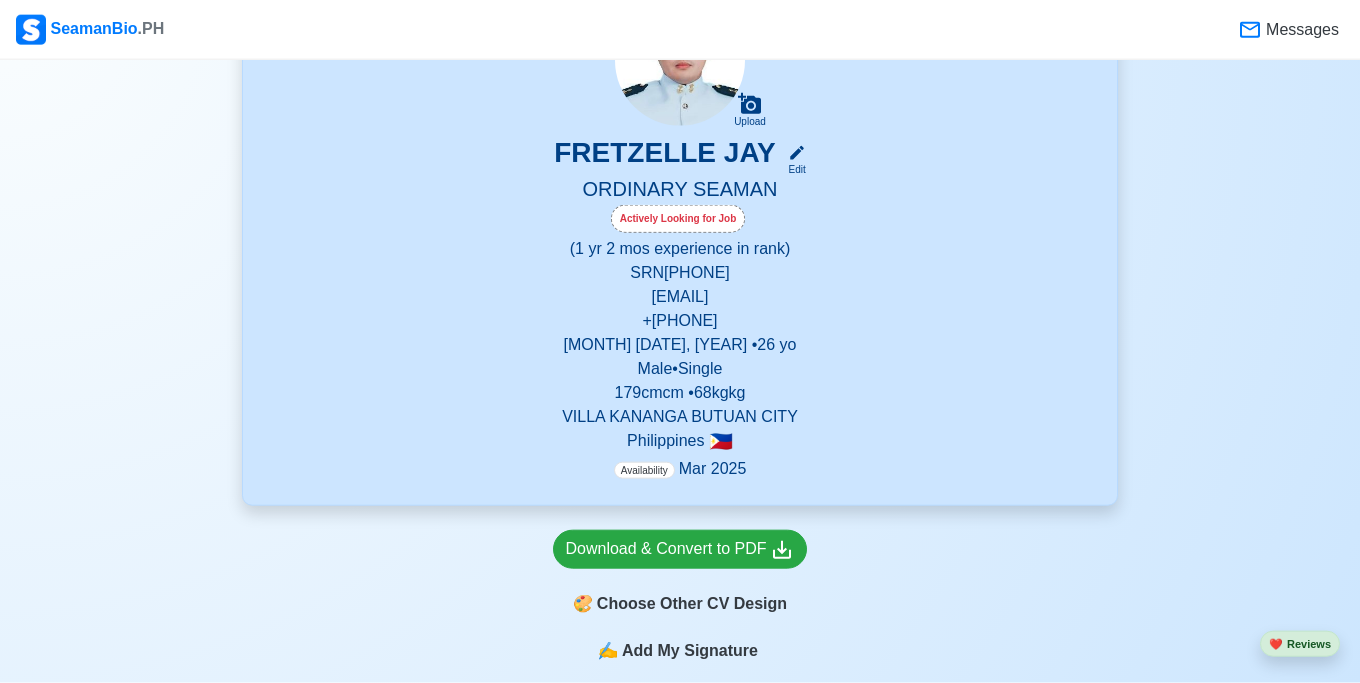 scroll, scrollTop: 0, scrollLeft: 0, axis: both 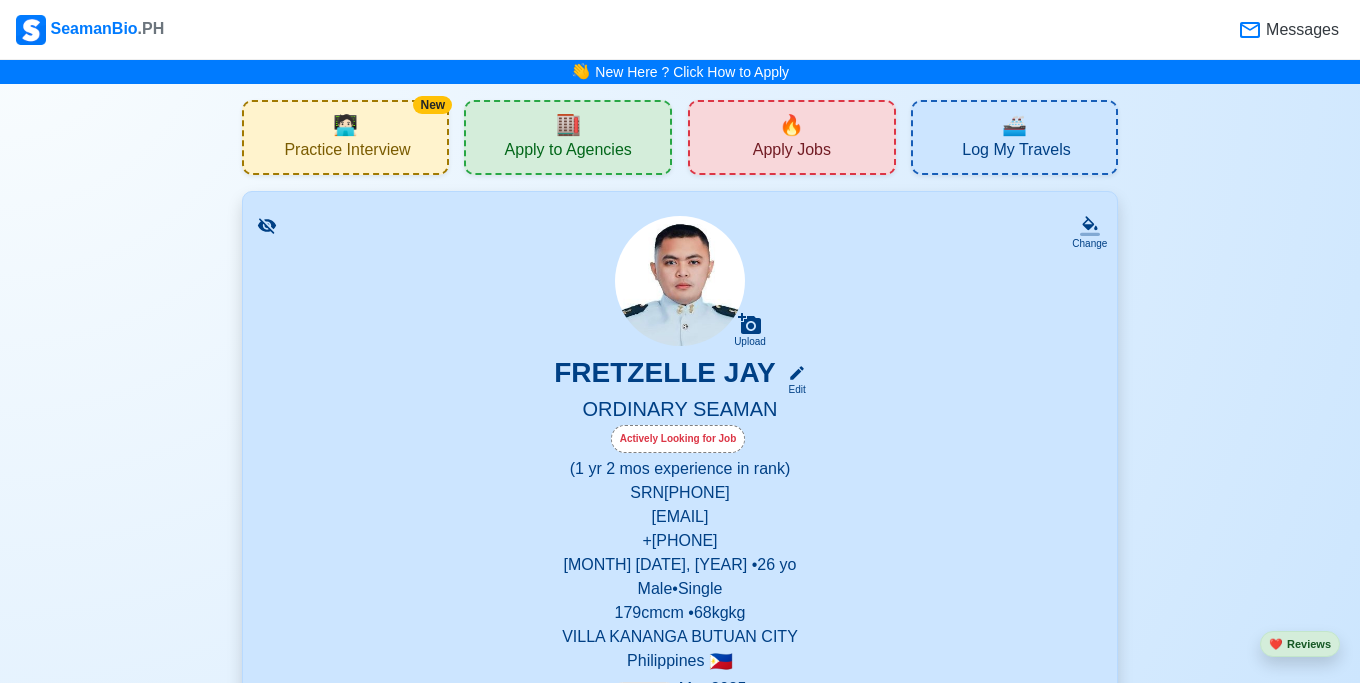 click on "Apply to Agencies" at bounding box center [568, 152] 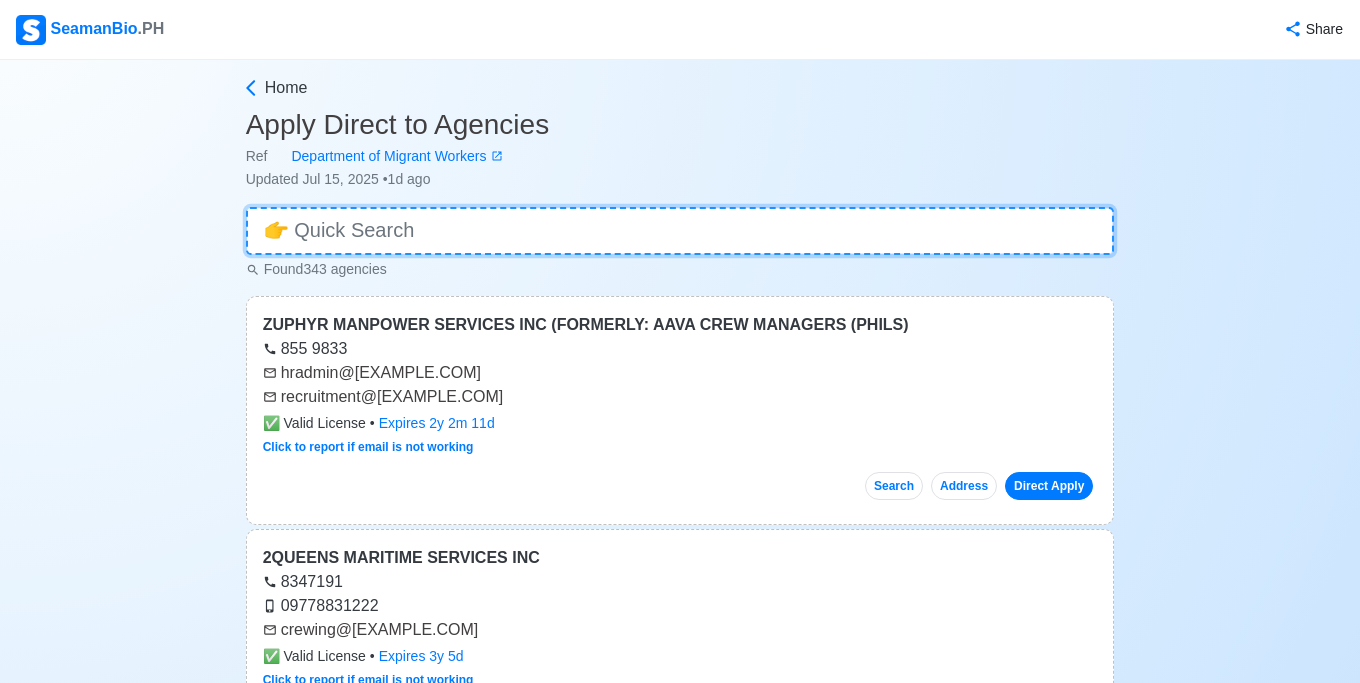 click at bounding box center (680, 231) 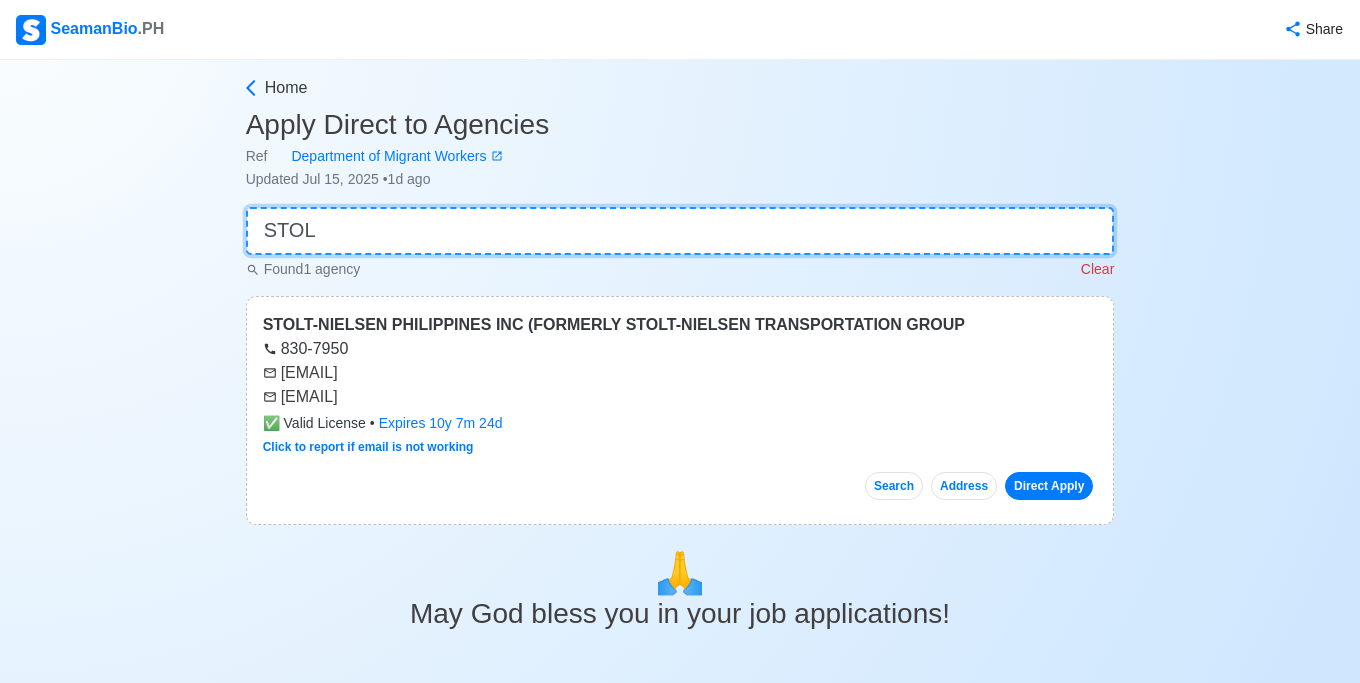 type on "STOL" 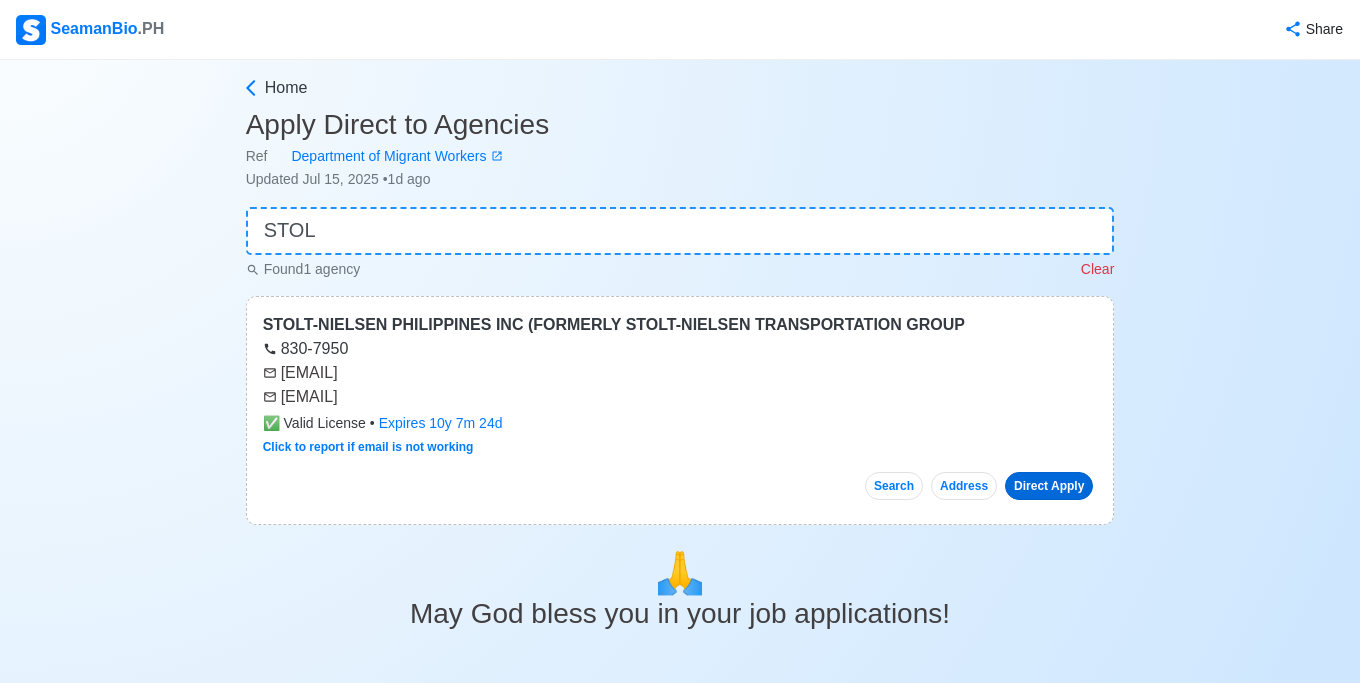 click on "Direct Apply" at bounding box center (1049, 486) 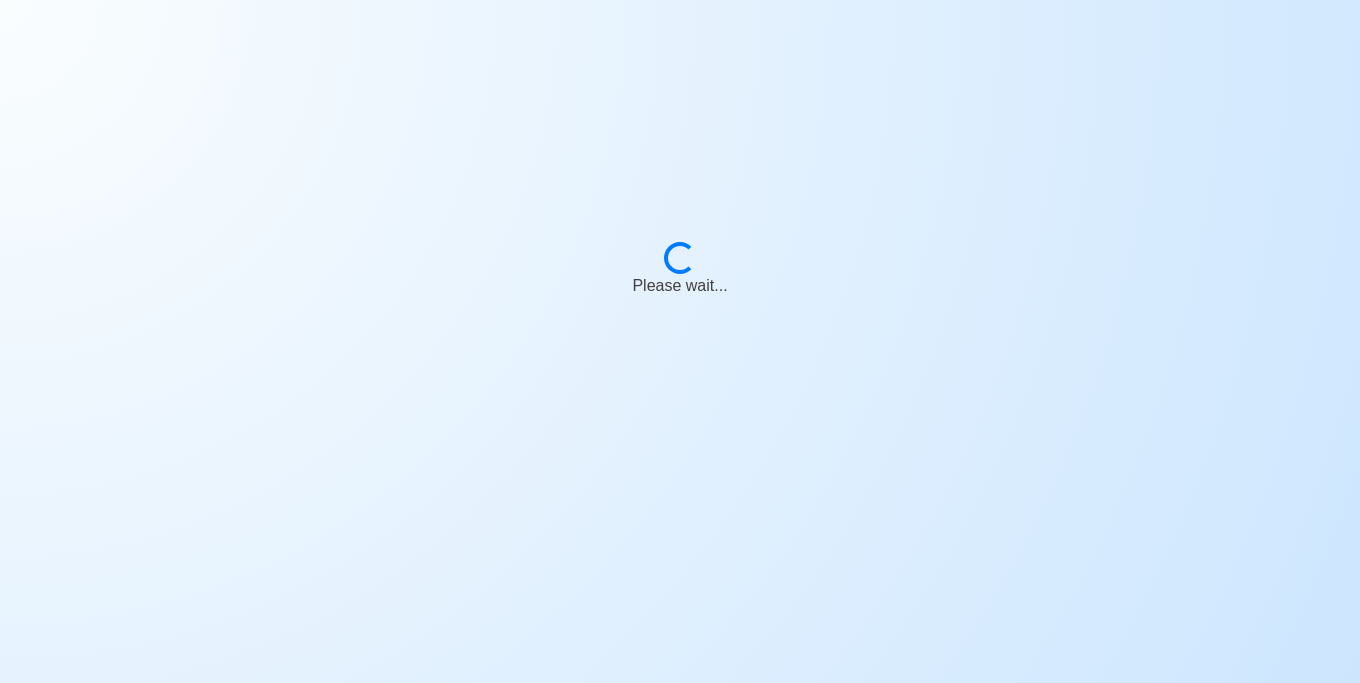 scroll, scrollTop: 0, scrollLeft: 0, axis: both 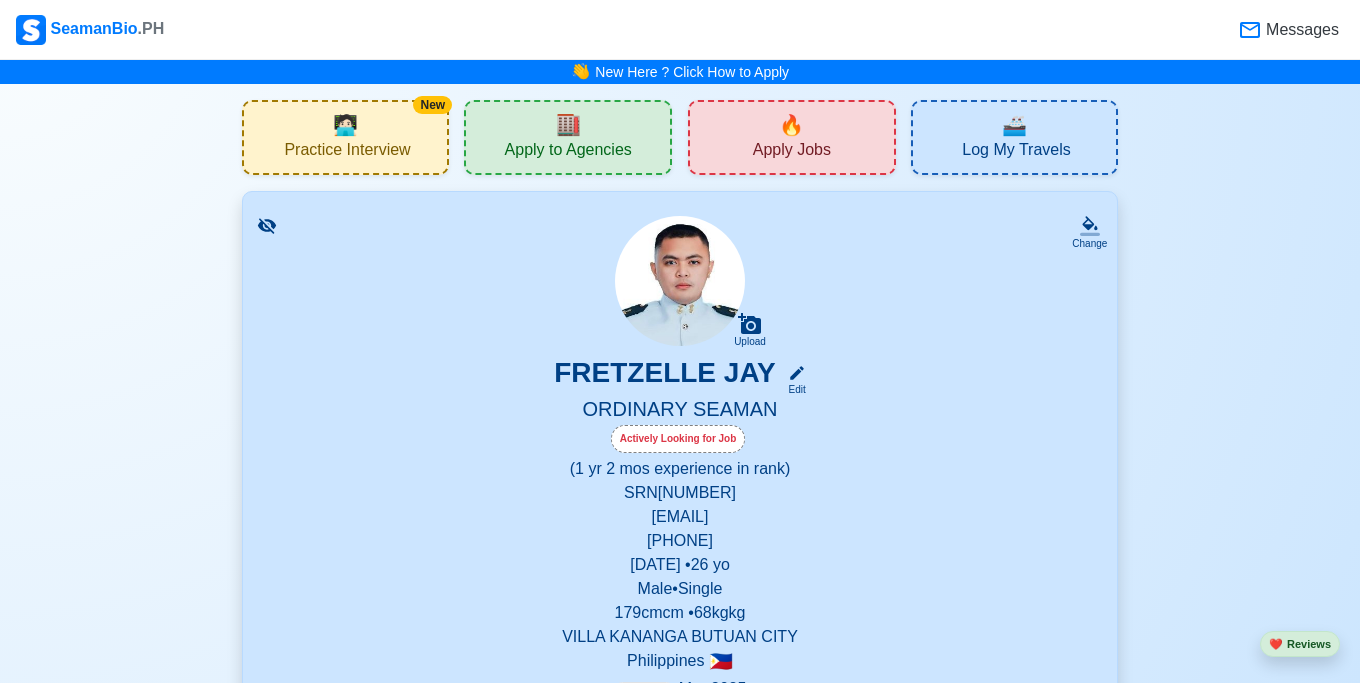click on "🔥 Apply Jobs" at bounding box center [792, 137] 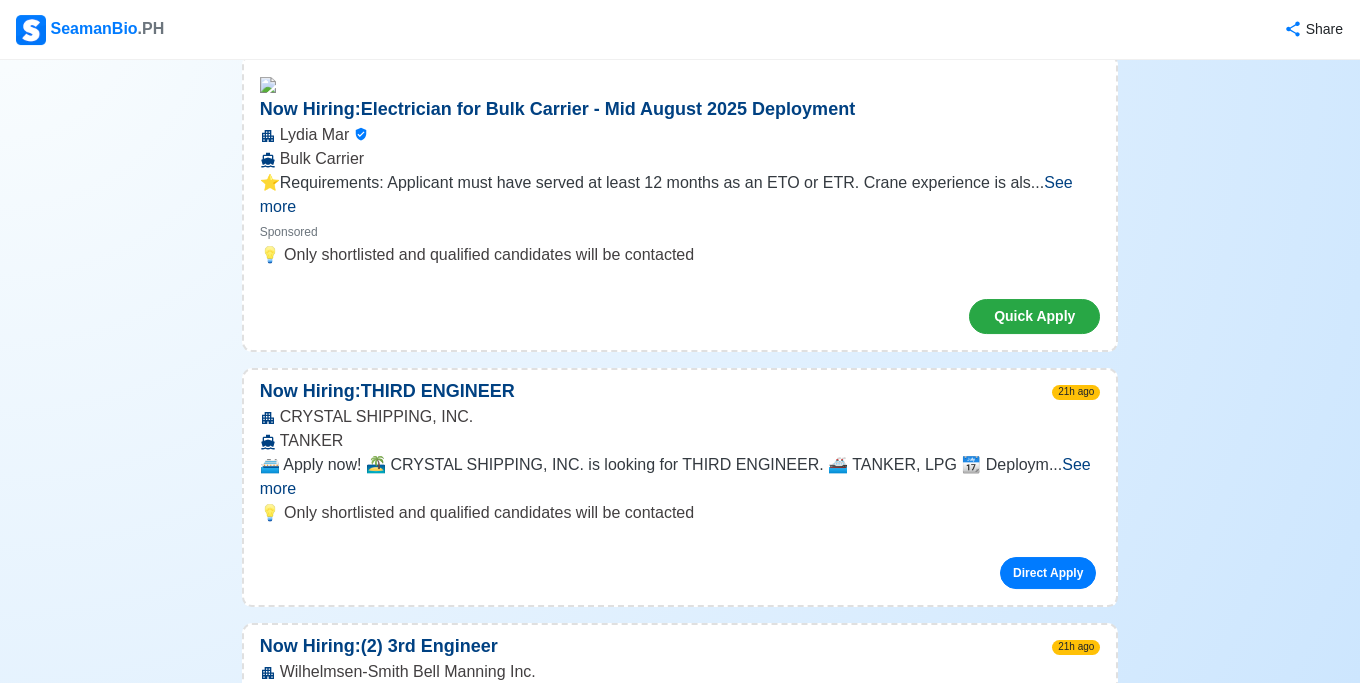 scroll, scrollTop: 301, scrollLeft: 0, axis: vertical 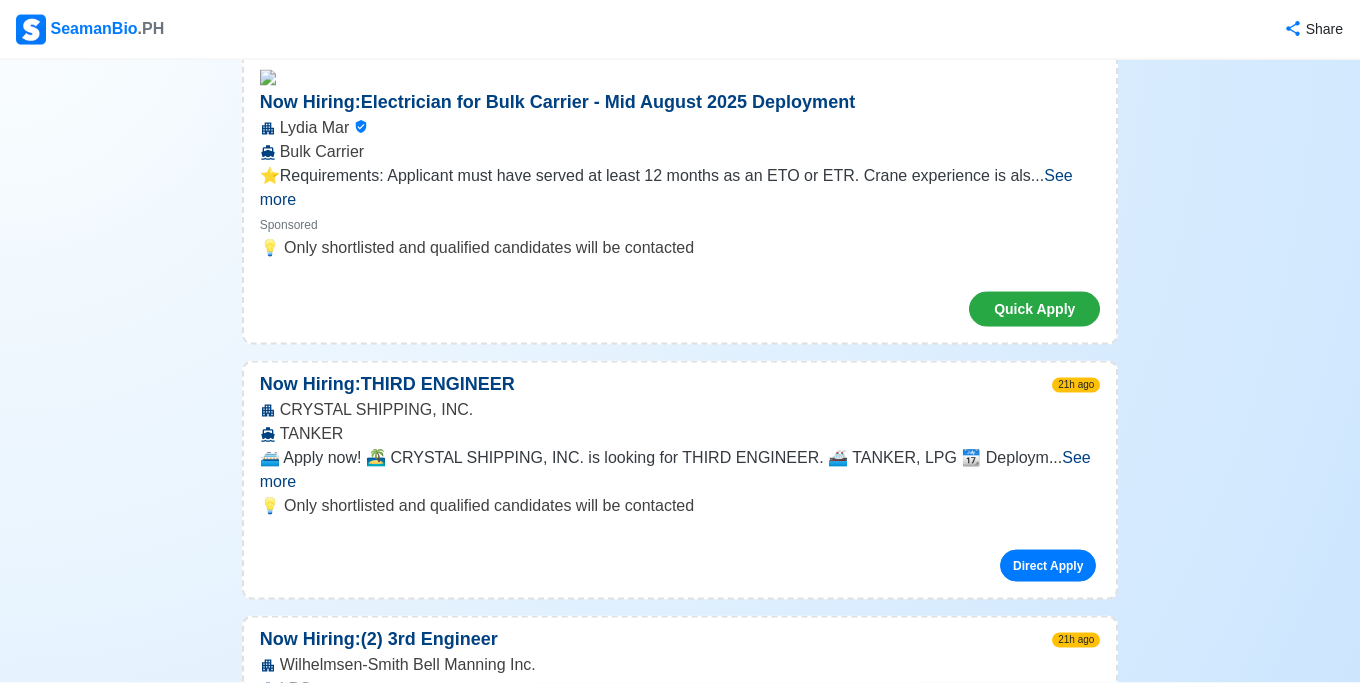 click on "See more" at bounding box center (675, 469) 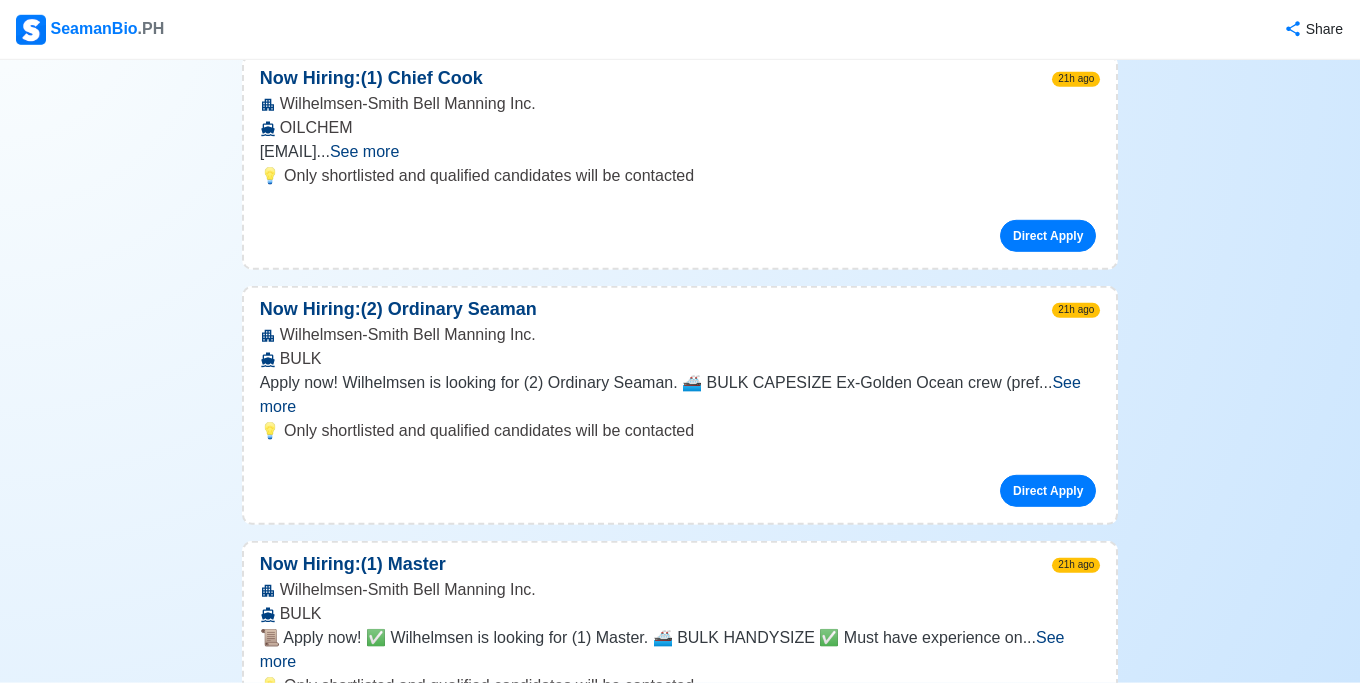 scroll, scrollTop: 1515, scrollLeft: 0, axis: vertical 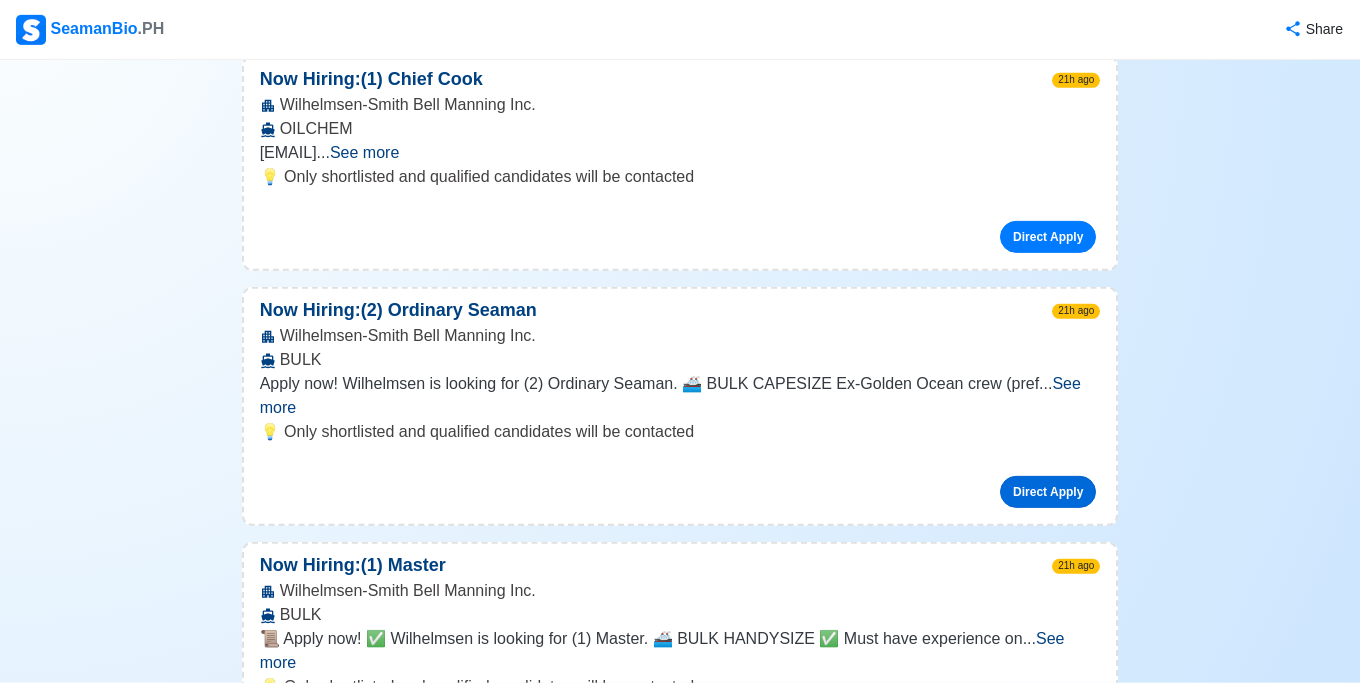 click on "Direct Apply" at bounding box center [1048, 492] 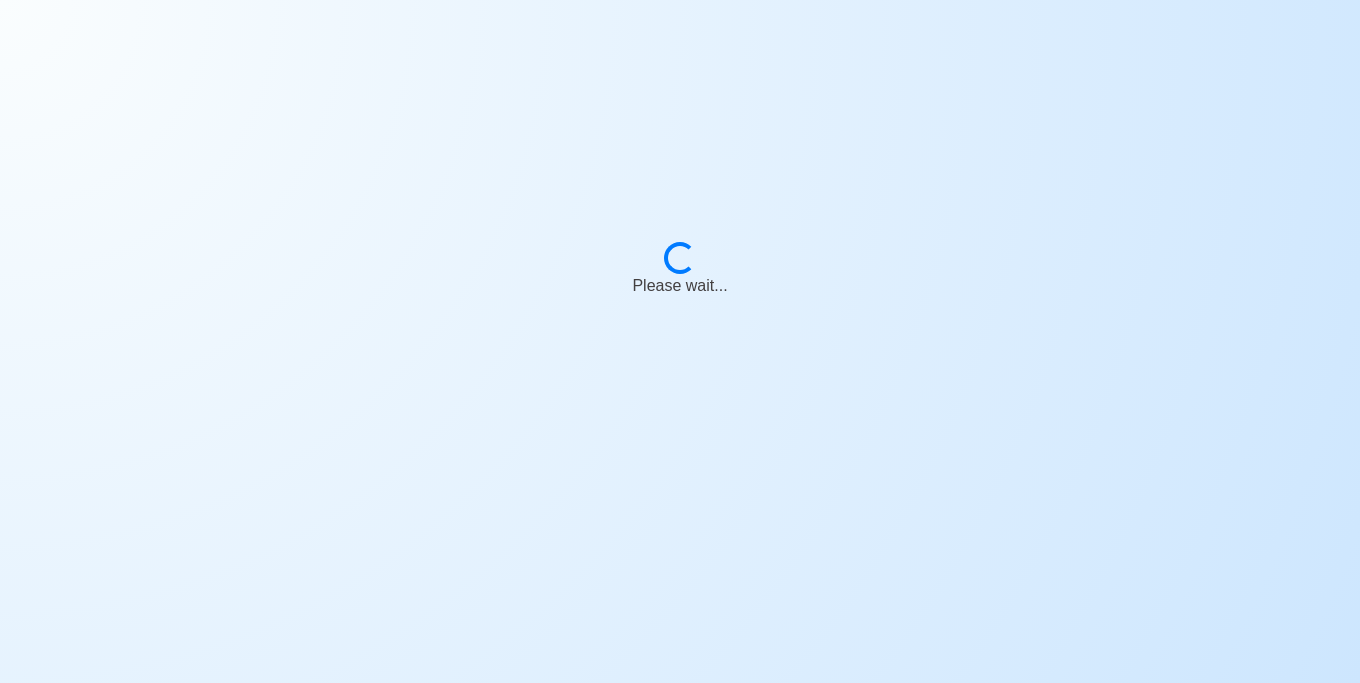 scroll, scrollTop: 0, scrollLeft: 0, axis: both 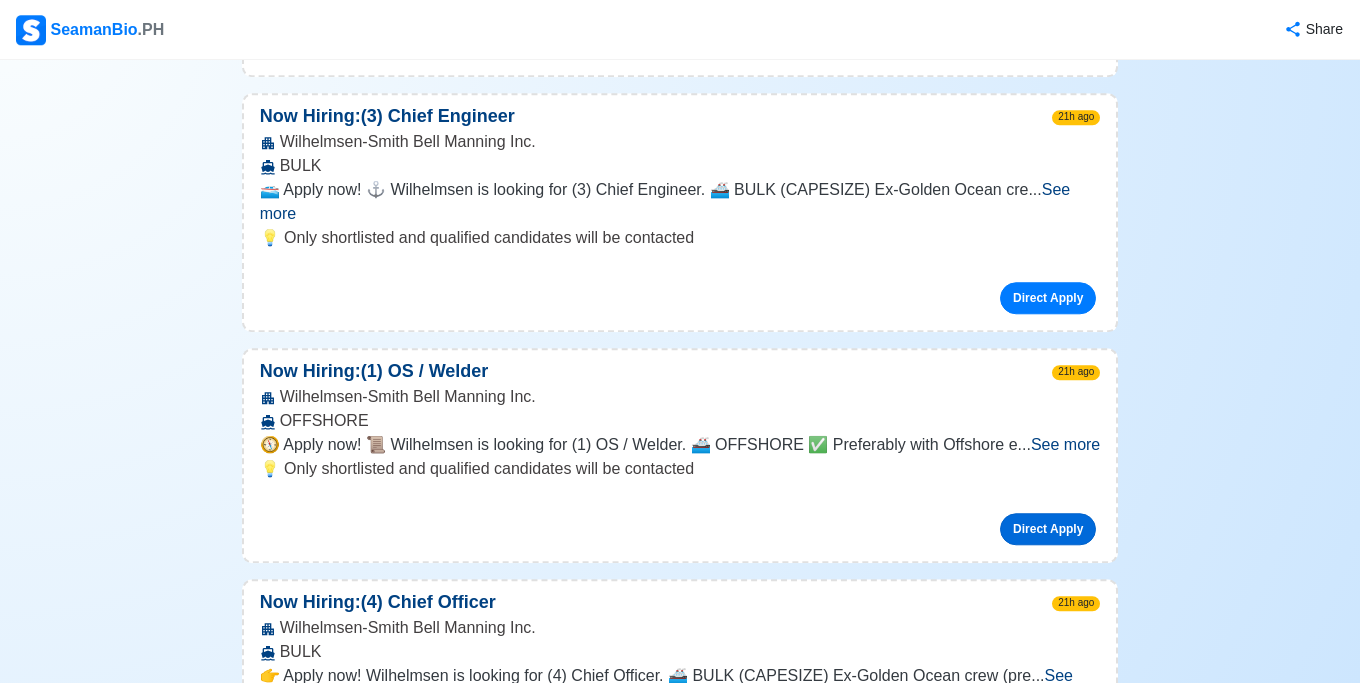 click on "Direct Apply" at bounding box center (1048, 529) 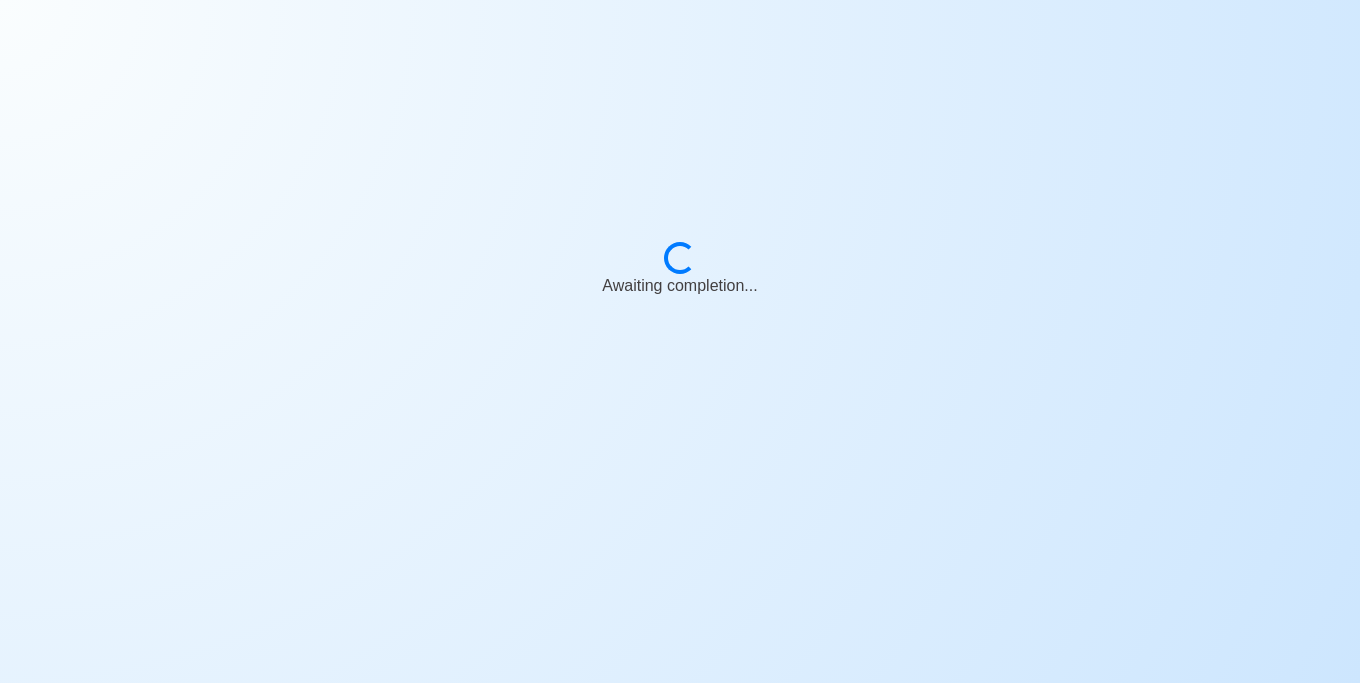 scroll, scrollTop: 0, scrollLeft: 0, axis: both 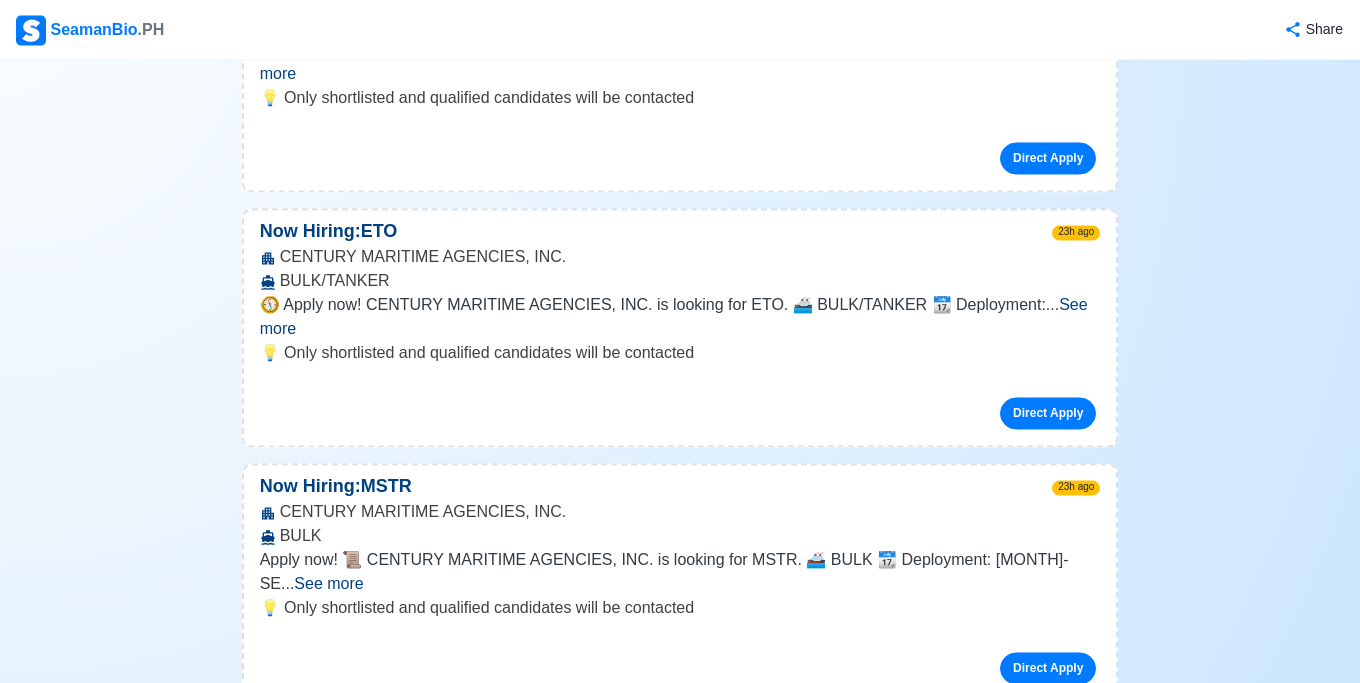 click on "Direct Apply" at bounding box center [1048, 1433] 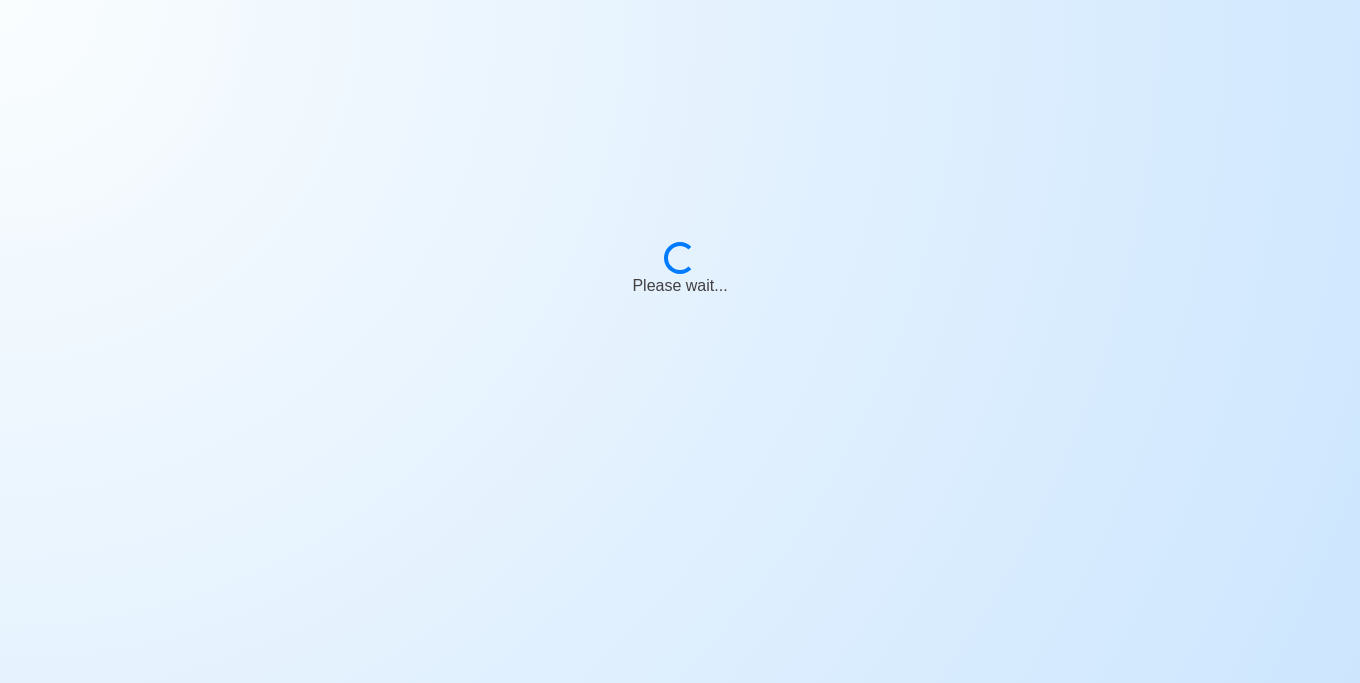 scroll, scrollTop: 0, scrollLeft: 0, axis: both 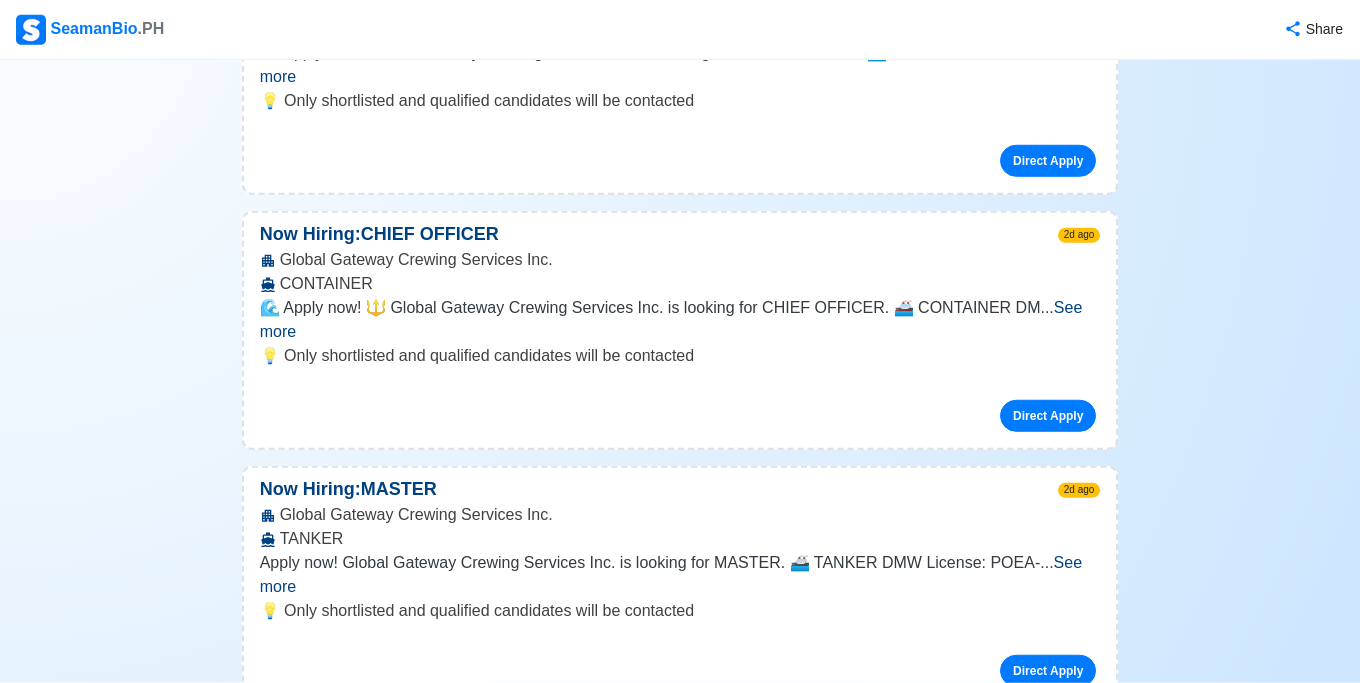 click on "Direct Apply" at bounding box center [1048, 2201] 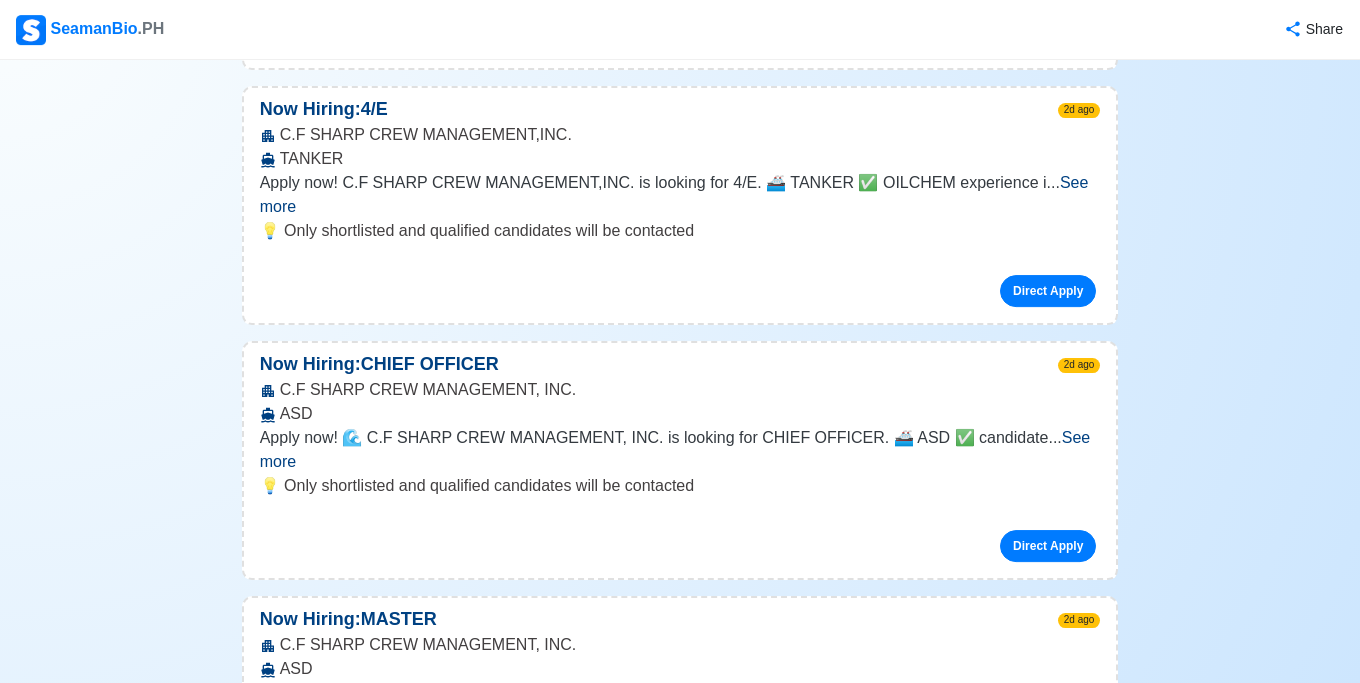 scroll, scrollTop: 23853, scrollLeft: 0, axis: vertical 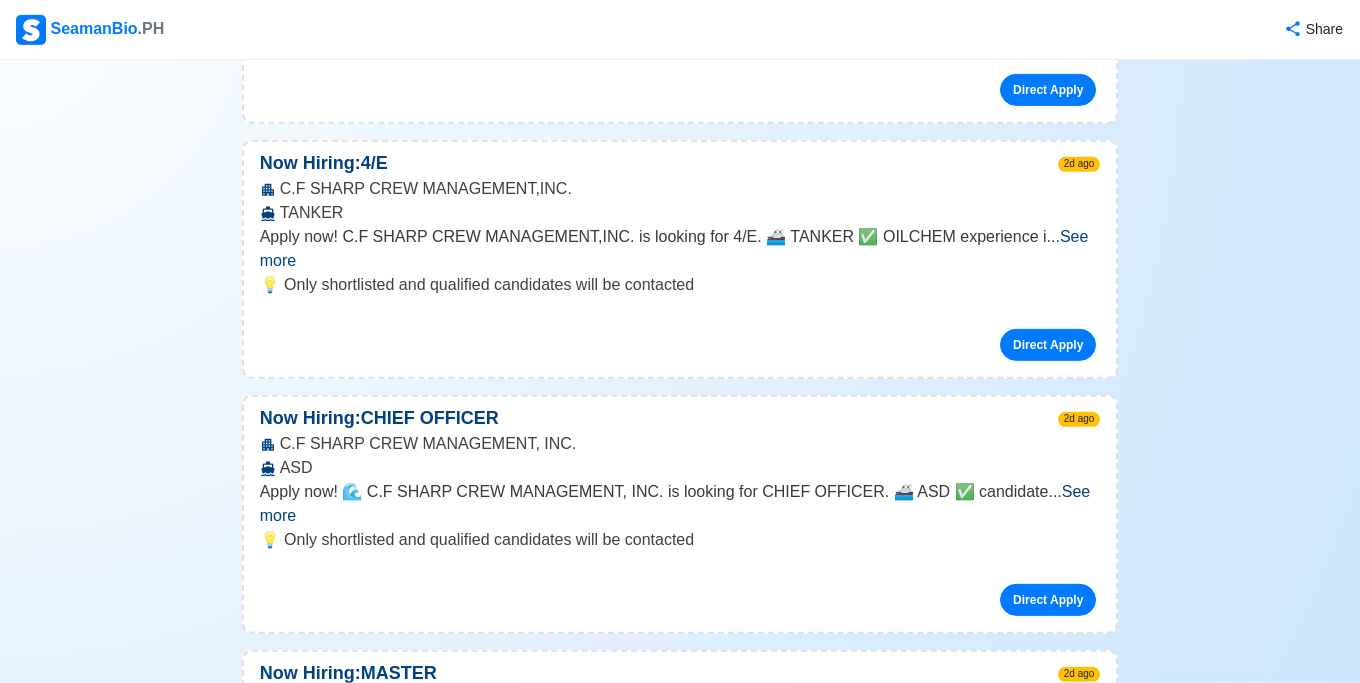 click on "See more" at bounding box center [666, 2264] 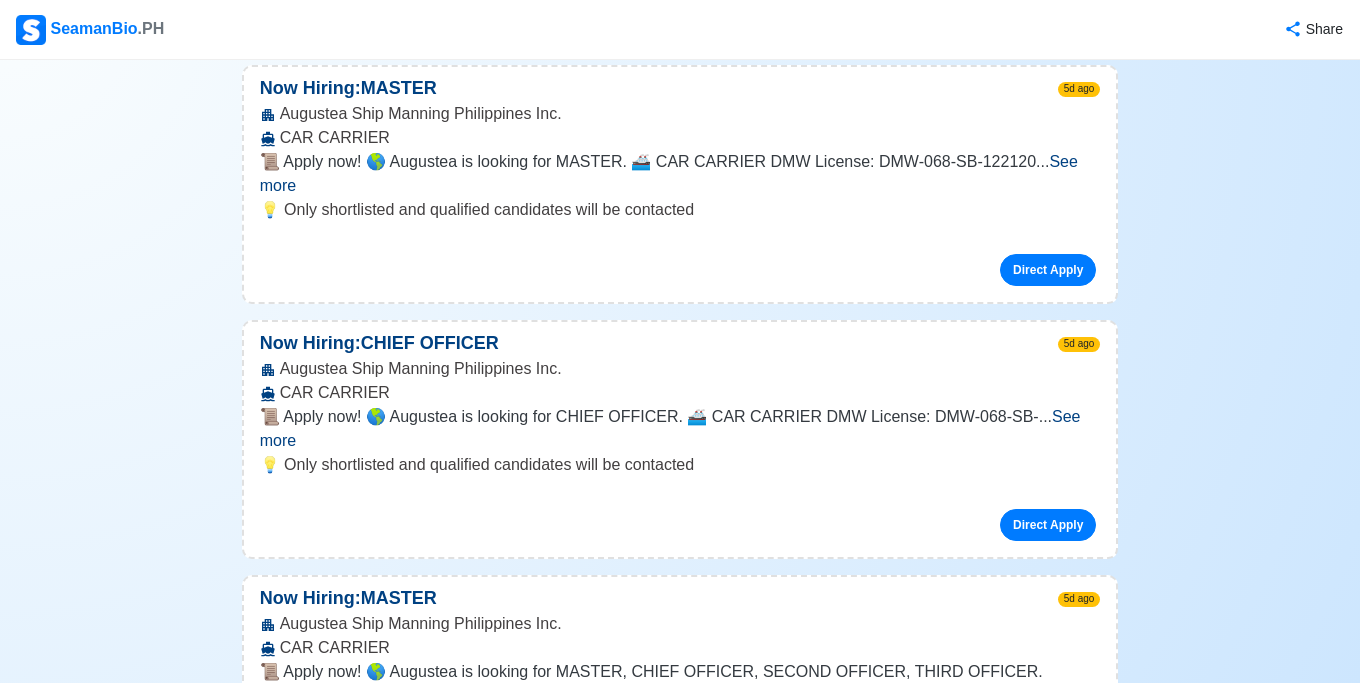 scroll, scrollTop: 44438, scrollLeft: 0, axis: vertical 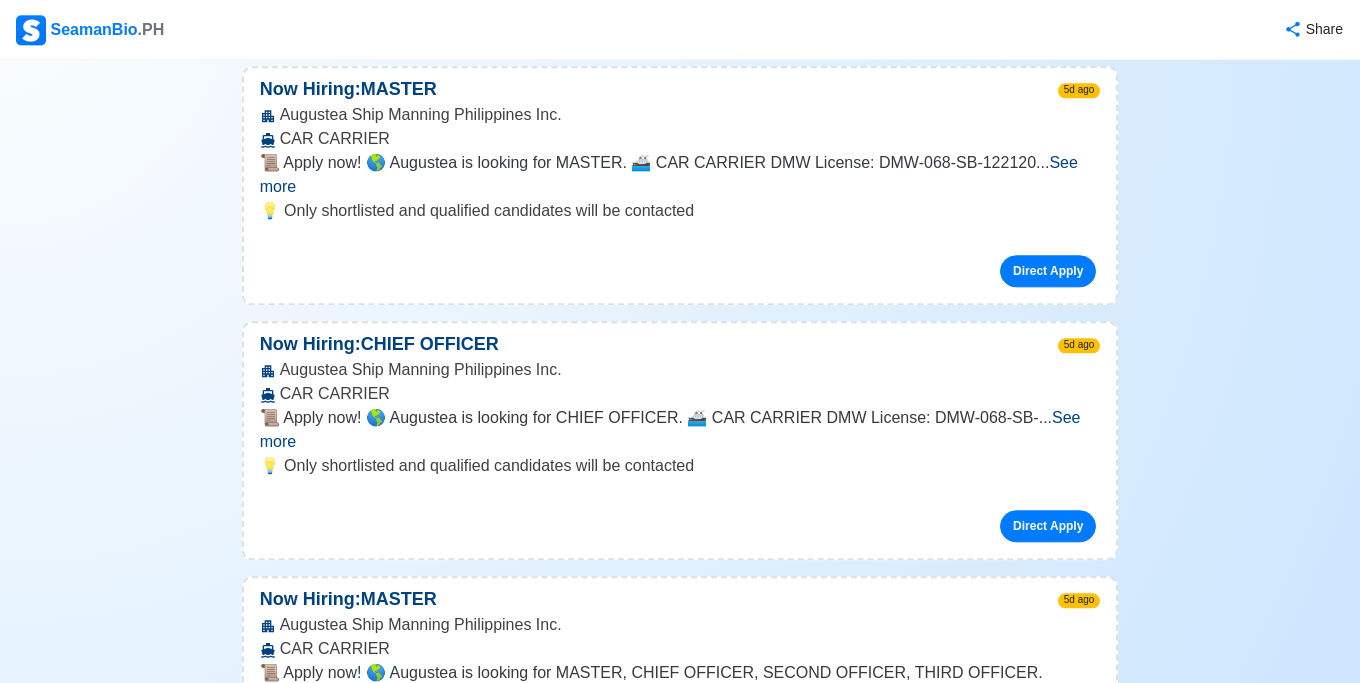 click on "See more" at bounding box center (666, 3975) 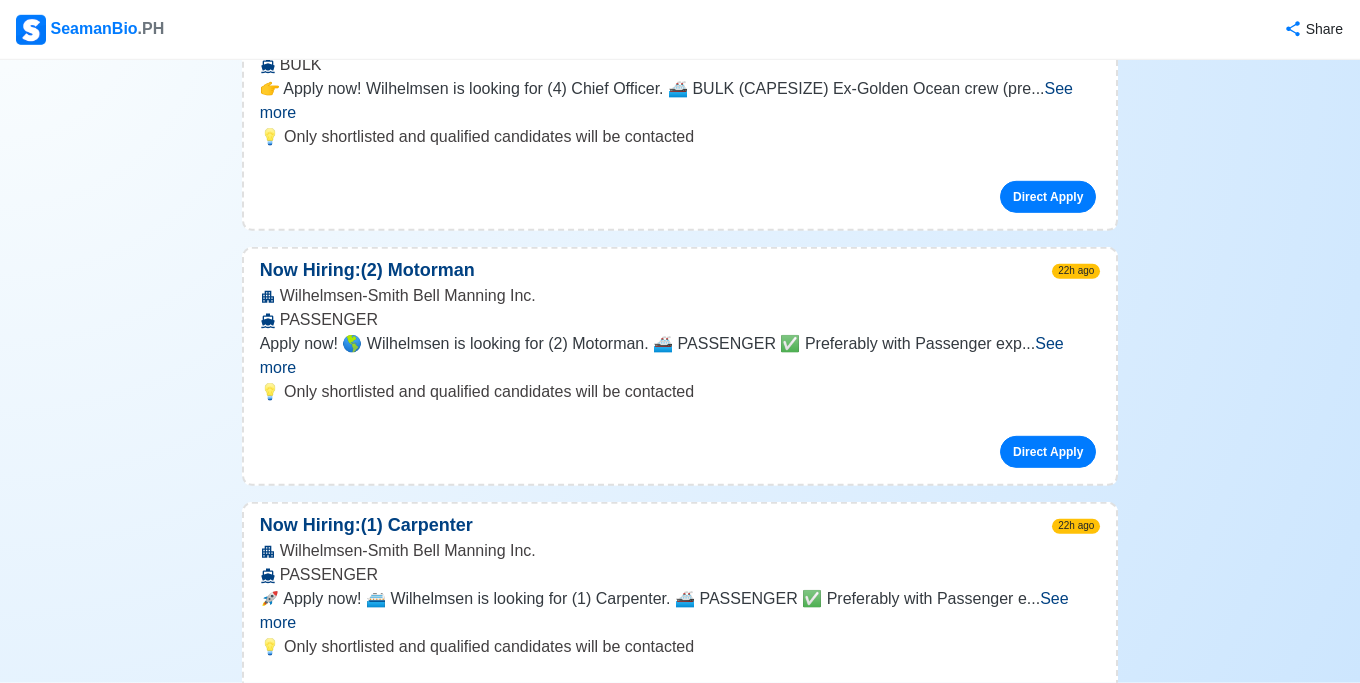 scroll, scrollTop: 4003, scrollLeft: 0, axis: vertical 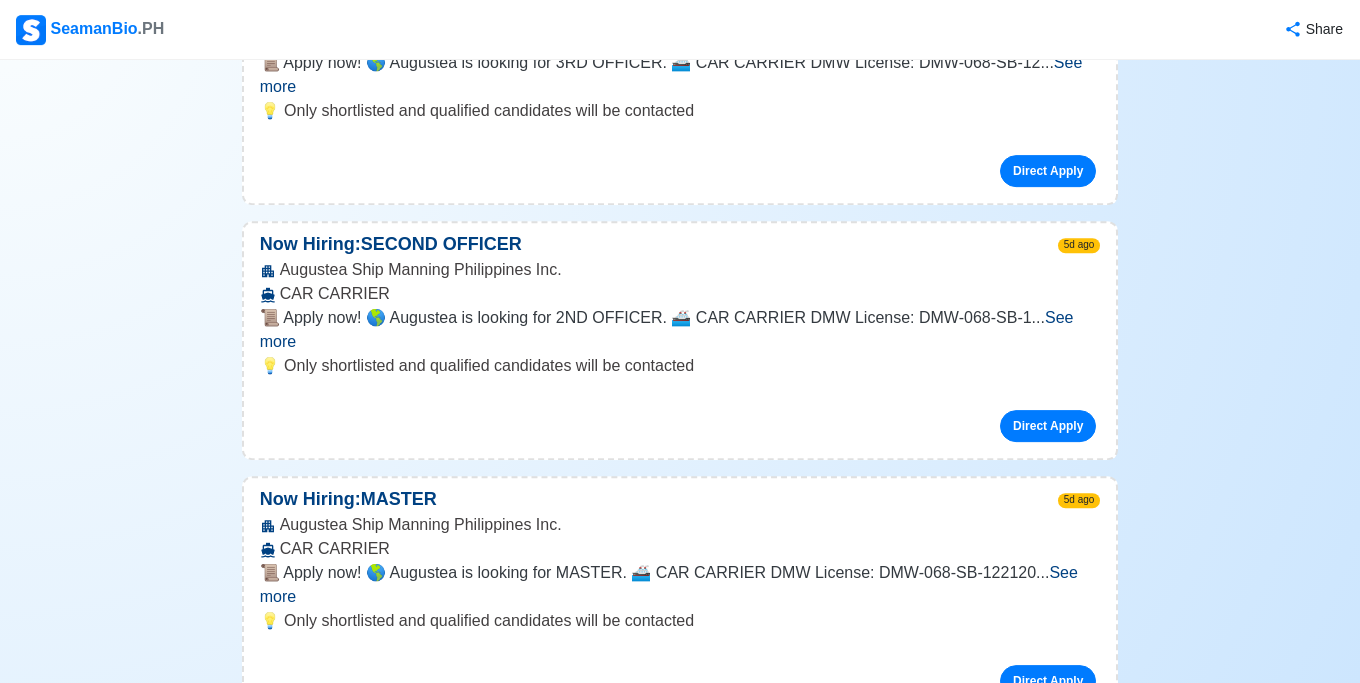 click on "Direct Apply" at bounding box center (1048, 4506) 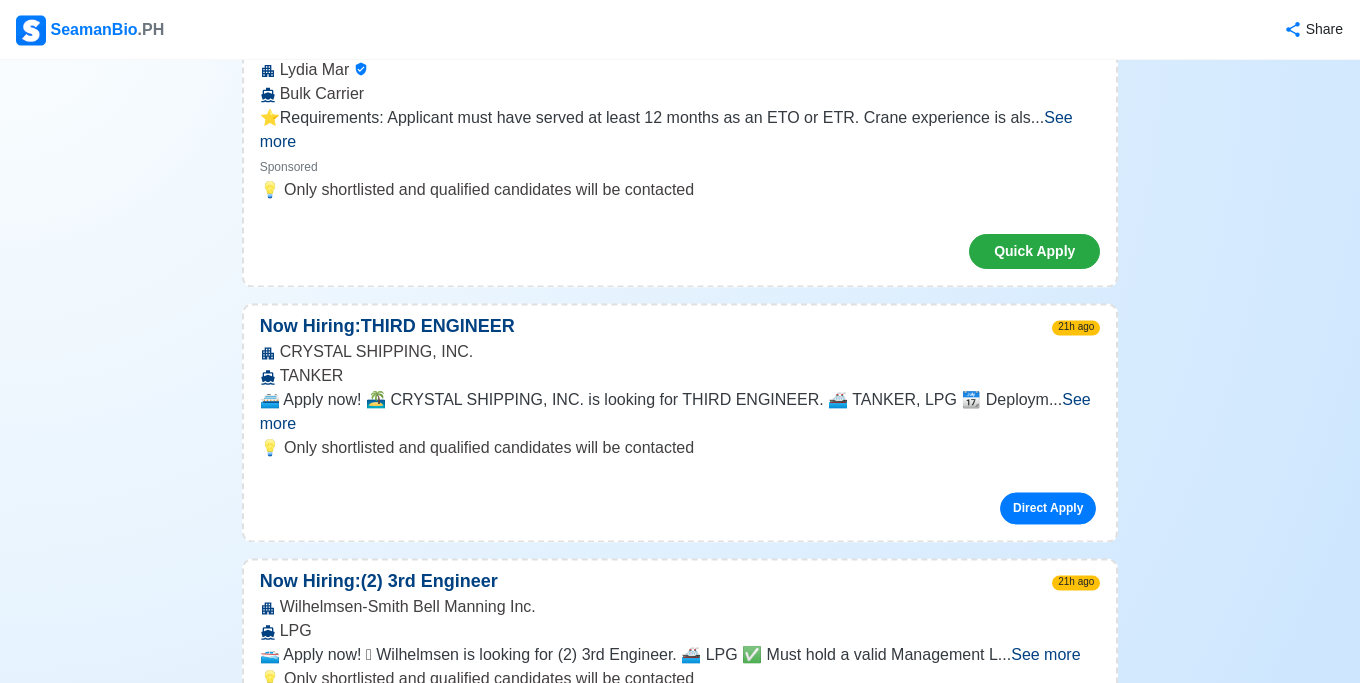 scroll, scrollTop: 0, scrollLeft: 0, axis: both 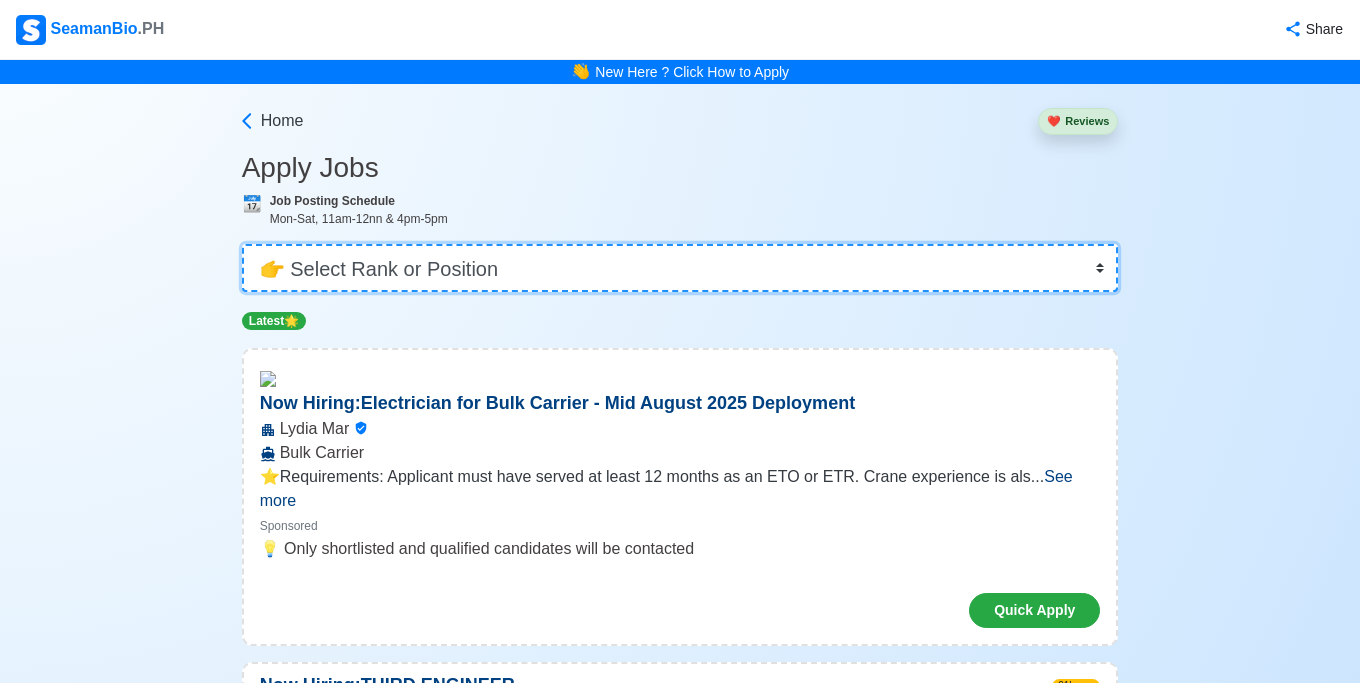 click on "👉 Select Rank or Position Master Chief Officer 2nd Officer 3rd Officer Junior Officer Chief Engineer 2nd Engineer 3rd Engineer 4th Engineer Gas Engineer Junior Engineer 1st Assistant Engineer 2nd Assistant Engineer 3rd Assistant Engineer ETO/ETR Electrician Electrical Engineer Oiler Fitter Welder Chief Cook Chef Cook Messman Wiper Rigger Ordinary Seaman Able Seaman Motorman Pumpman Bosun Cadet Reefer Mechanic Operator Repairman Painter Steward Waiter Others" at bounding box center (680, 268) 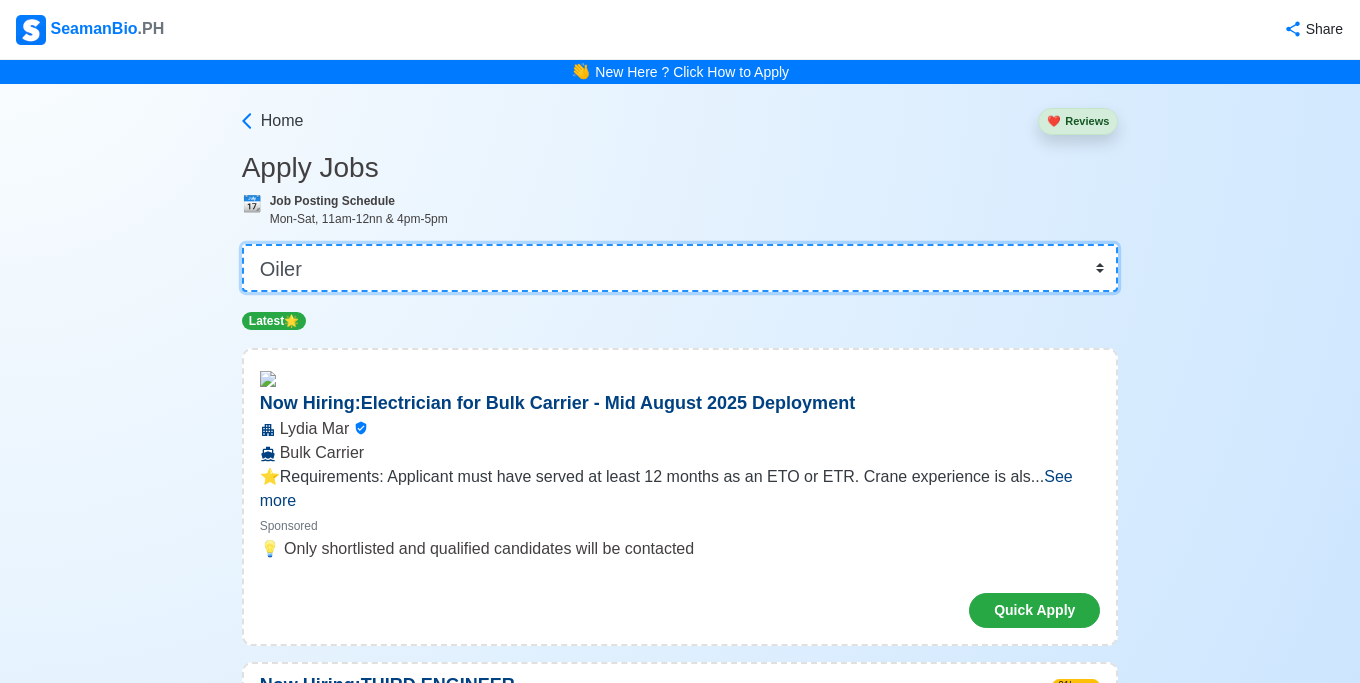 click on "Oiler" at bounding box center (0, 0) 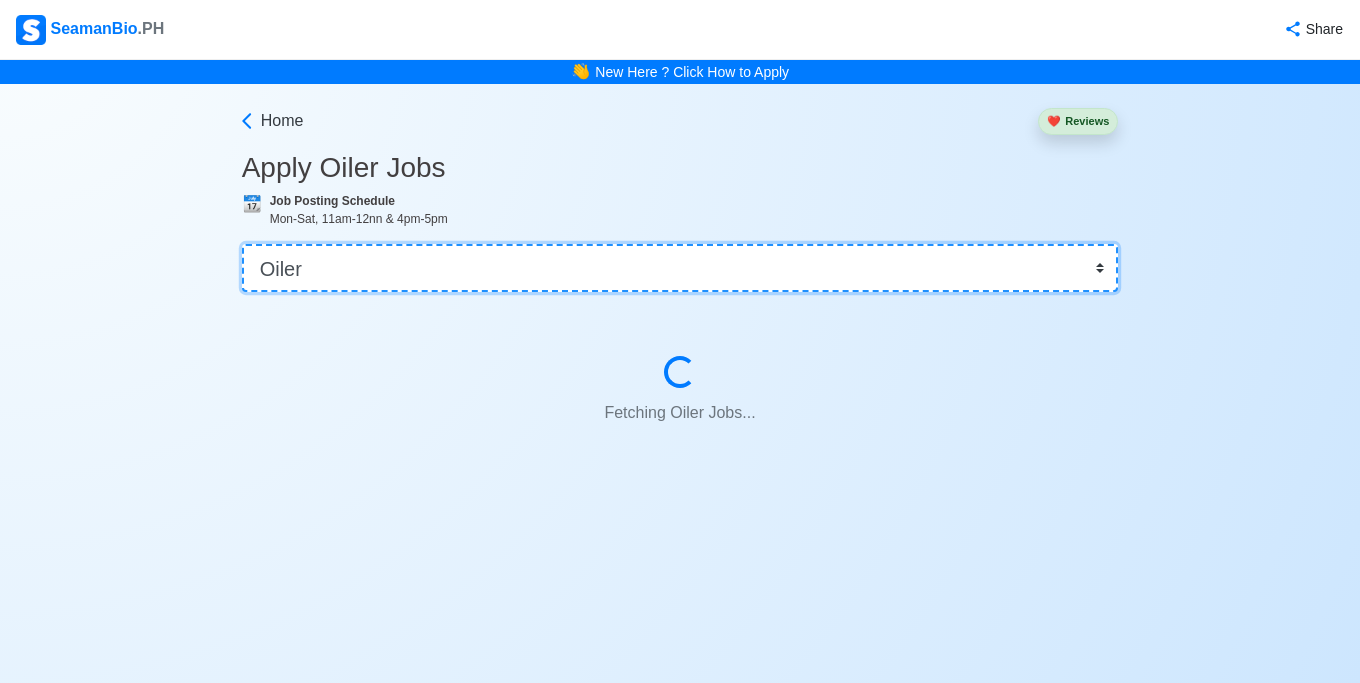 click on "👉 Select Rank or Position Master Chief Officer 2nd Officer 3rd Officer Junior Officer Chief Engineer 2nd Engineer 3rd Engineer 4th Engineer Gas Engineer Junior Engineer 1st Assistant Engineer 2nd Assistant Engineer 3rd Assistant Engineer ETO/ETR Electrician Electrical Engineer Oiler Fitter Welder Chief Cook Chef Cook Messman Wiper Rigger Ordinary Seaman Able Seaman Motorman Pumpman Bosun Cadet Reefer Mechanic Operator Repairman Painter Steward Waiter Others" at bounding box center (680, 268) 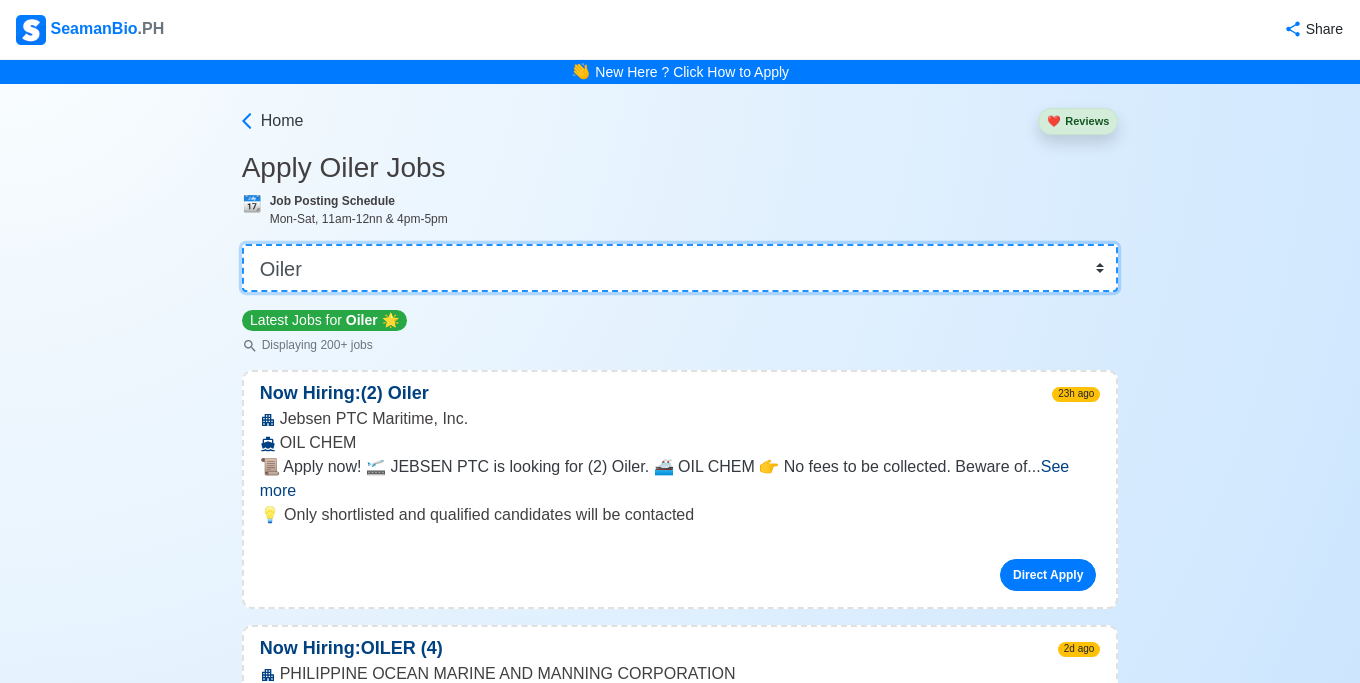 select on "Ordinary Seaman" 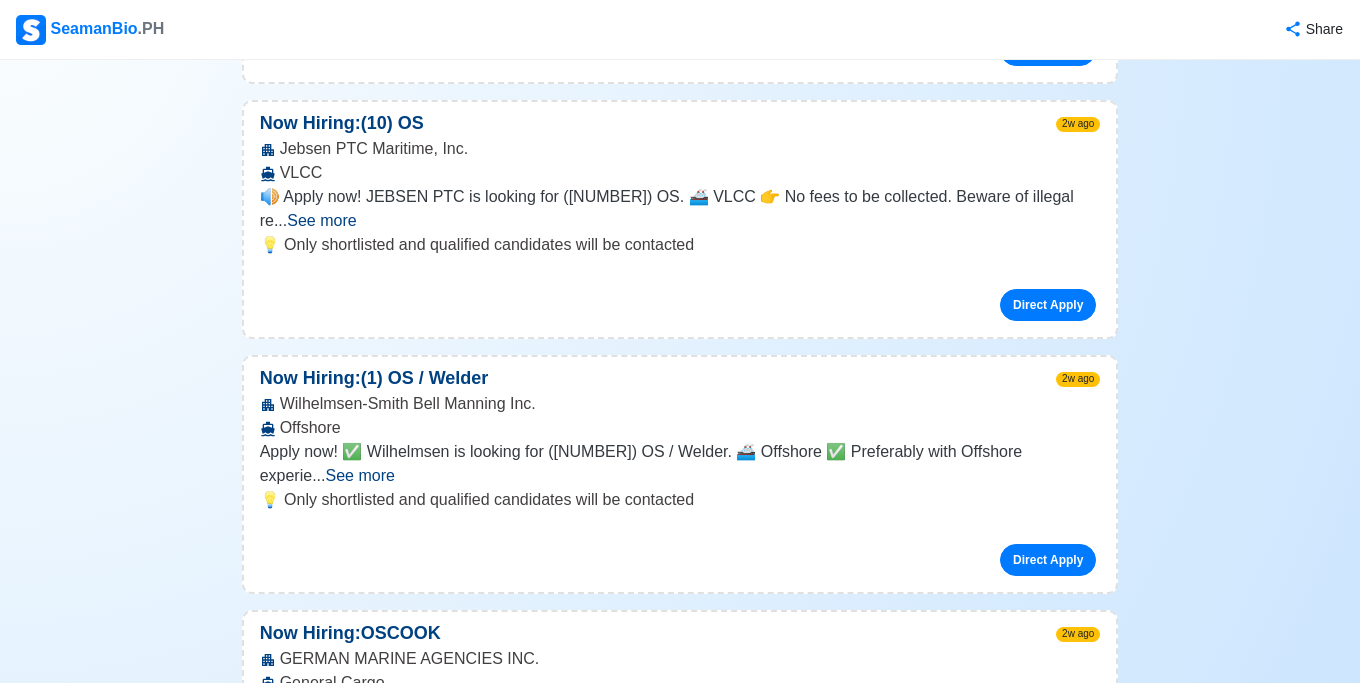 scroll, scrollTop: 3771, scrollLeft: 0, axis: vertical 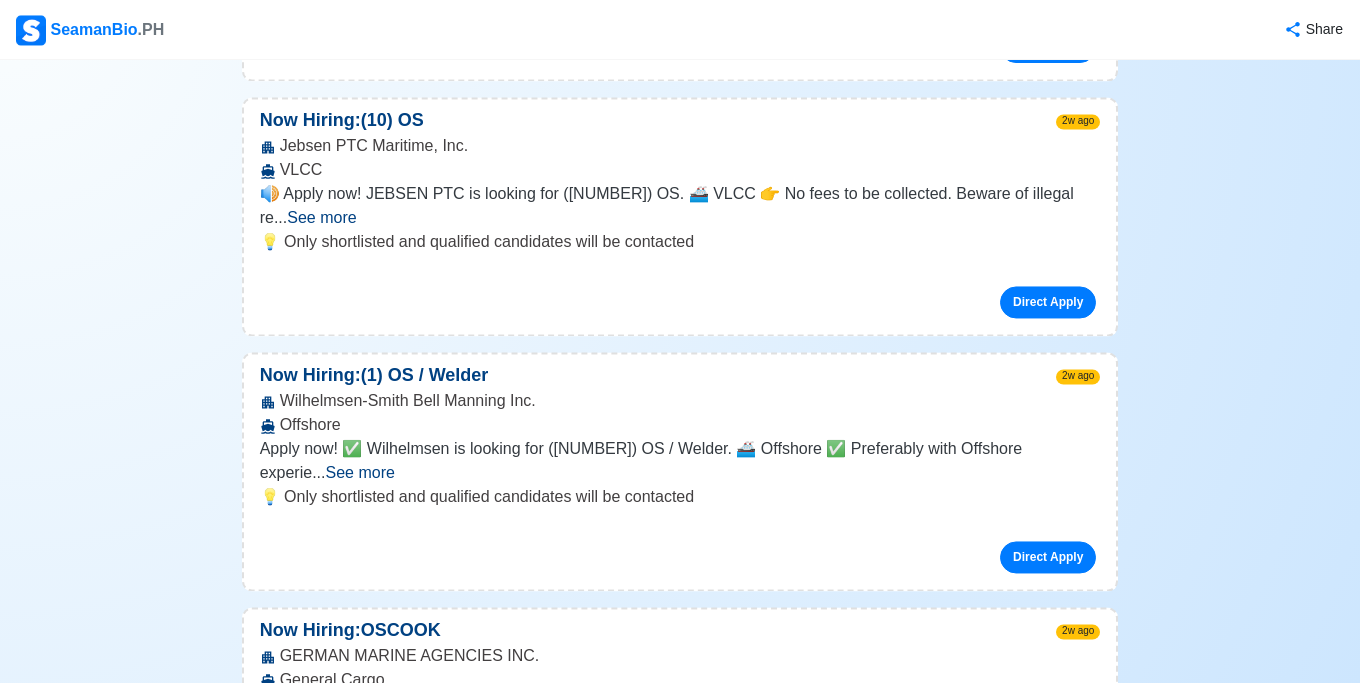 click on "...  See more" at bounding box center (673, 715) 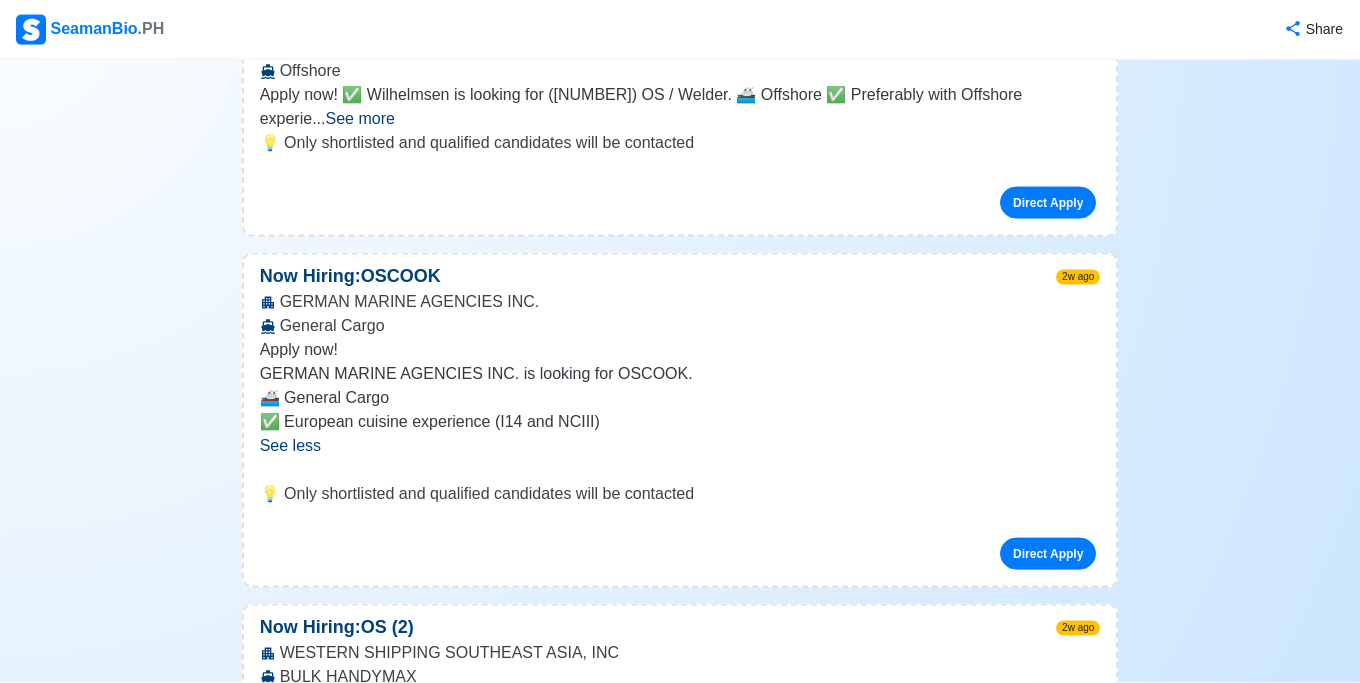 scroll, scrollTop: 4149, scrollLeft: 0, axis: vertical 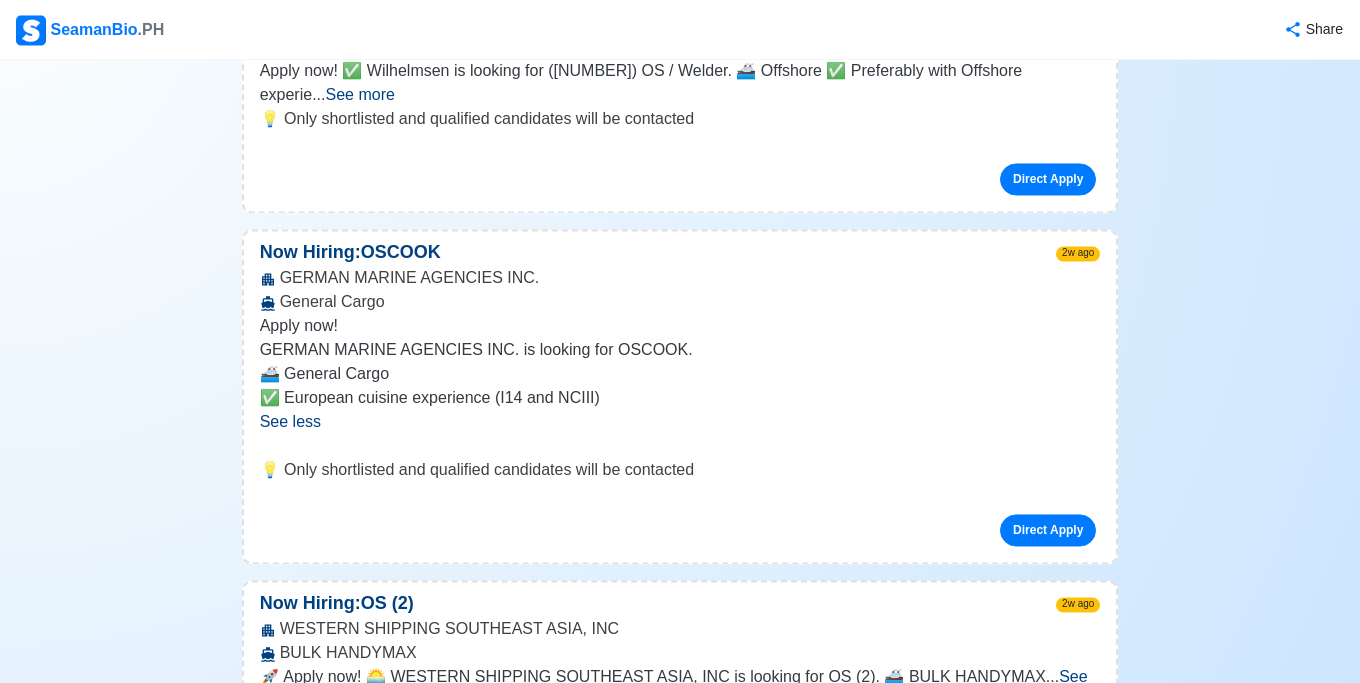 click on "See more" at bounding box center [674, 688] 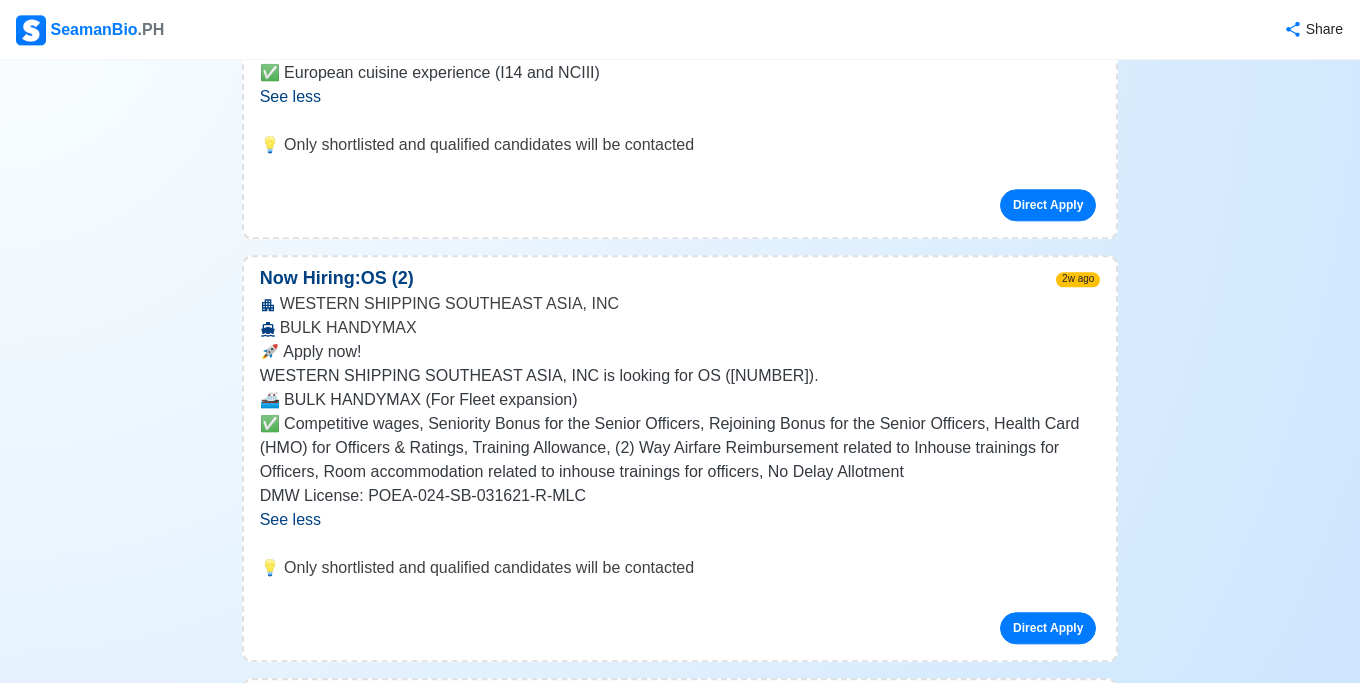 scroll, scrollTop: 4475, scrollLeft: 0, axis: vertical 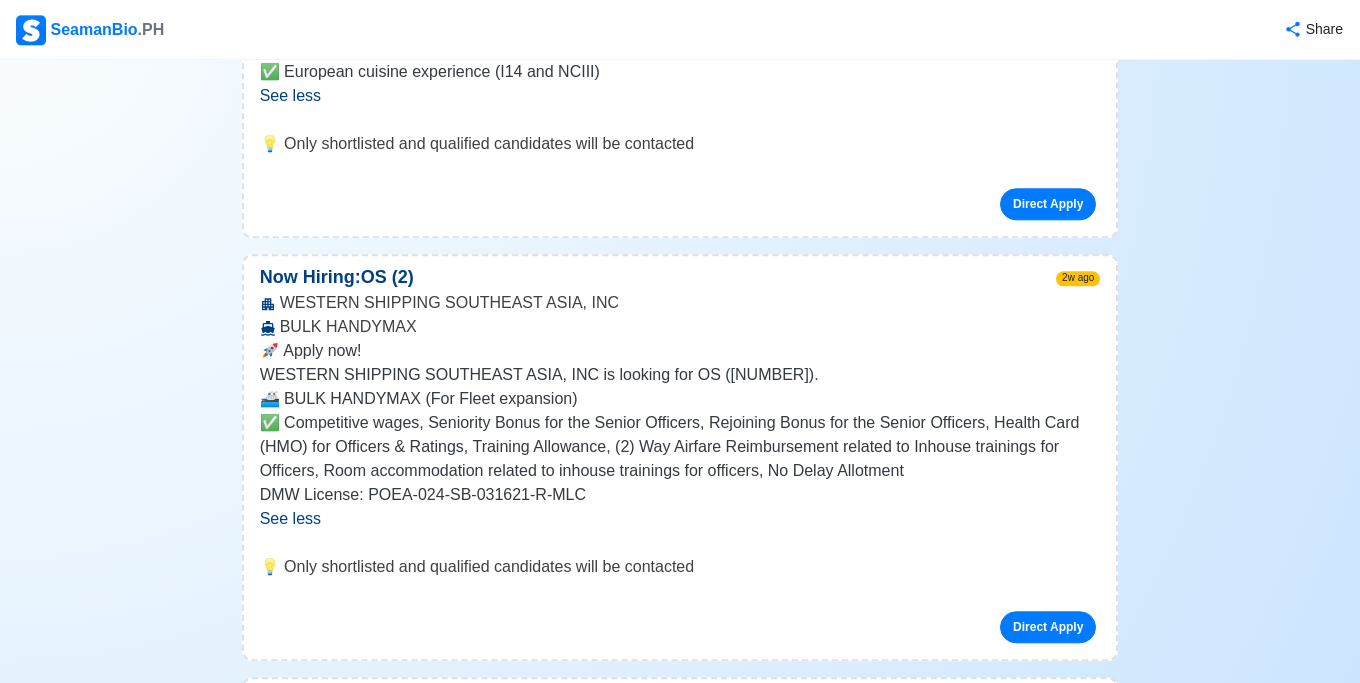 click on "See more" at bounding box center (375, 797) 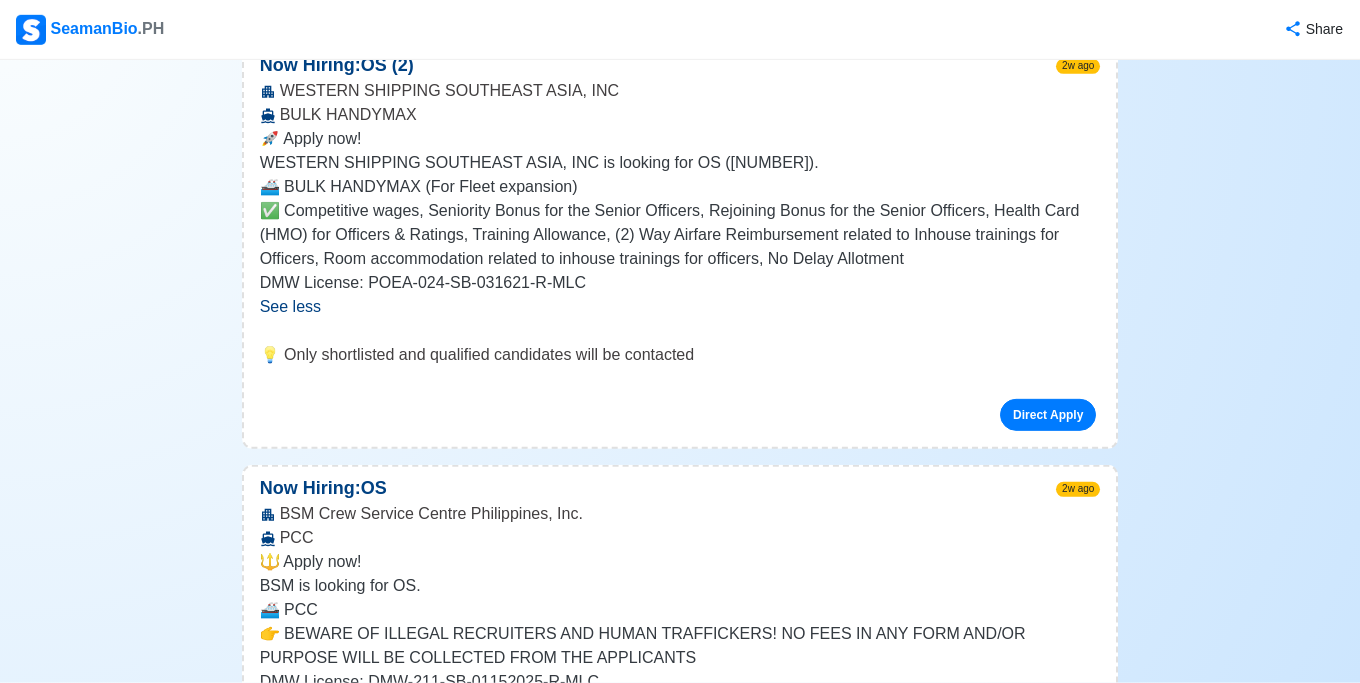 scroll, scrollTop: 4692, scrollLeft: 0, axis: vertical 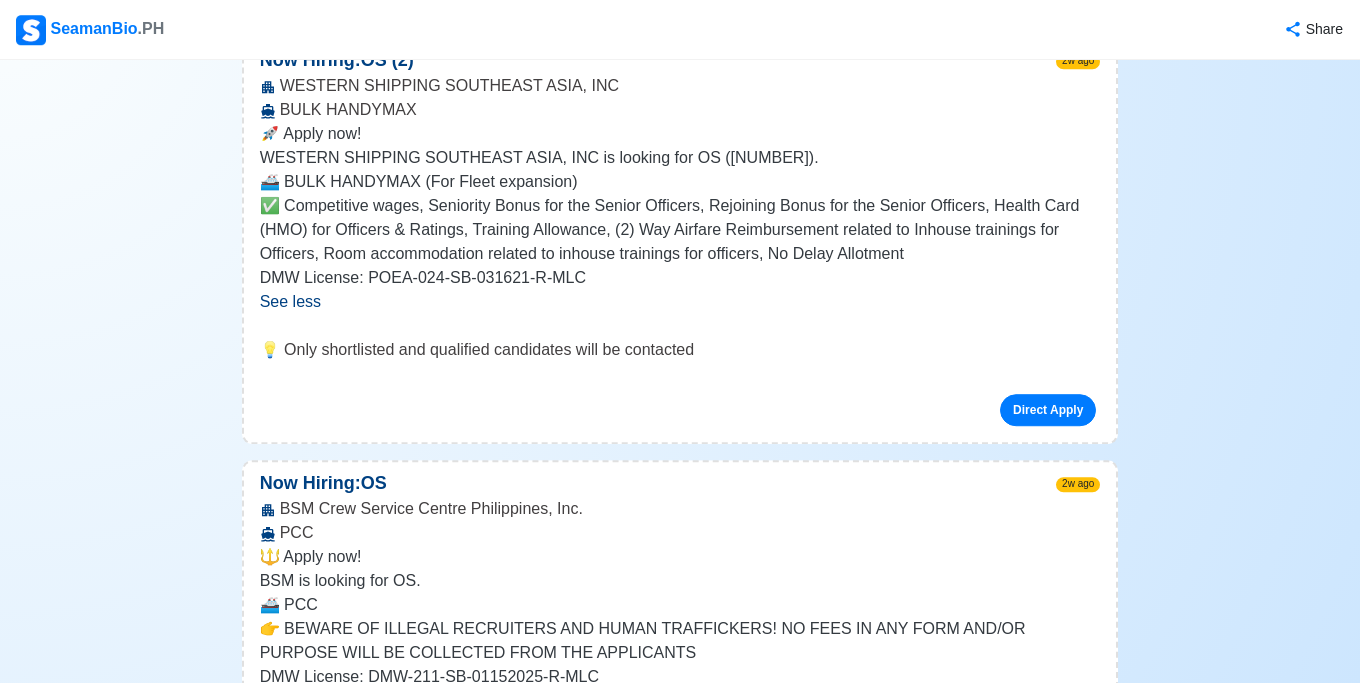 click on "Direct Apply" at bounding box center [1048, 809] 